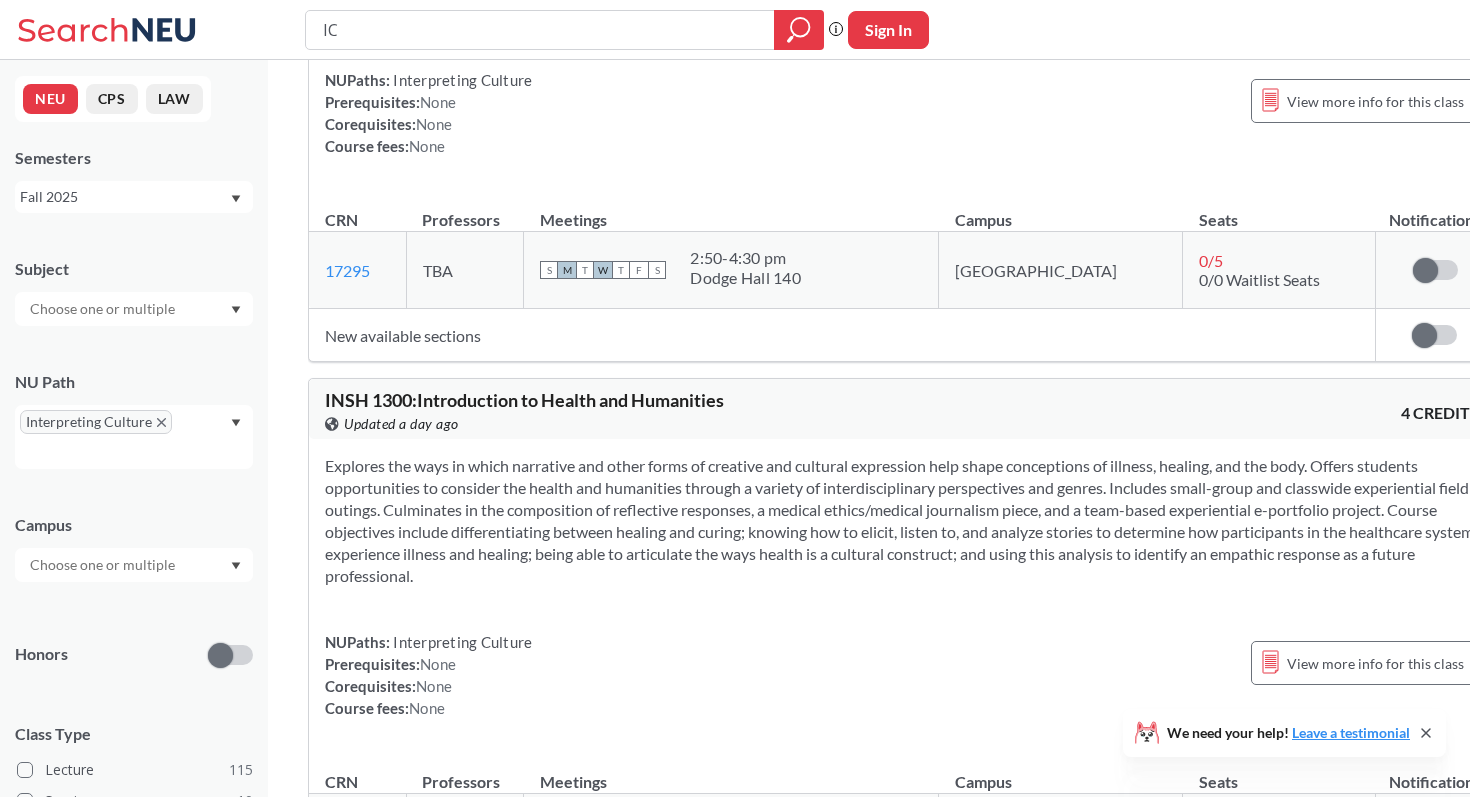 scroll, scrollTop: 24445, scrollLeft: 0, axis: vertical 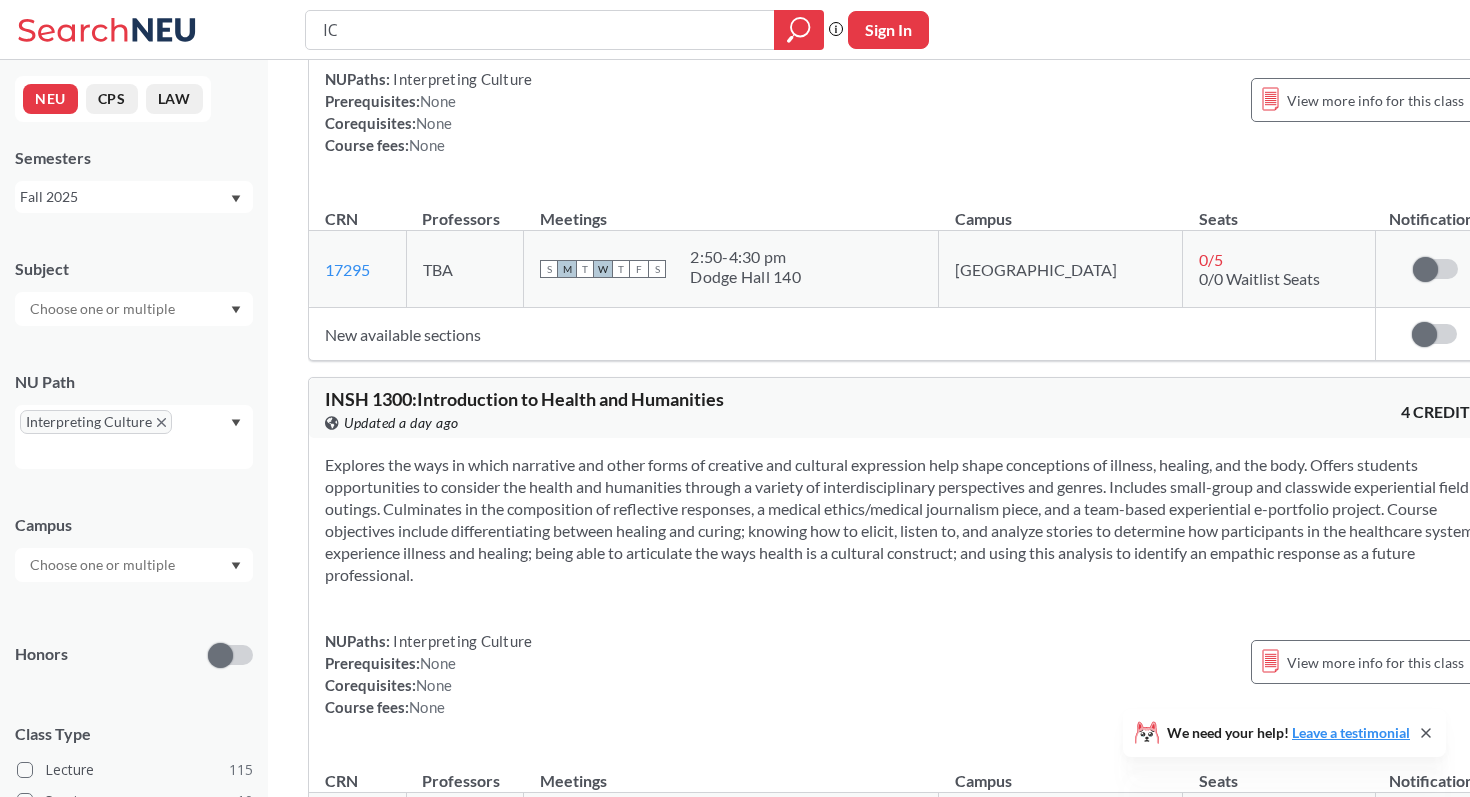 drag, startPoint x: 318, startPoint y: 308, endPoint x: 864, endPoint y: 434, distance: 560.3499 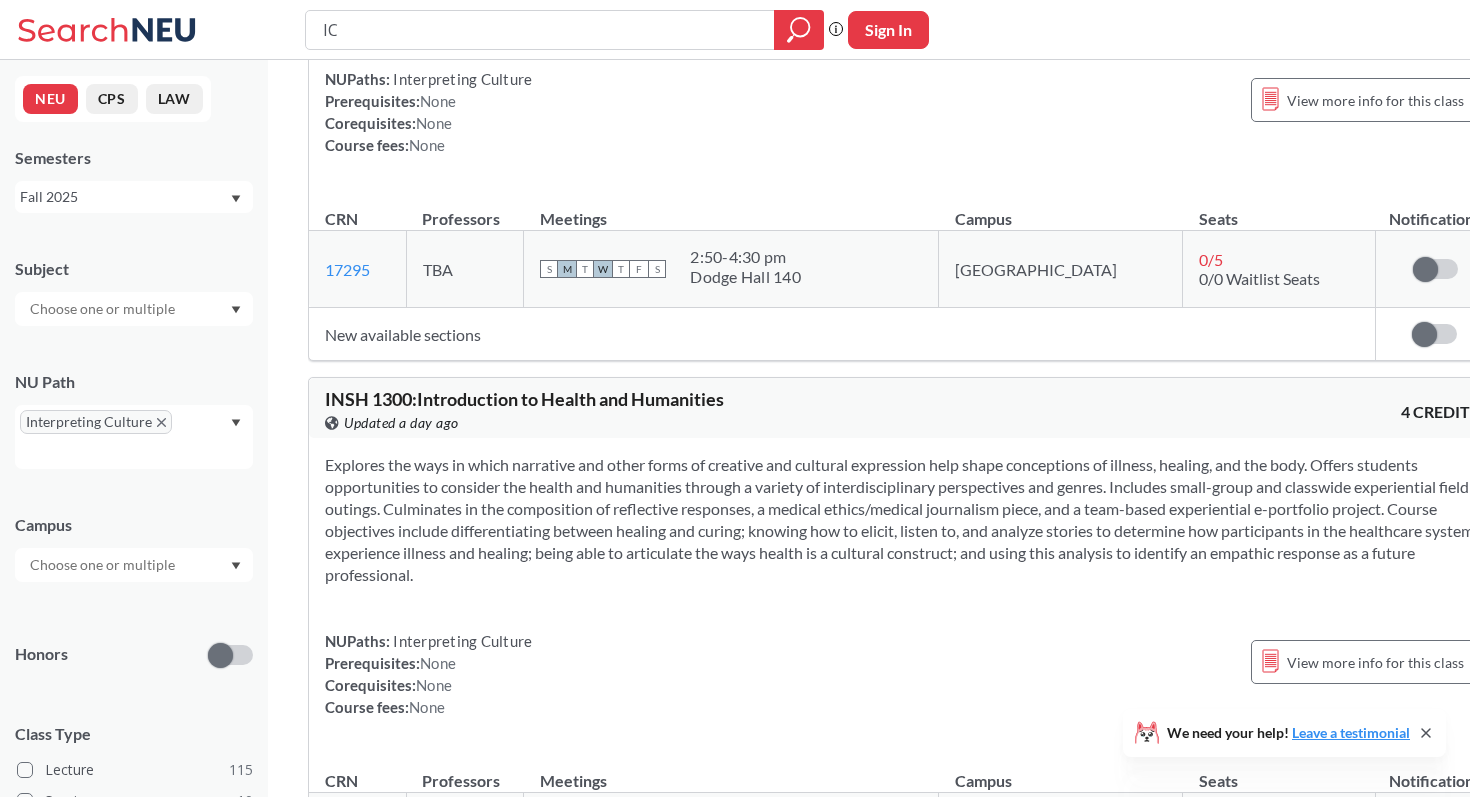copy on "Explores the ways in which narrative and other forms of creative and cultural expression help shape conceptions of illness, healing, and the body. Offers students opportunities to consider the health and humanities through a variety of interdisciplinary perspectives and genres. Includes small-group and classwide experiential field outings. Culminates in the composition of reflective responses, a medical ethics/medical journalism piece, and a team-based experiential e-portfolio project. Course objectives include differentiating between healing and curing; knowing how to elicit, listen to, and analyze stories to determine how participants in the healthcare system experience illness and healing; being able to articulate the ways health is a cultural construct; and using this analysis to identify an empathic response as a future professional." 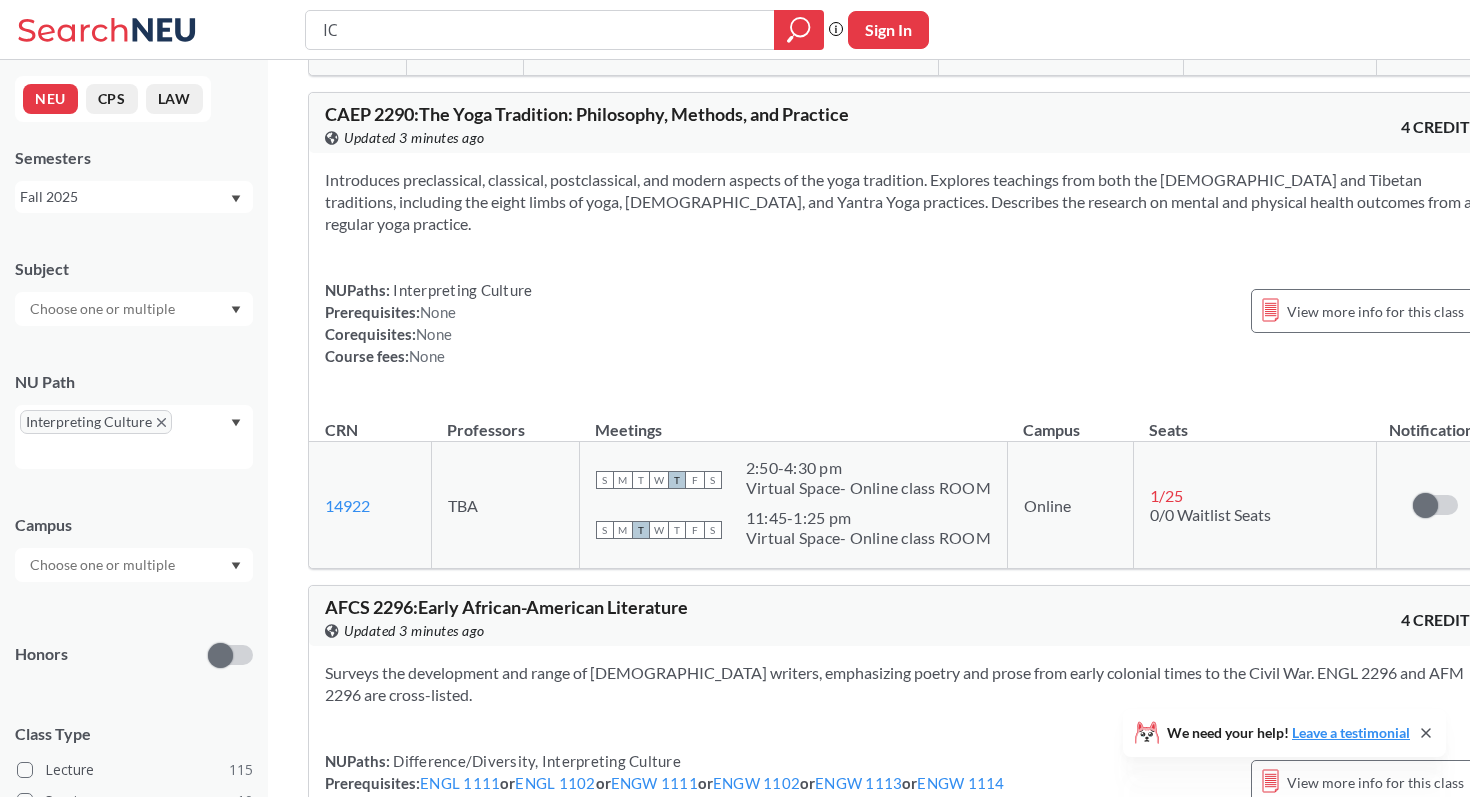 scroll, scrollTop: 34726, scrollLeft: 0, axis: vertical 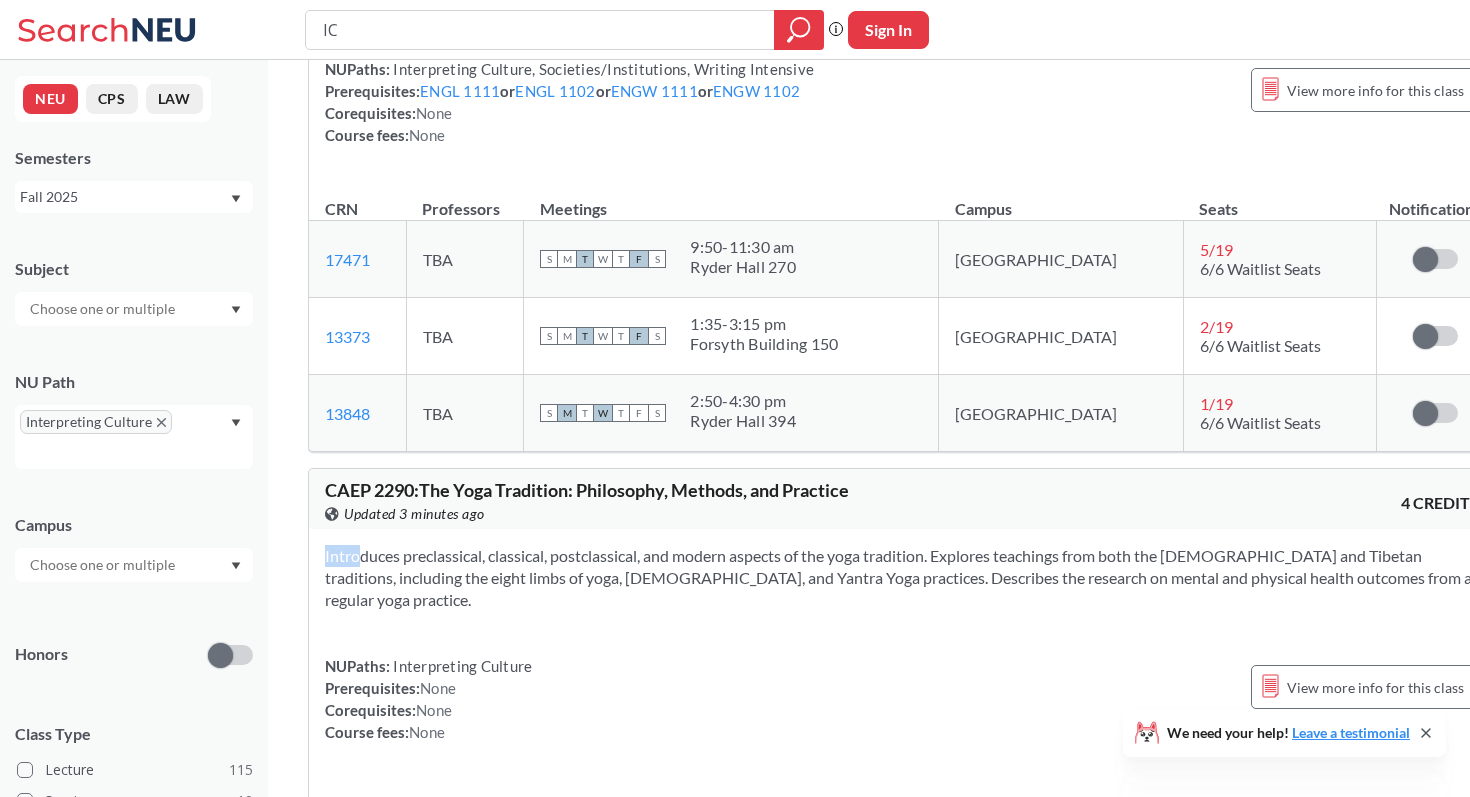 drag, startPoint x: 323, startPoint y: 365, endPoint x: 425, endPoint y: 438, distance: 125.43126 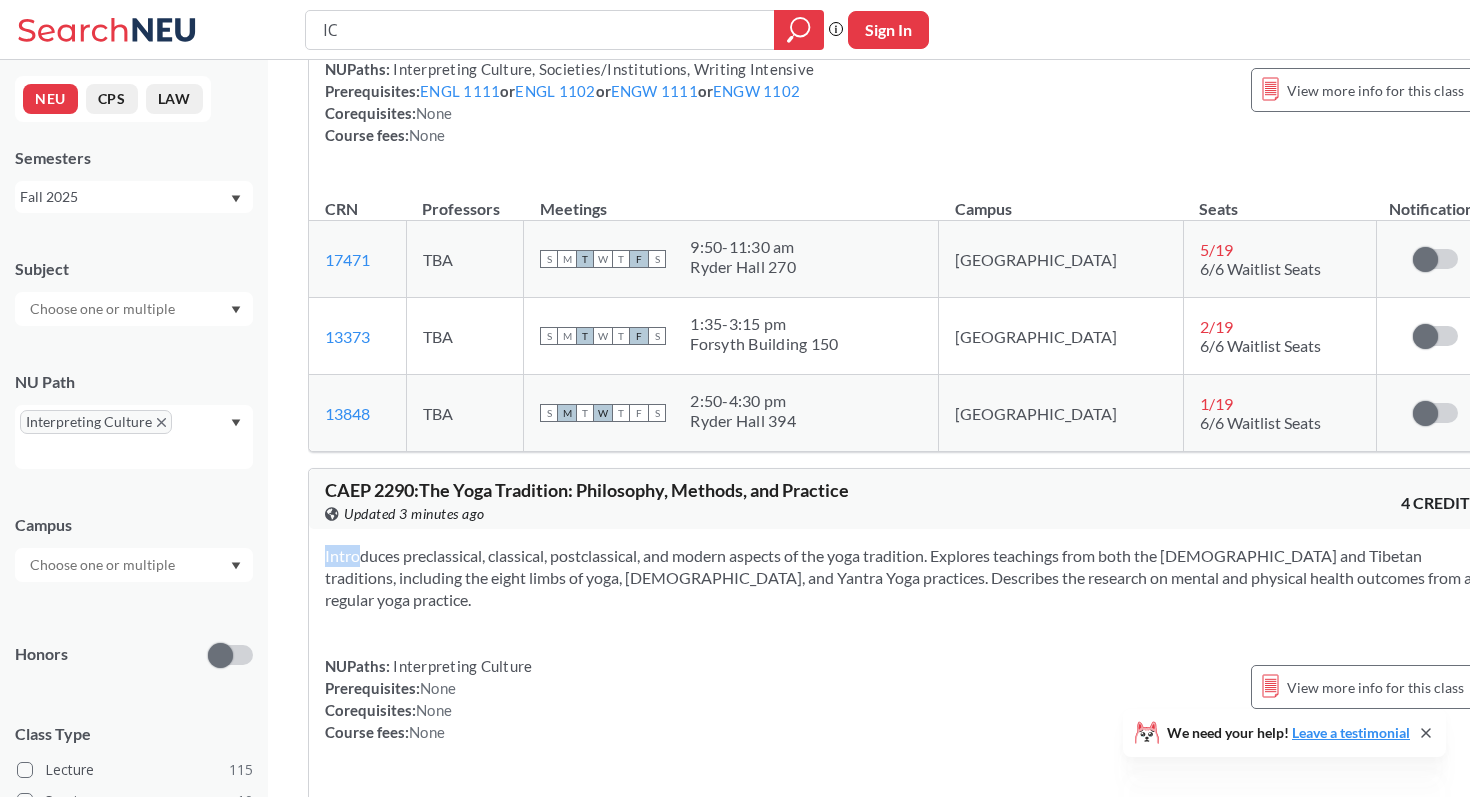 click on "Introduces preclassical, classical, postclassical, and modern aspects of the yoga tradition. Explores teachings from both the [DEMOGRAPHIC_DATA] and Tibetan traditions, including the eight limbs of yoga, [DEMOGRAPHIC_DATA], and Yantra Yoga practices. Describes the research on mental and physical health outcomes from a regular yoga practice.
NUPaths:   Interpreting Culture Prerequisites:  None Corequisites:  None Course fees:  None View more info for this class" at bounding box center [902, 652] 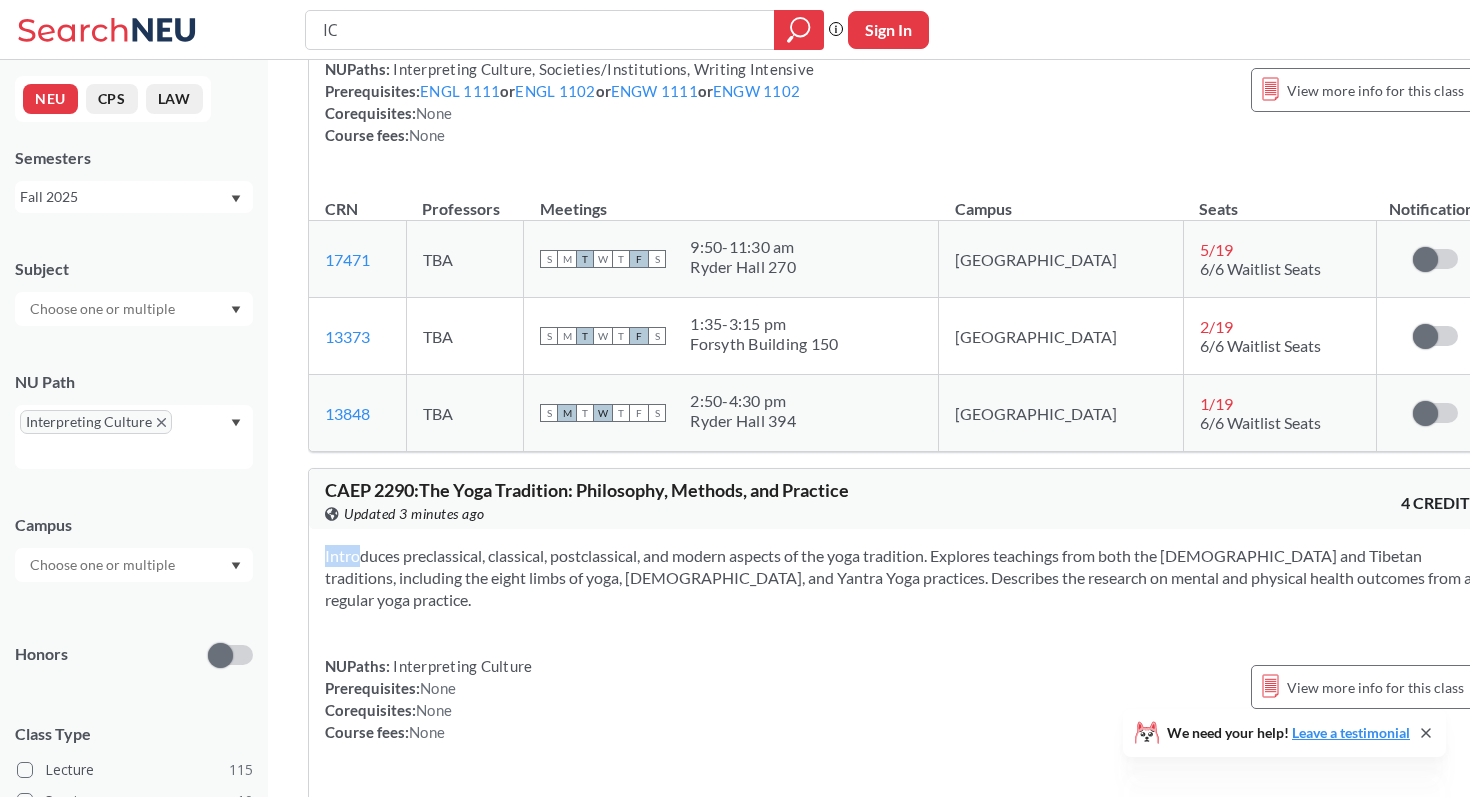 copy 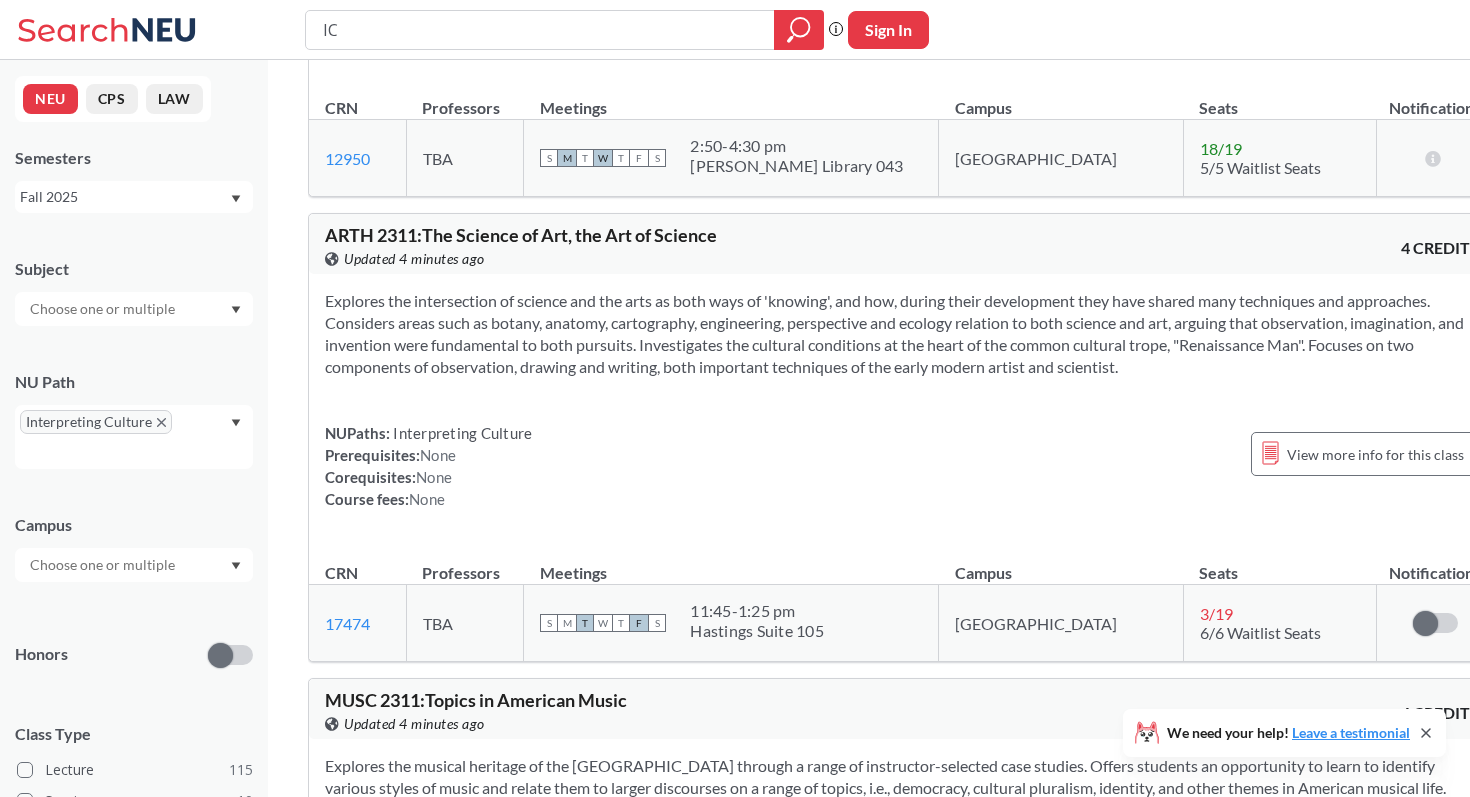 scroll, scrollTop: 38178, scrollLeft: 0, axis: vertical 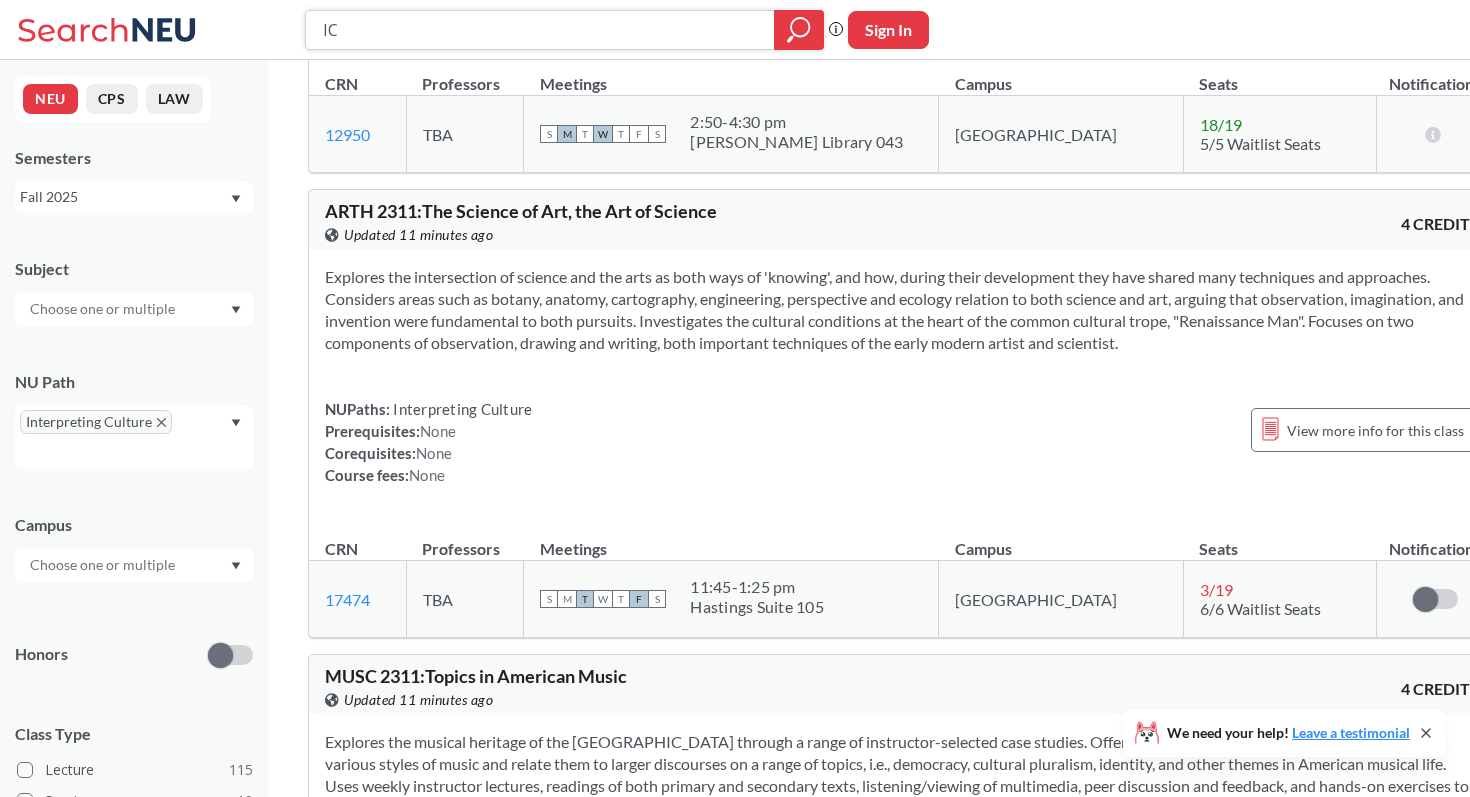 drag, startPoint x: 690, startPoint y: 40, endPoint x: 303, endPoint y: 84, distance: 389.49326 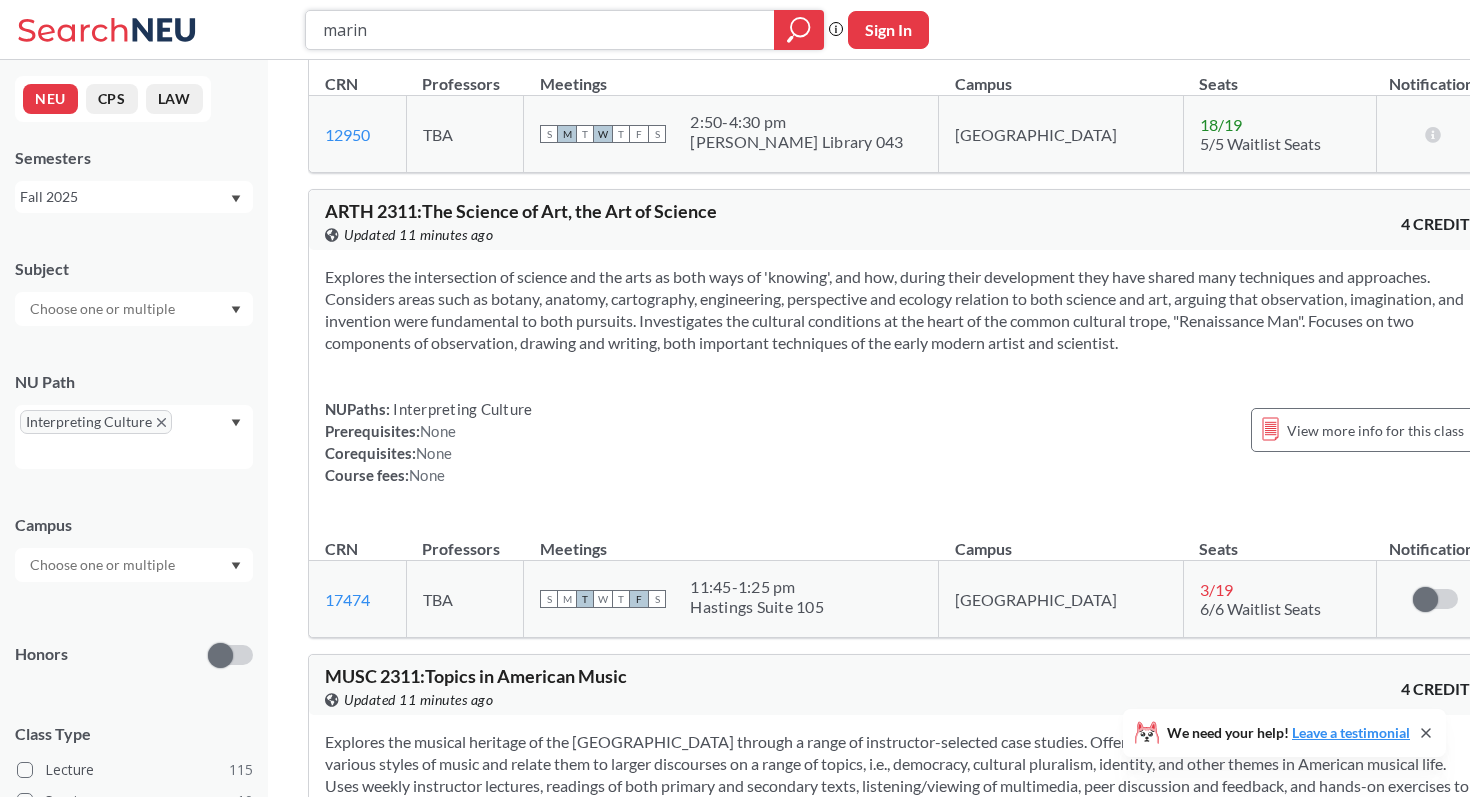 type on "marine" 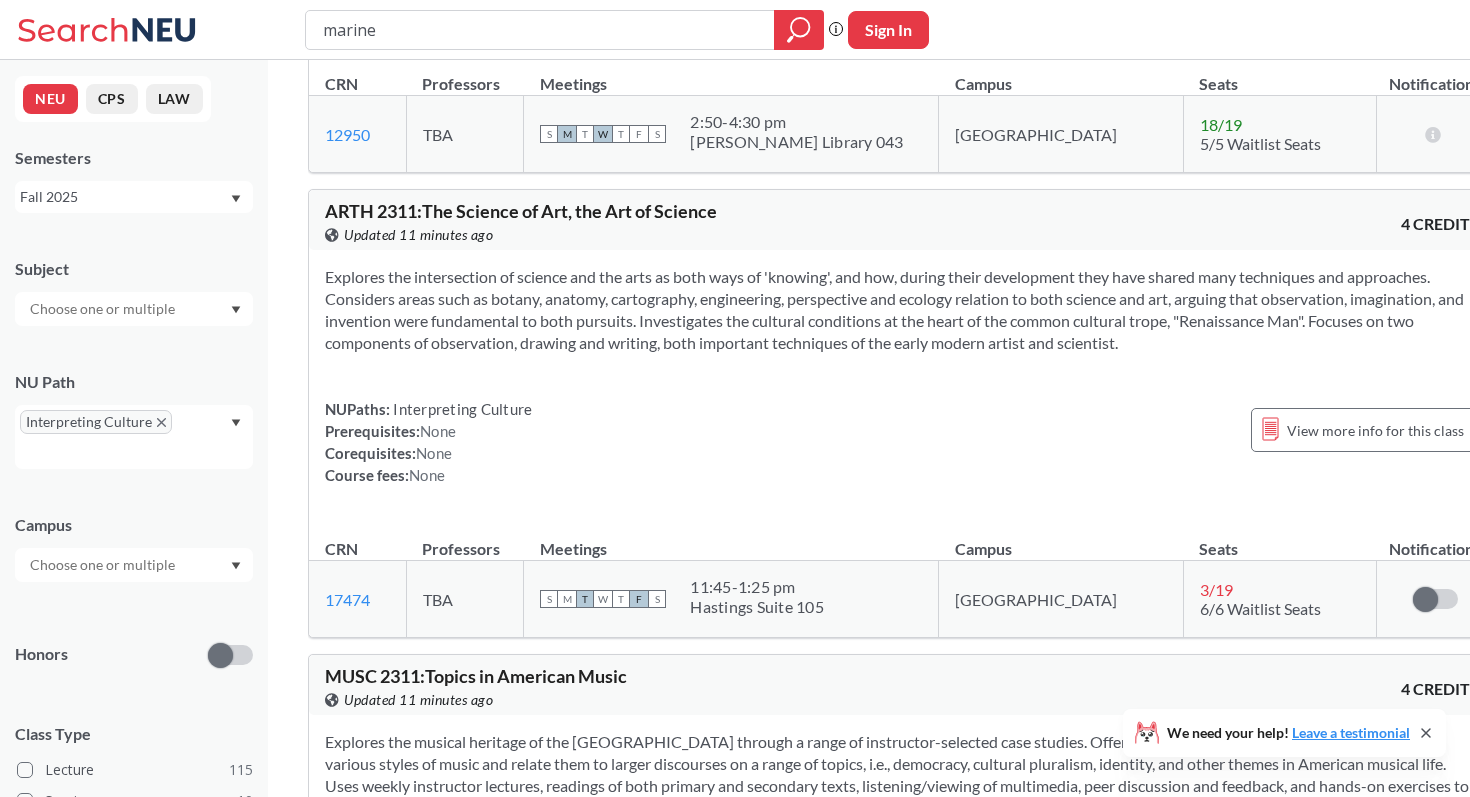 scroll, scrollTop: 0, scrollLeft: 0, axis: both 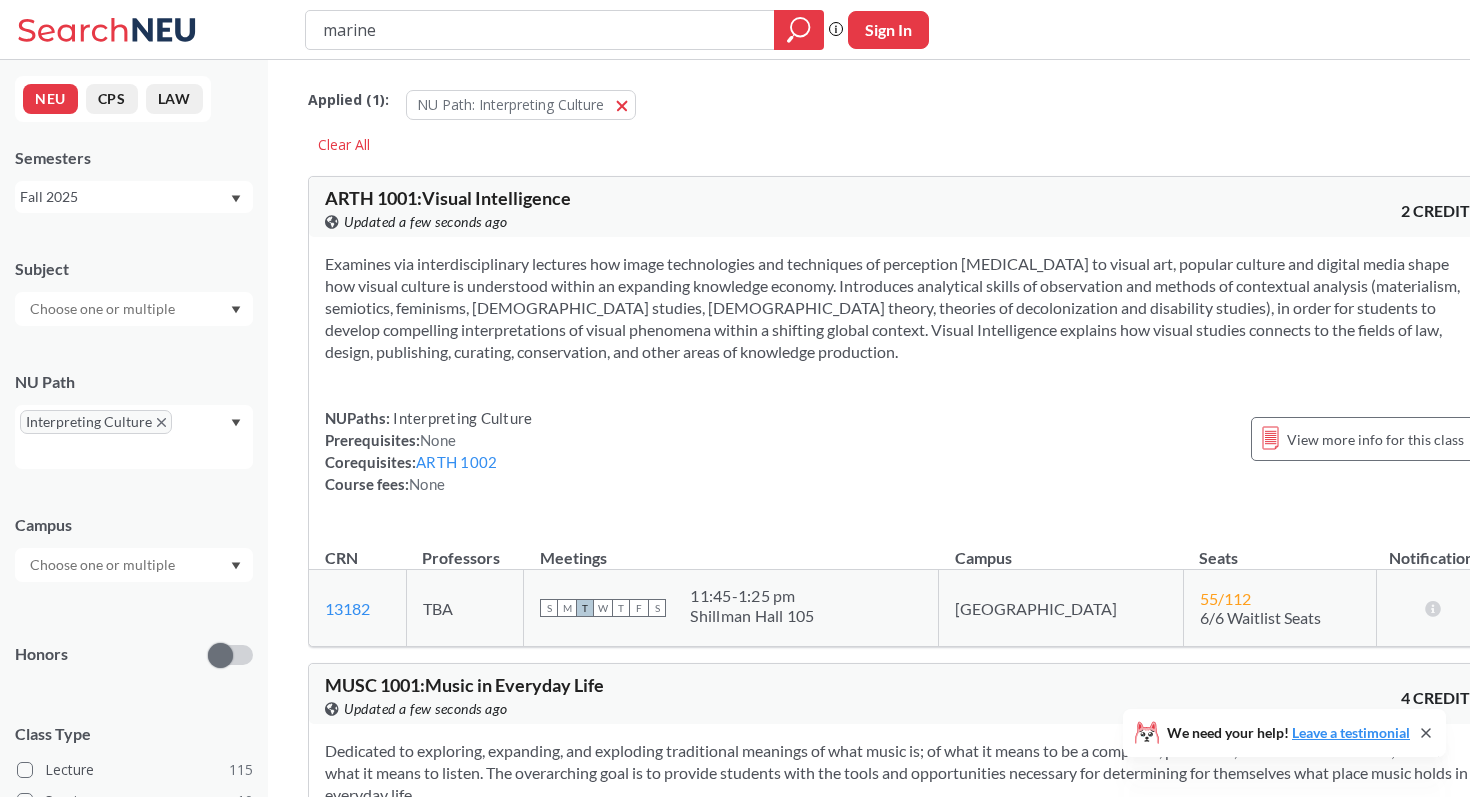 click 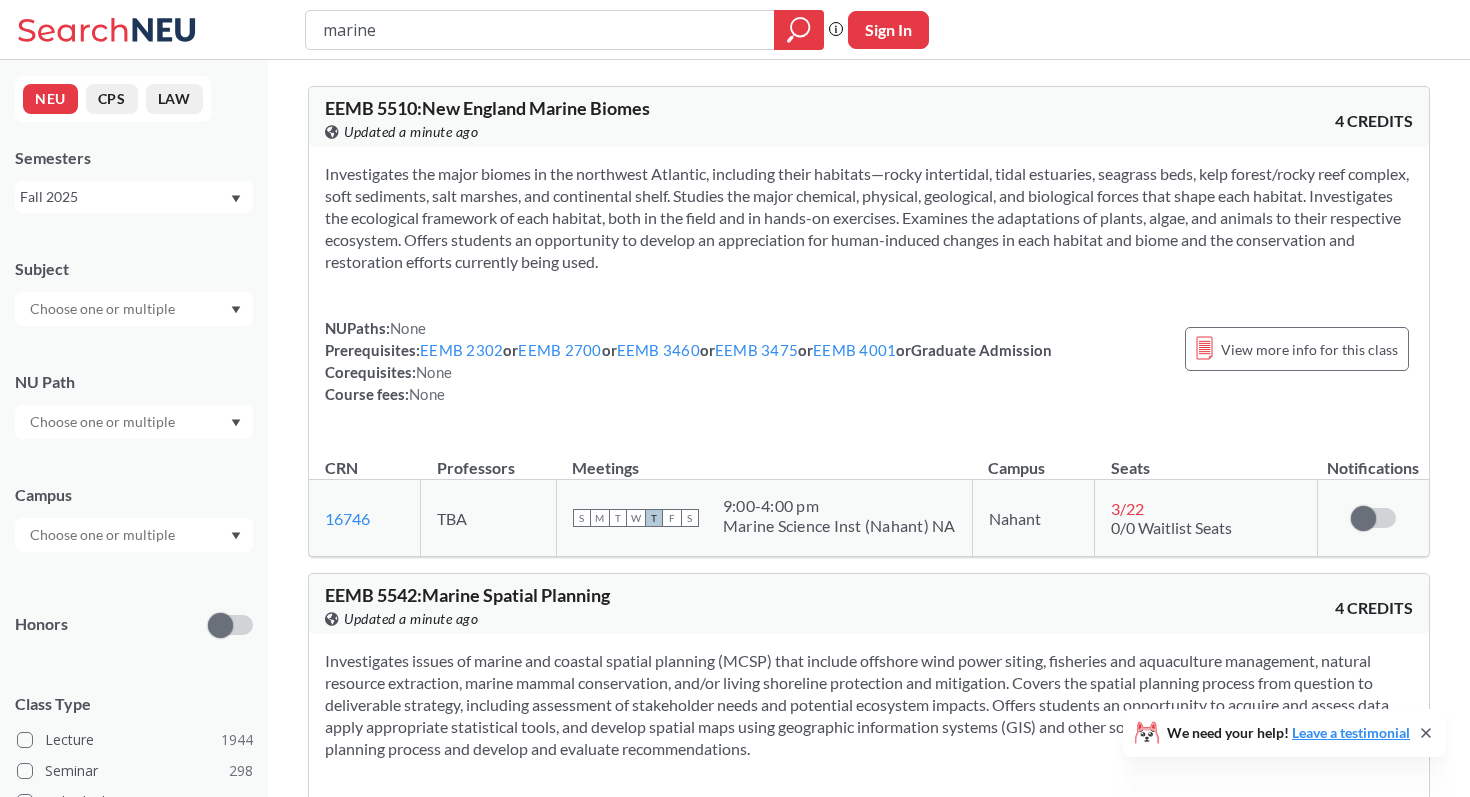 click on "marine" at bounding box center (540, 30) 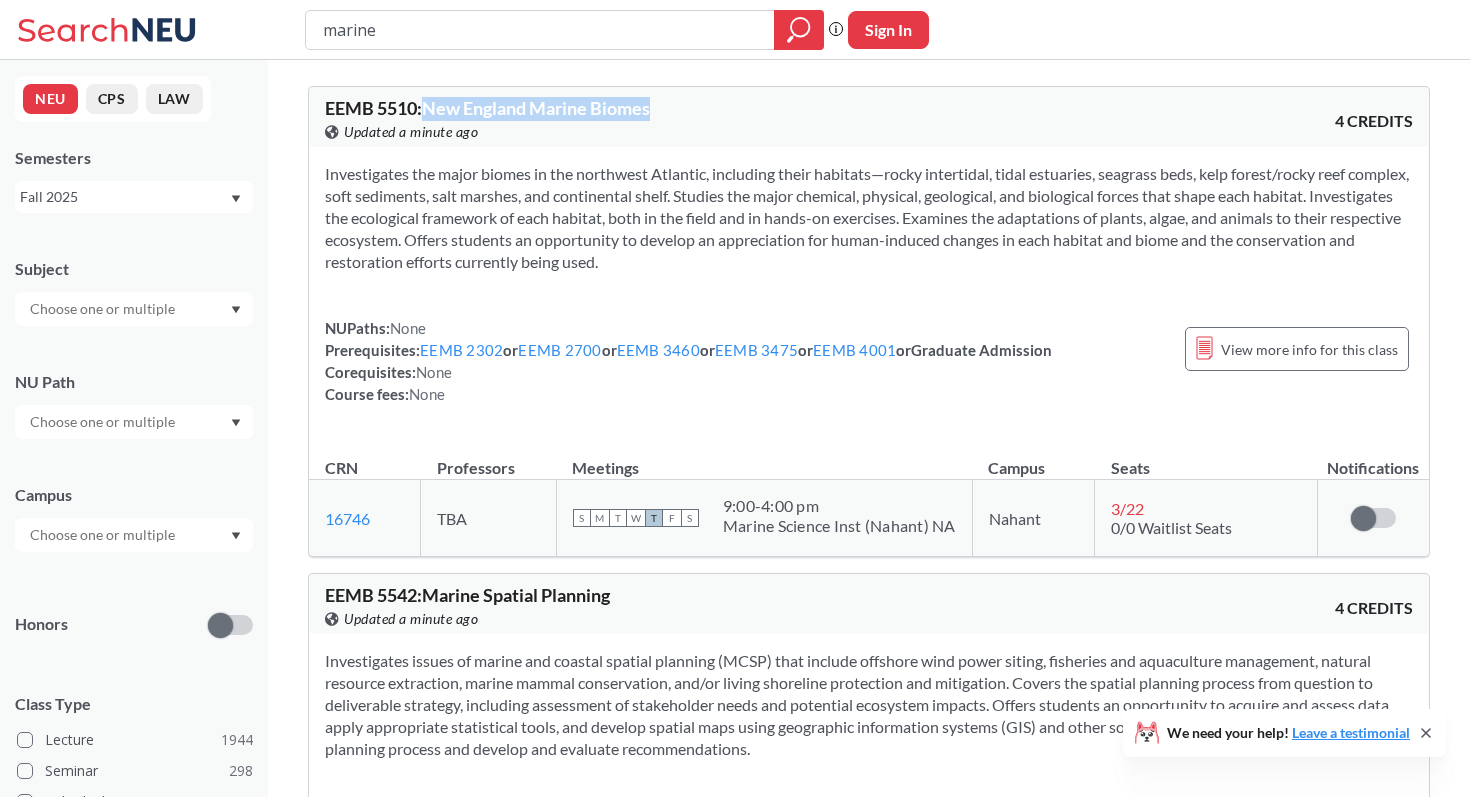 drag, startPoint x: 423, startPoint y: 109, endPoint x: 671, endPoint y: 116, distance: 248.09877 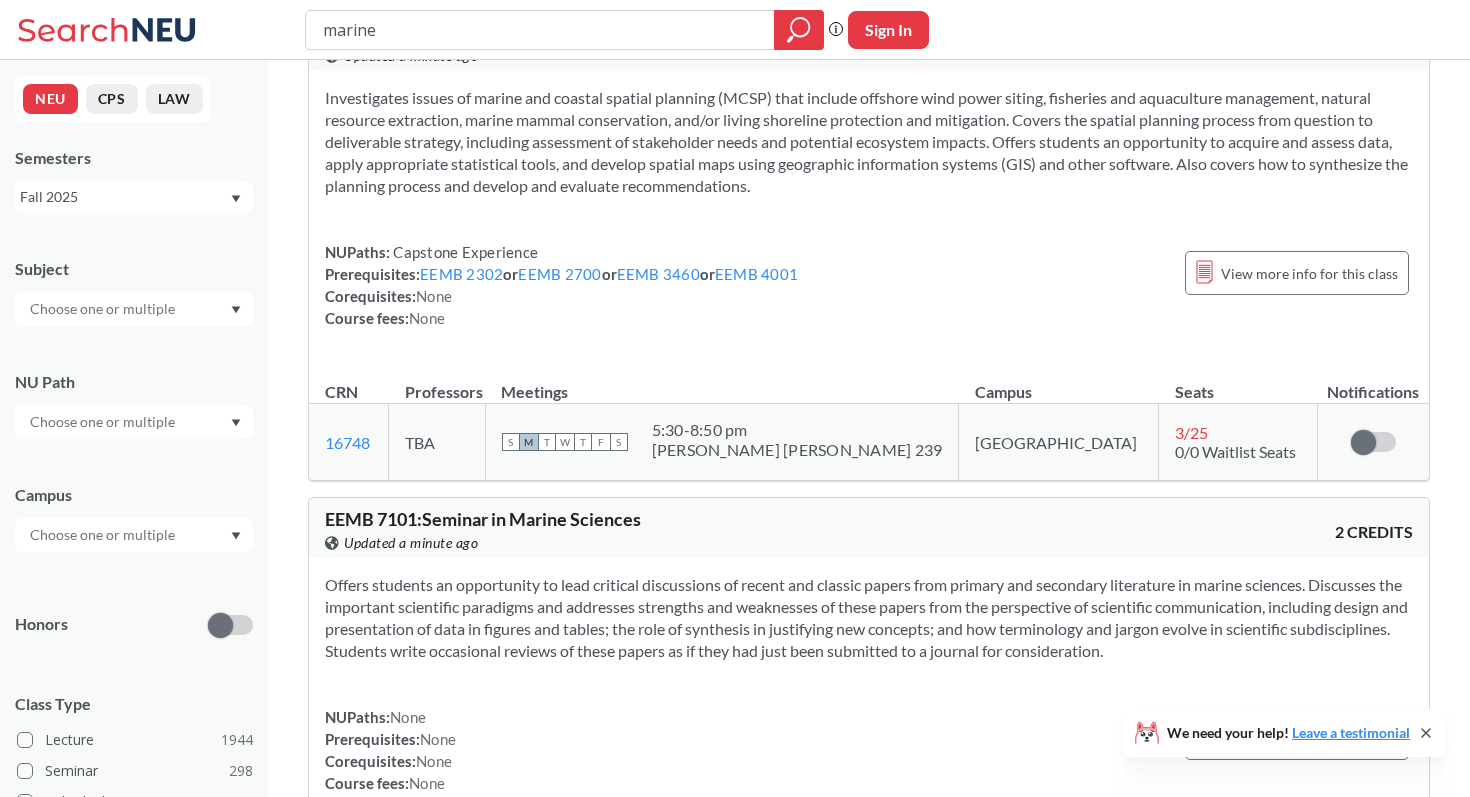 scroll, scrollTop: 608, scrollLeft: 0, axis: vertical 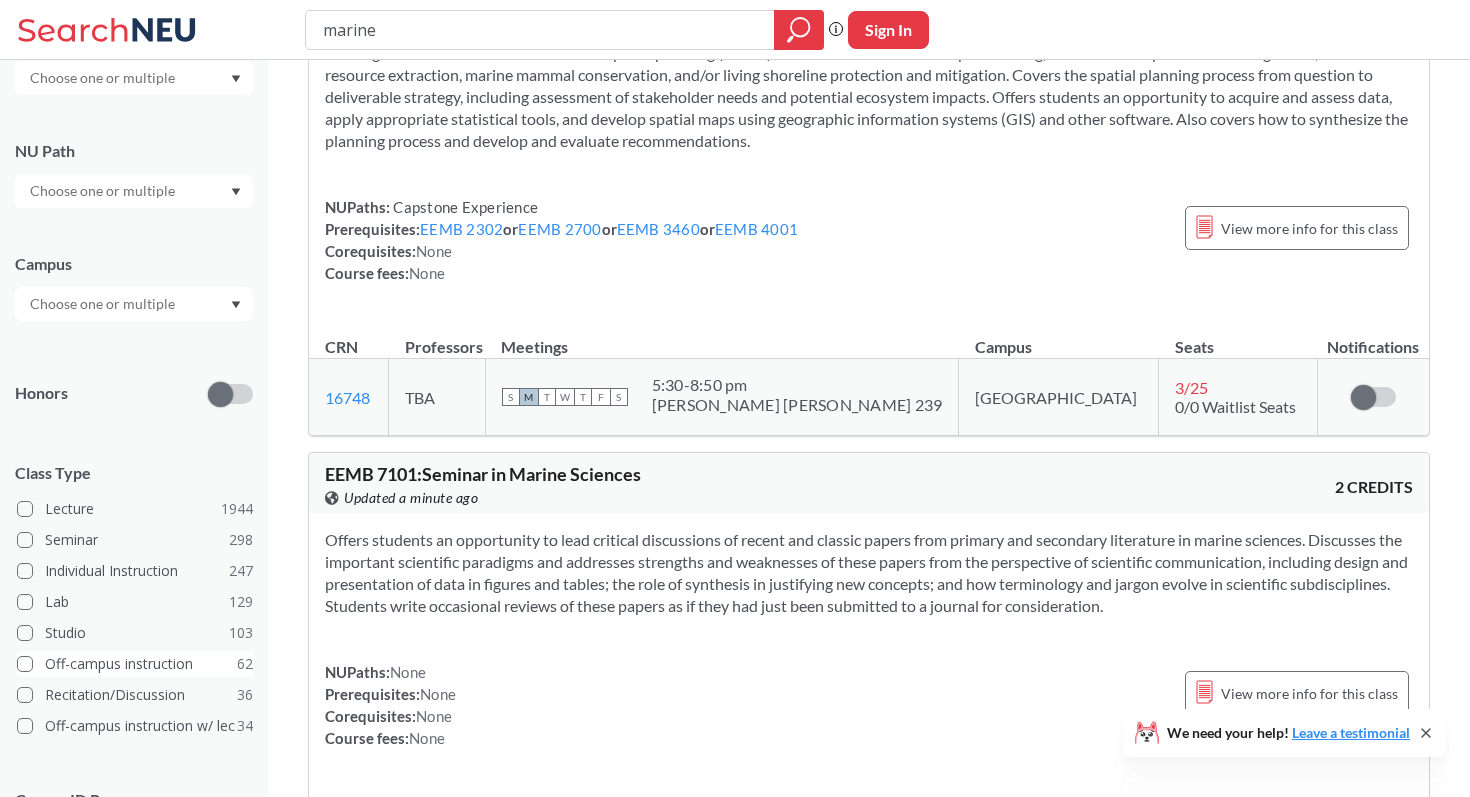 click on "Off-campus instruction 62" at bounding box center (135, 664) 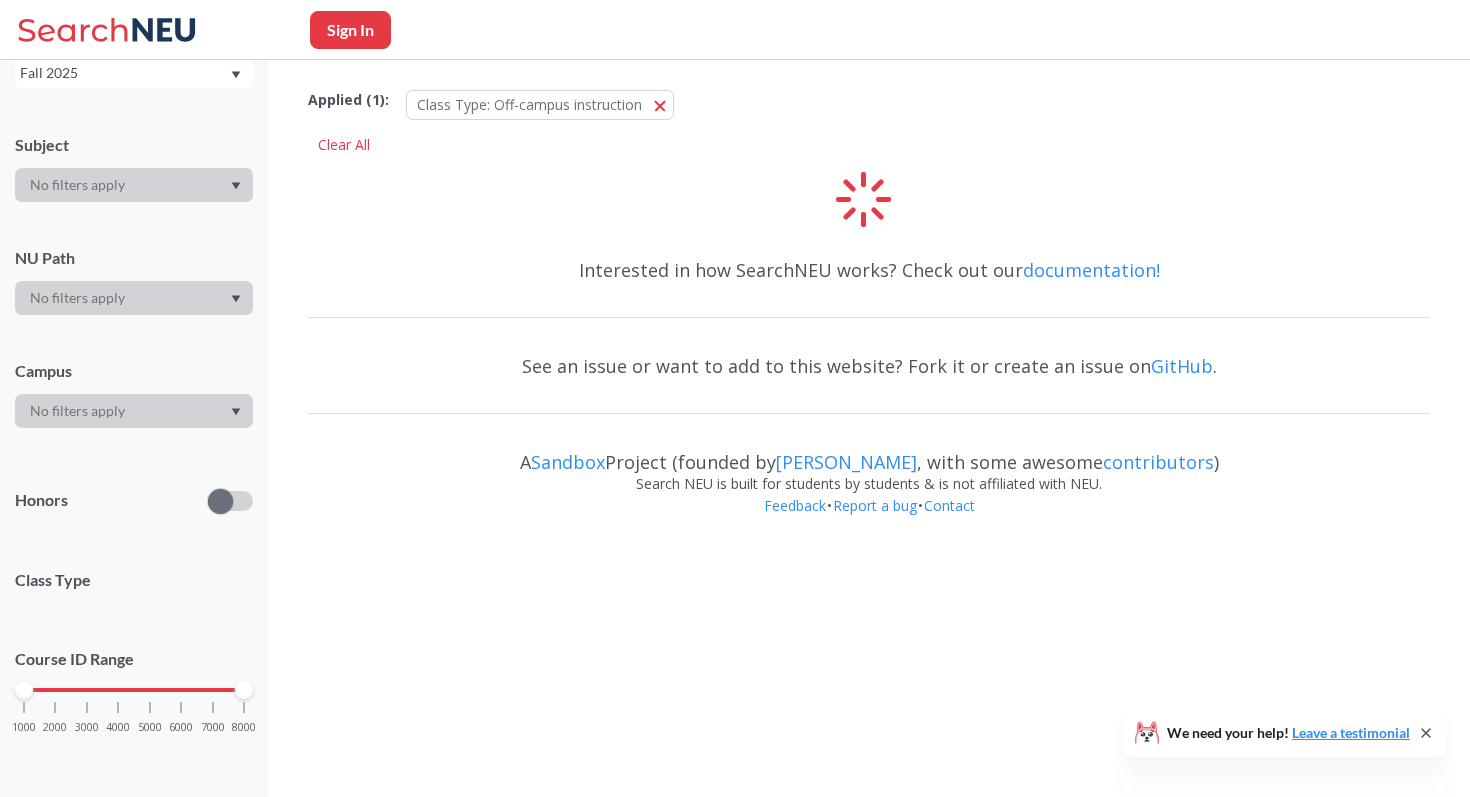 scroll, scrollTop: 231, scrollLeft: 0, axis: vertical 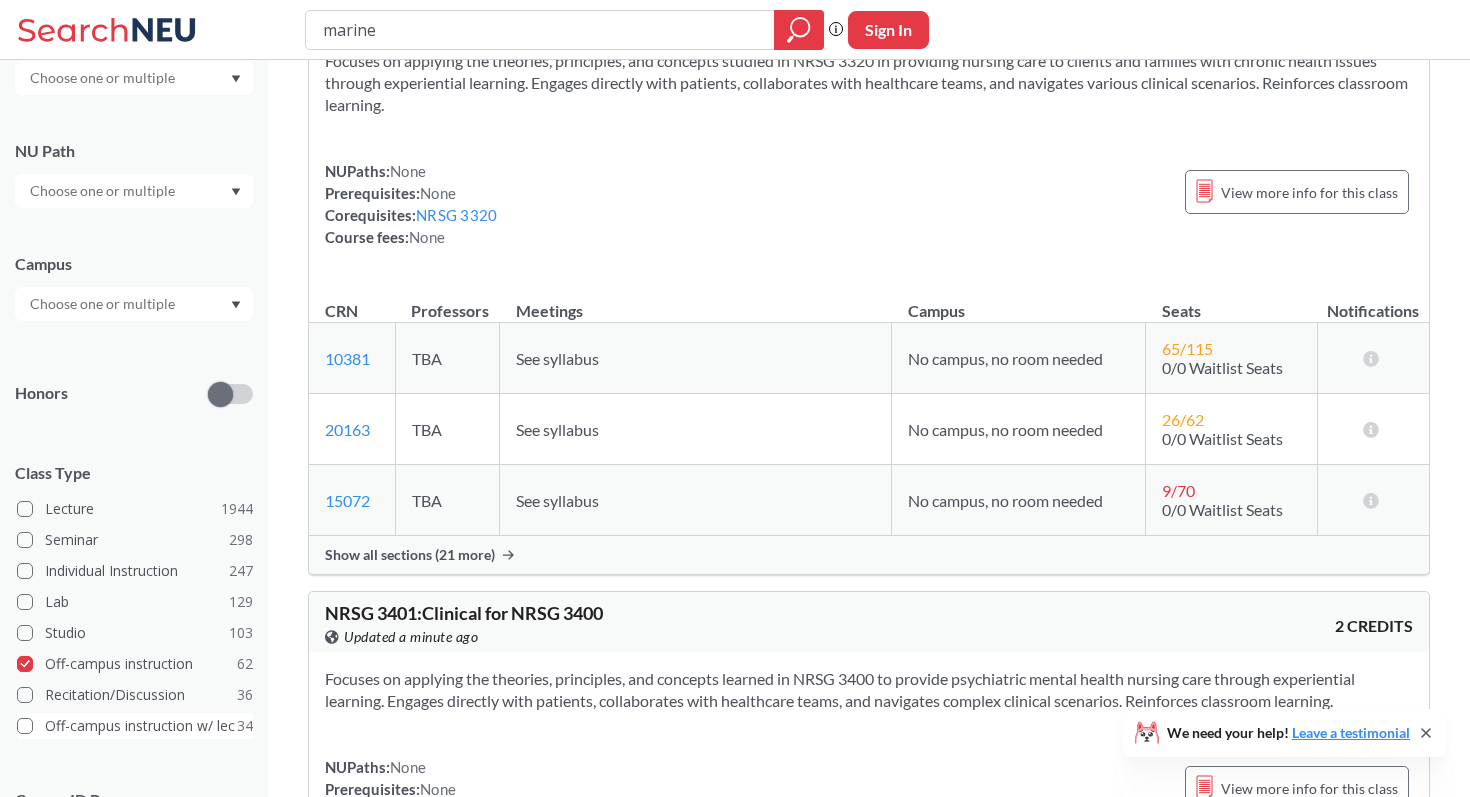 click on "Off-campus instruction w/ lec 34" at bounding box center (135, 726) 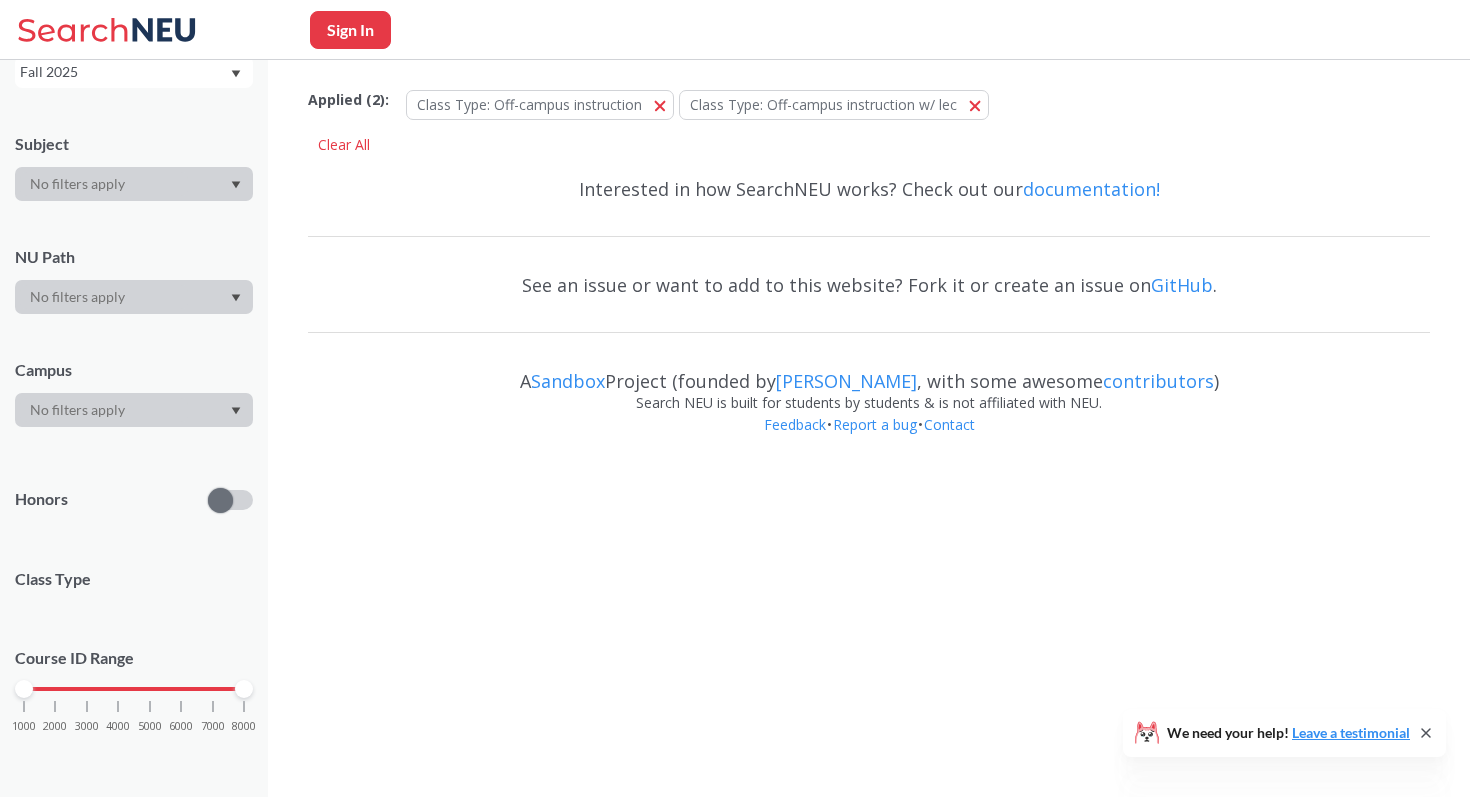 scroll, scrollTop: 0, scrollLeft: 0, axis: both 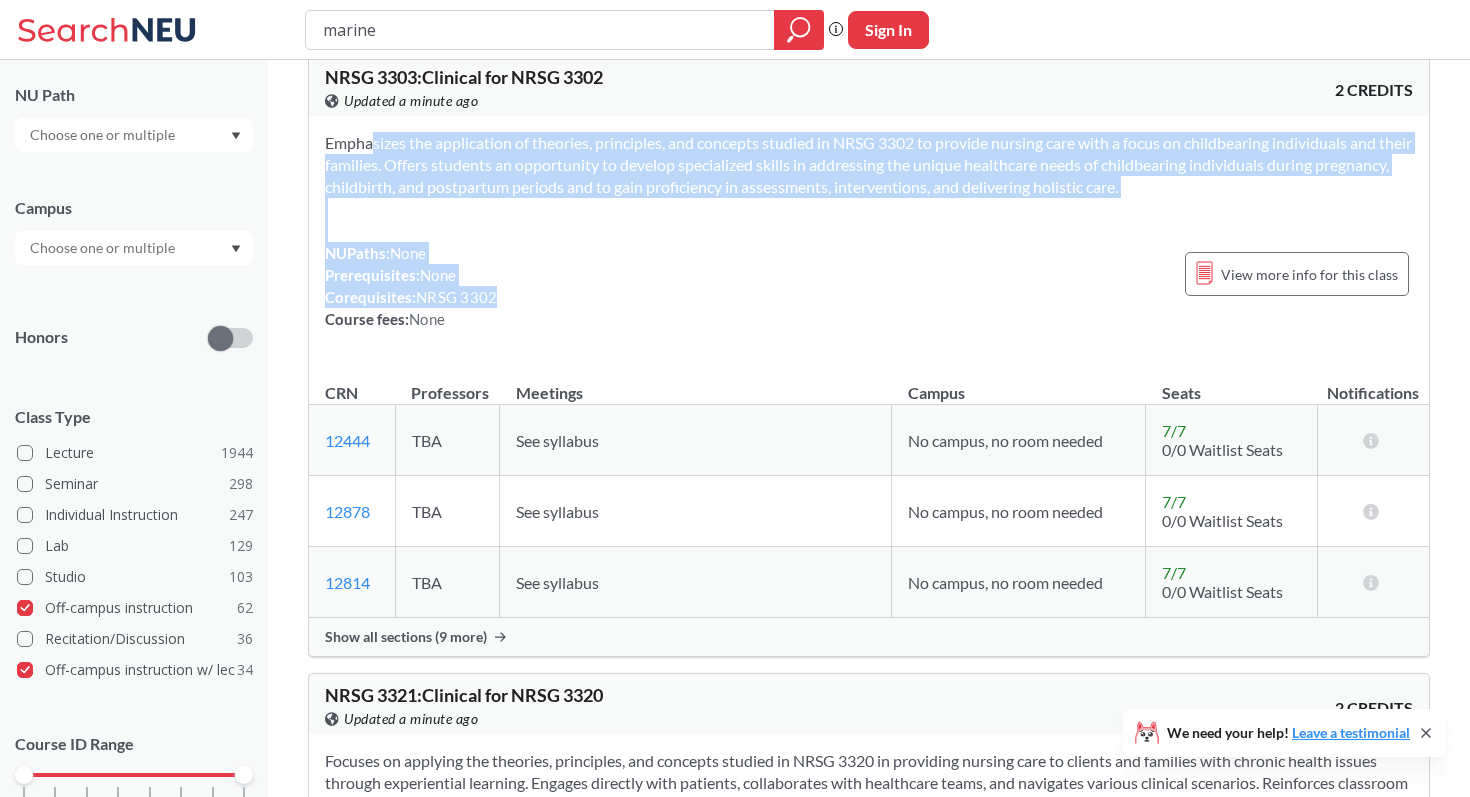 drag, startPoint x: 321, startPoint y: 147, endPoint x: 534, endPoint y: 308, distance: 267.00186 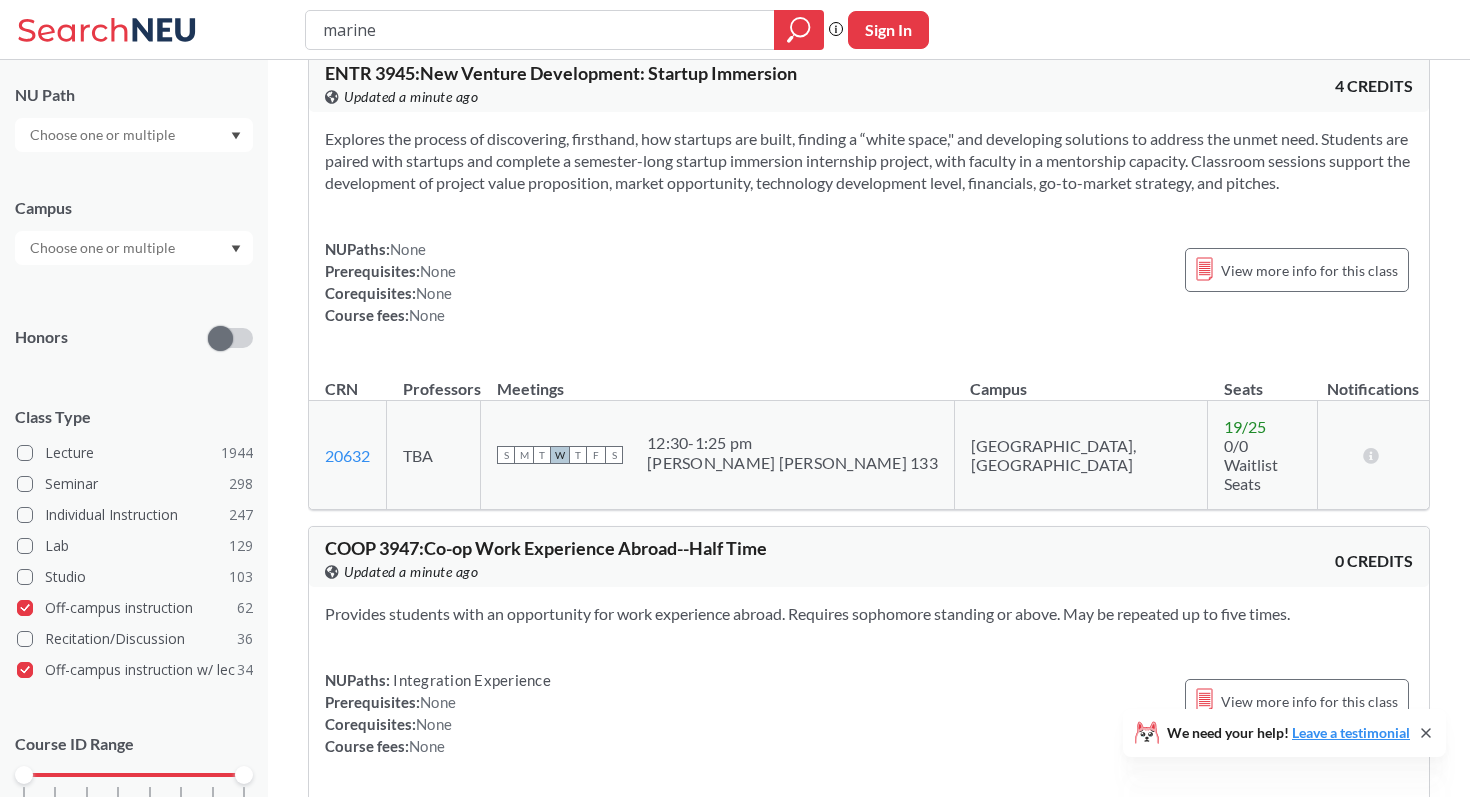 scroll, scrollTop: 2574, scrollLeft: 0, axis: vertical 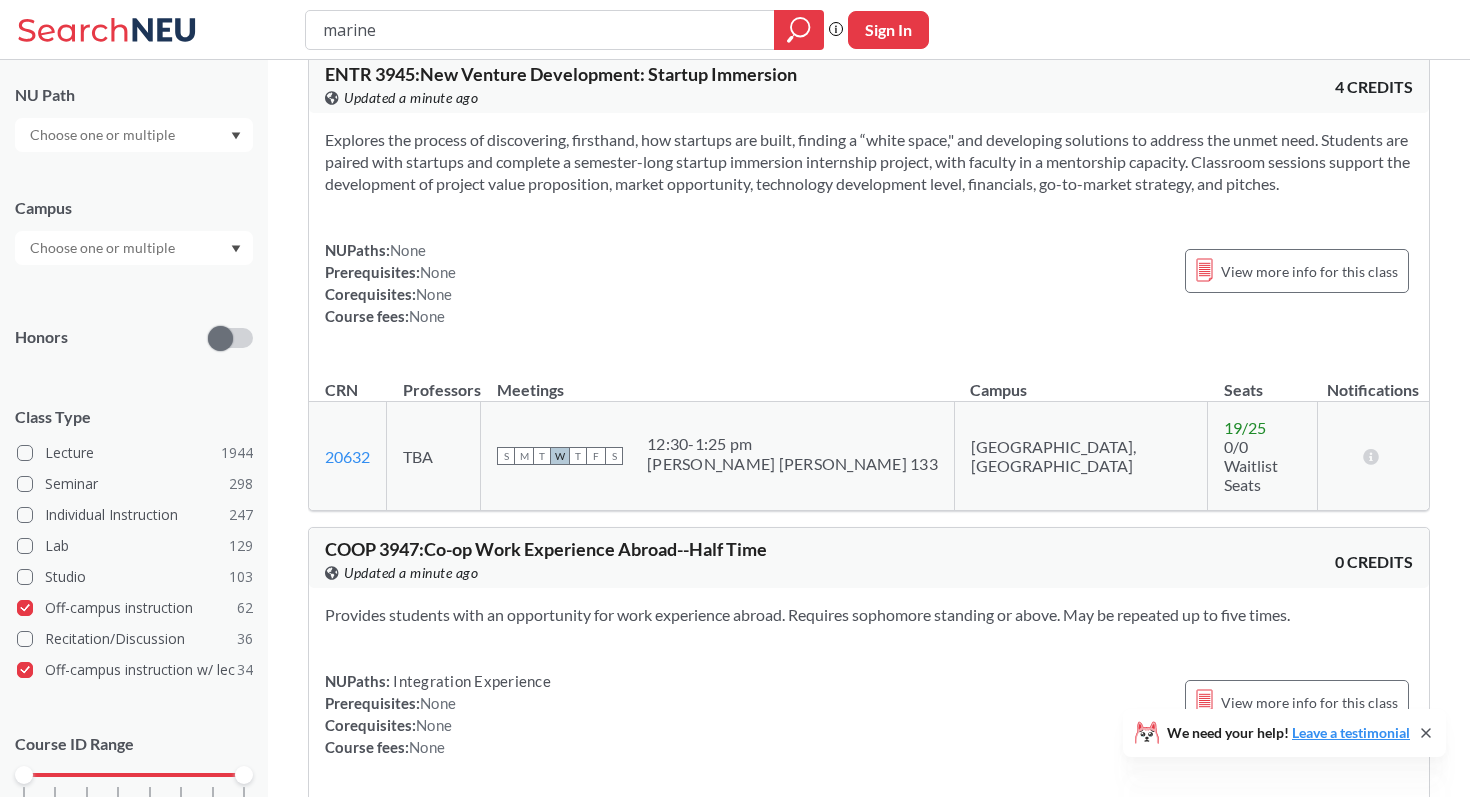 drag, startPoint x: 423, startPoint y: 75, endPoint x: 793, endPoint y: 70, distance: 370.03378 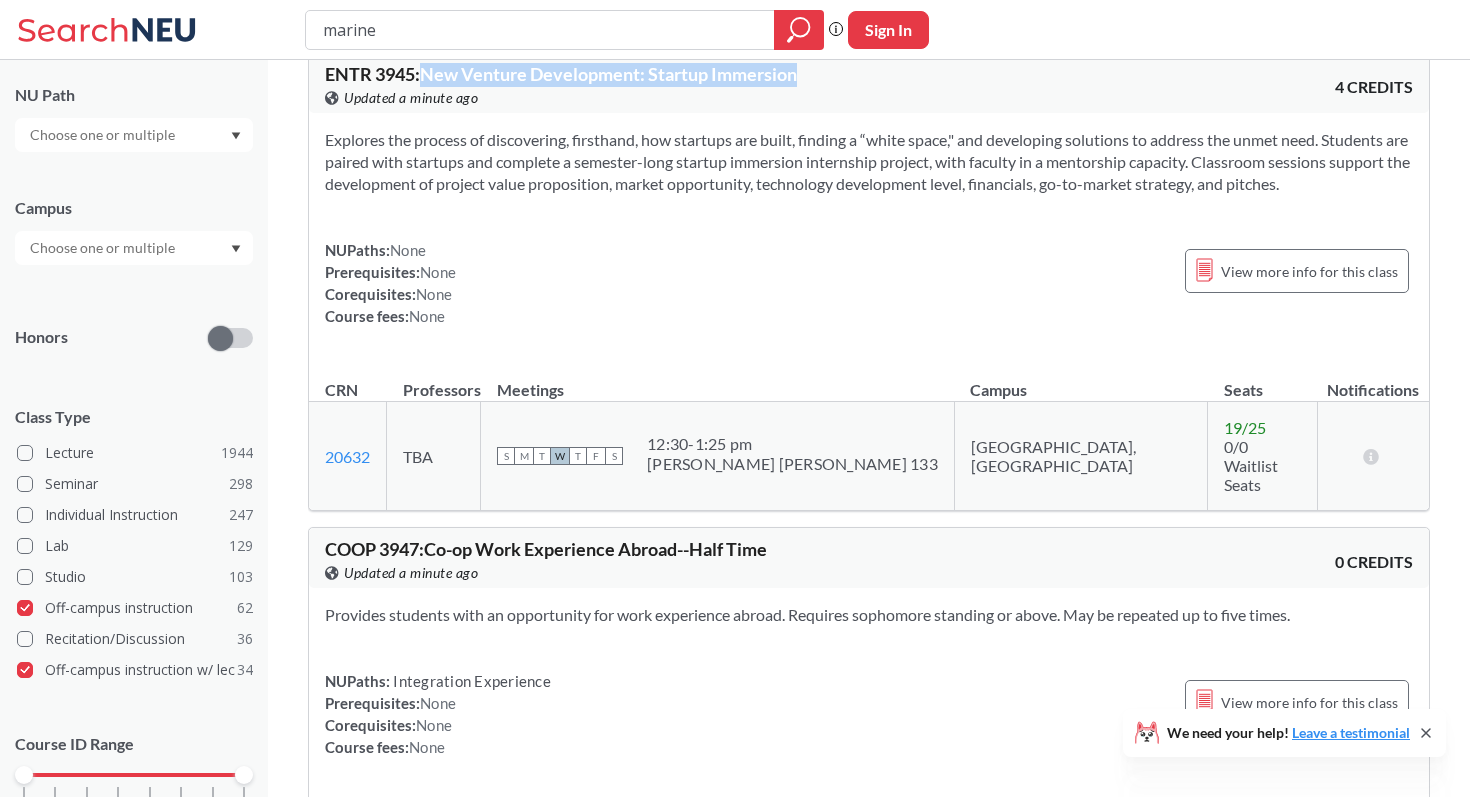 drag, startPoint x: 811, startPoint y: 75, endPoint x: 429, endPoint y: 81, distance: 382.04712 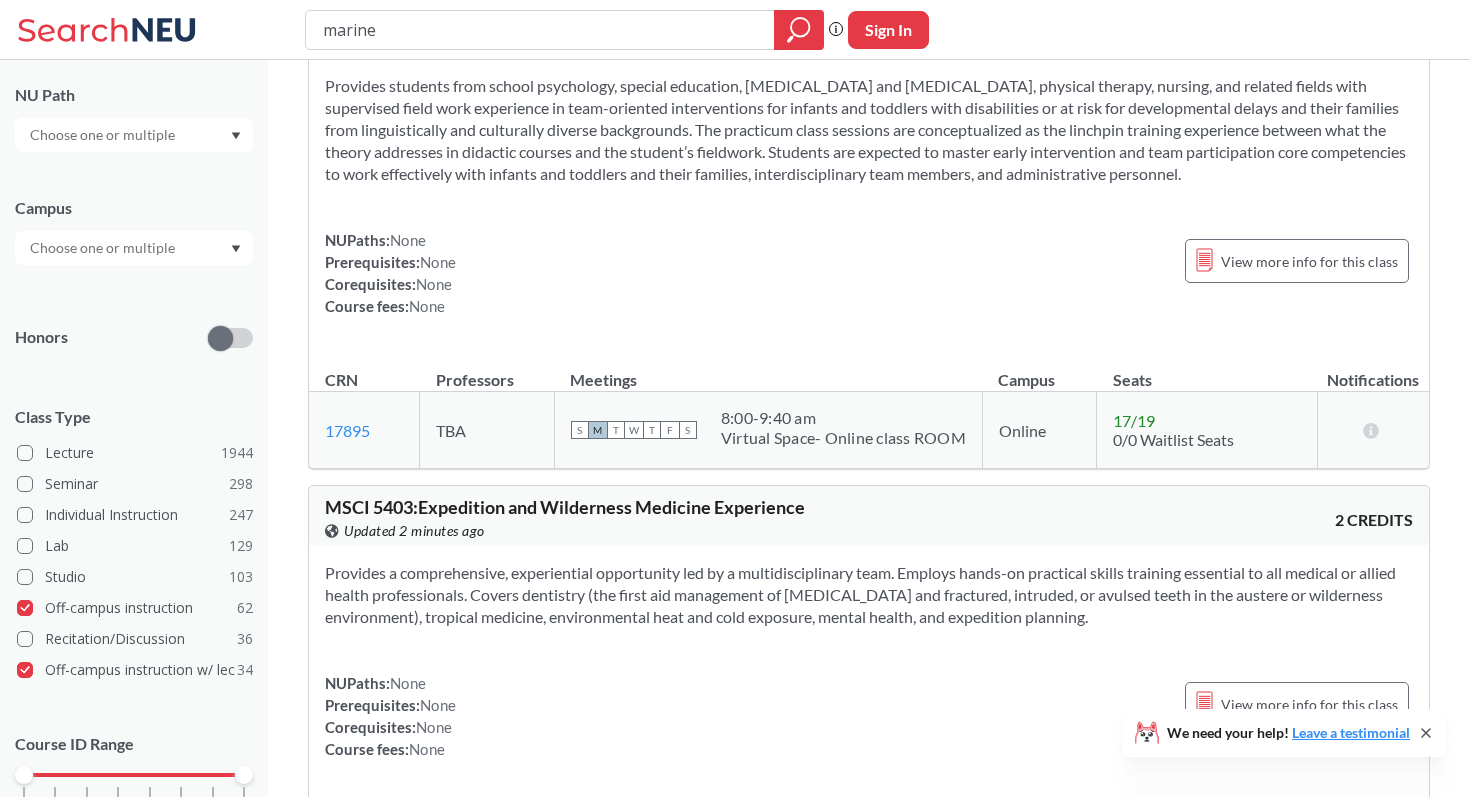 scroll, scrollTop: 11644, scrollLeft: 0, axis: vertical 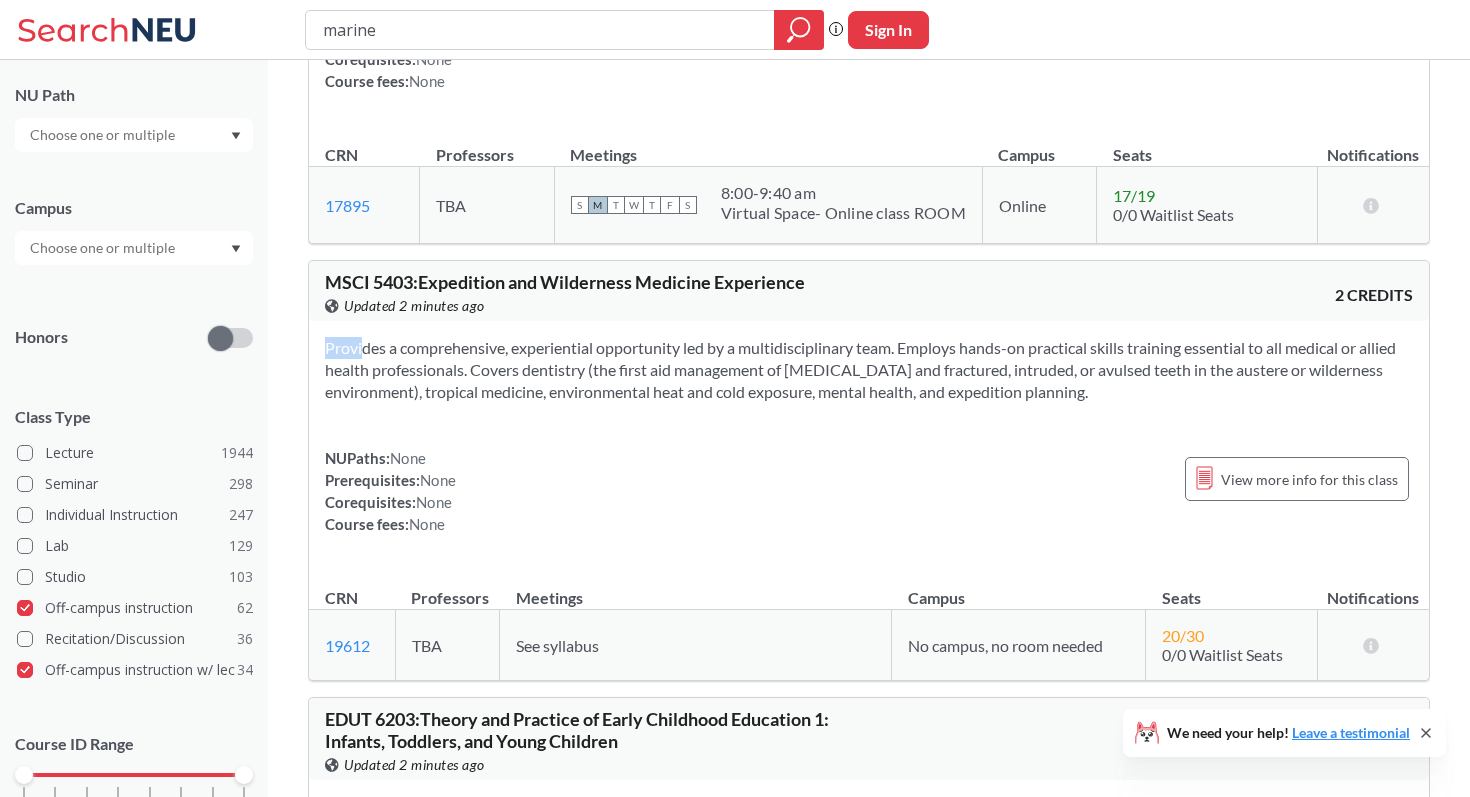 drag, startPoint x: 322, startPoint y: 309, endPoint x: 507, endPoint y: 381, distance: 198.517 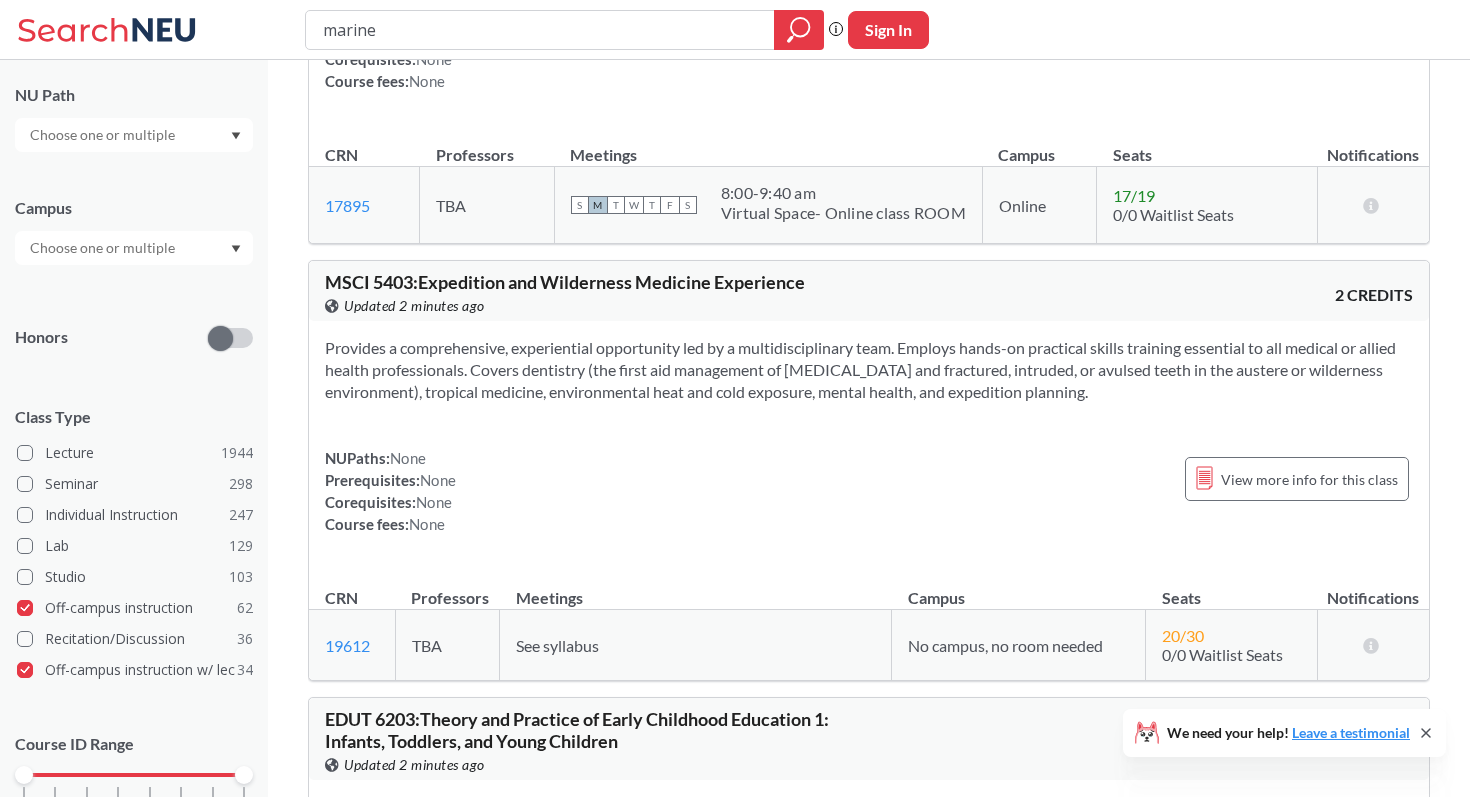 click on "NUPaths:  None Prerequisites:  None Corequisites:  None Course fees:  None View more info for this class" at bounding box center [869, 491] 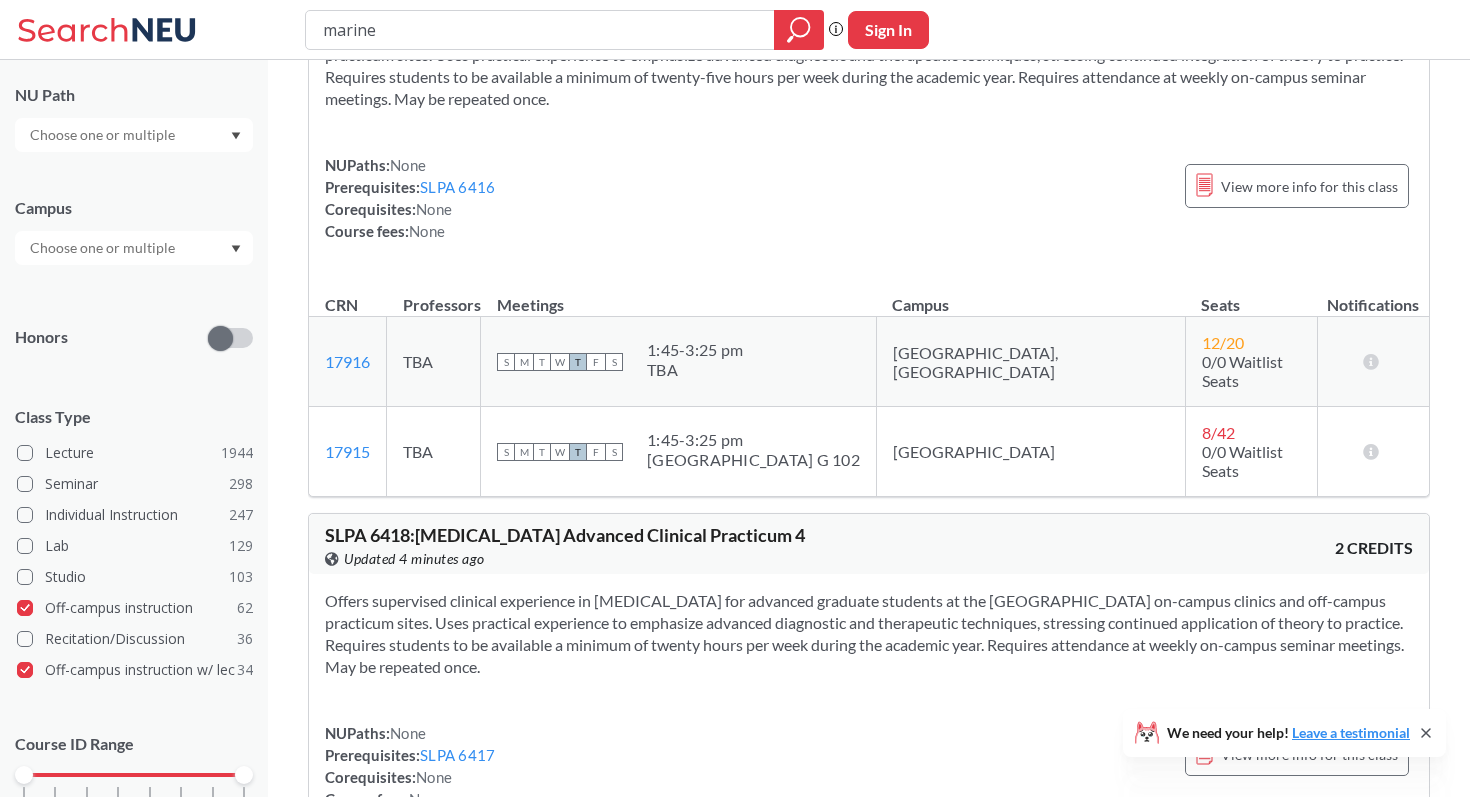 scroll, scrollTop: 20036, scrollLeft: 0, axis: vertical 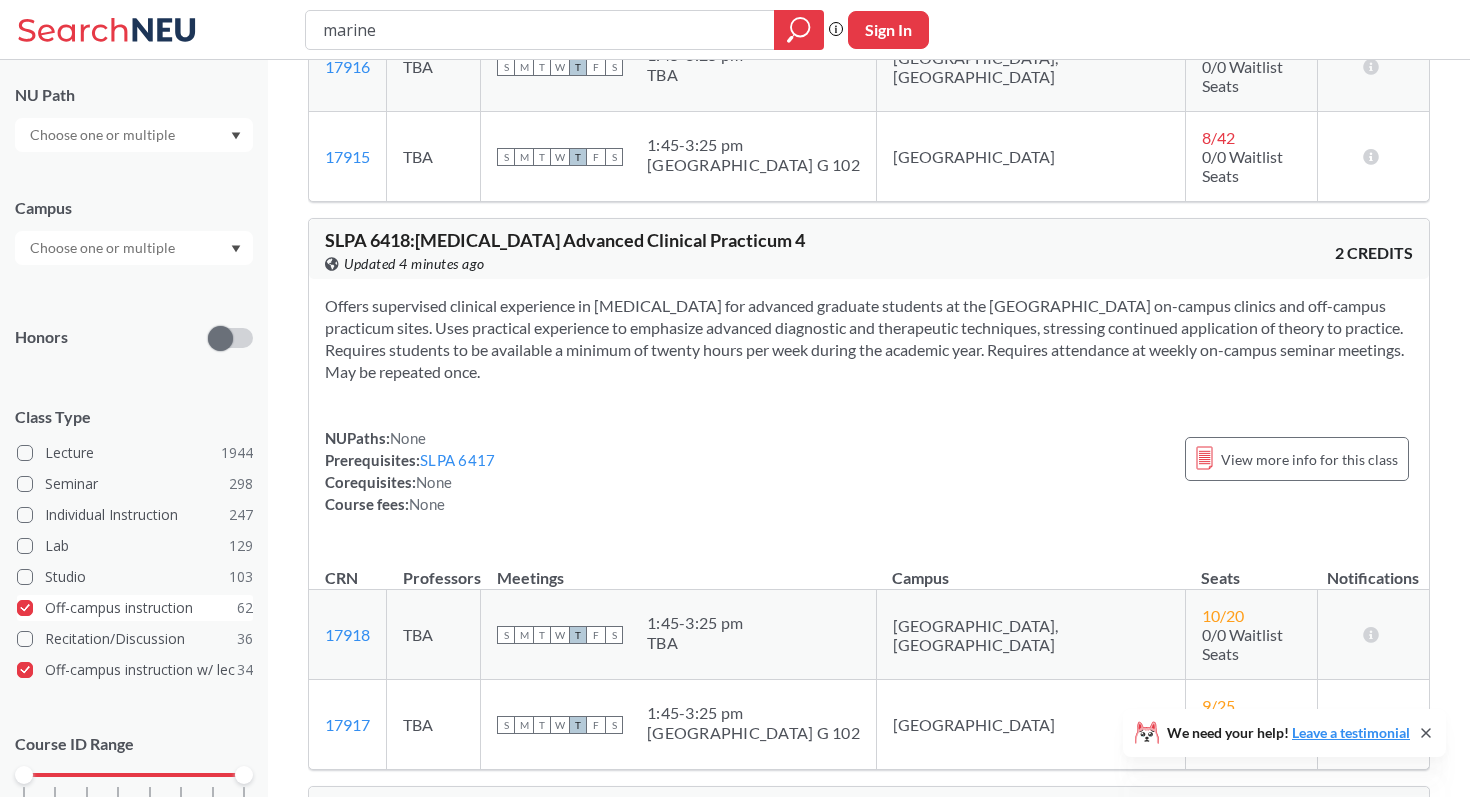 click on "Off-campus instruction 62" at bounding box center (135, 608) 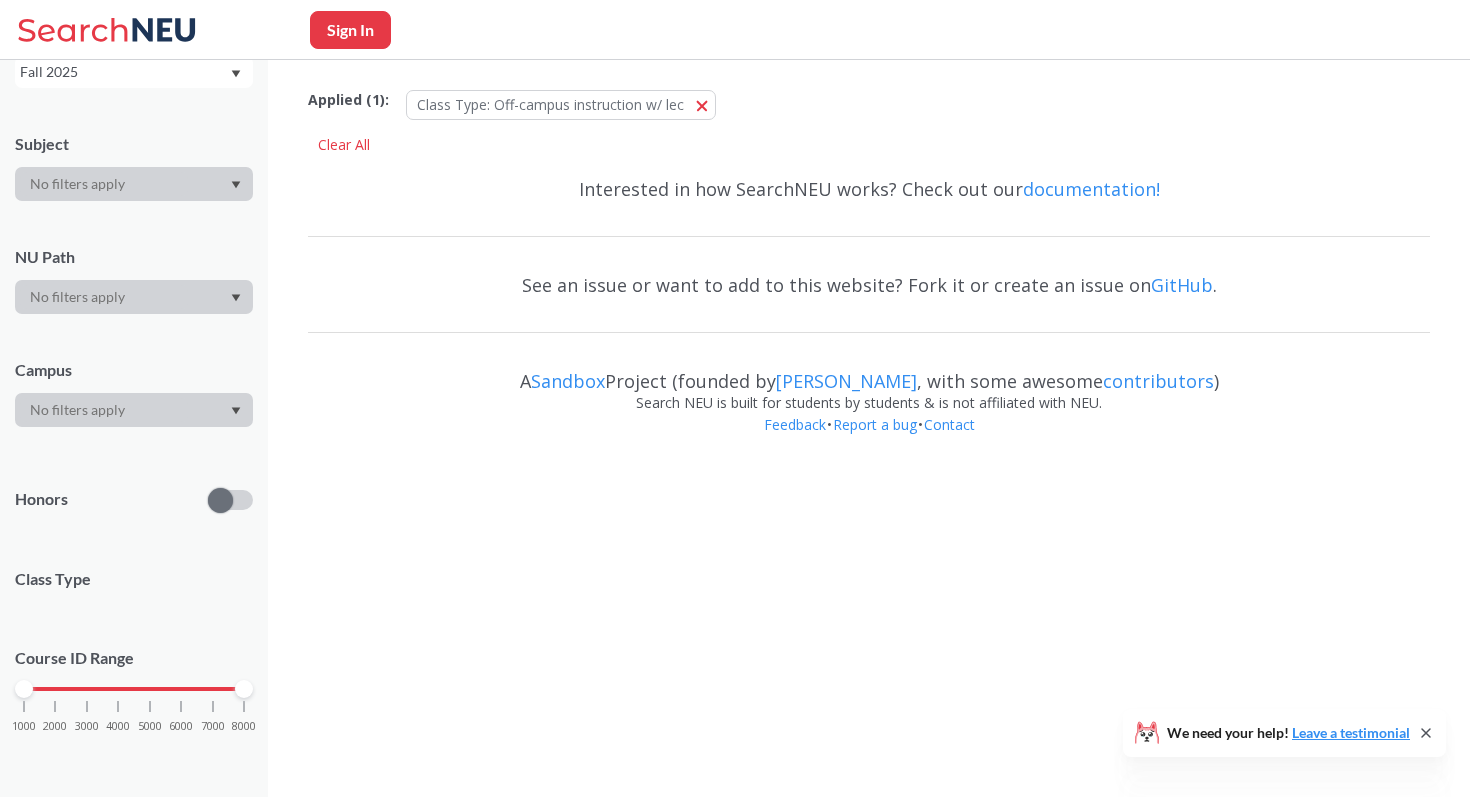 scroll, scrollTop: 0, scrollLeft: 0, axis: both 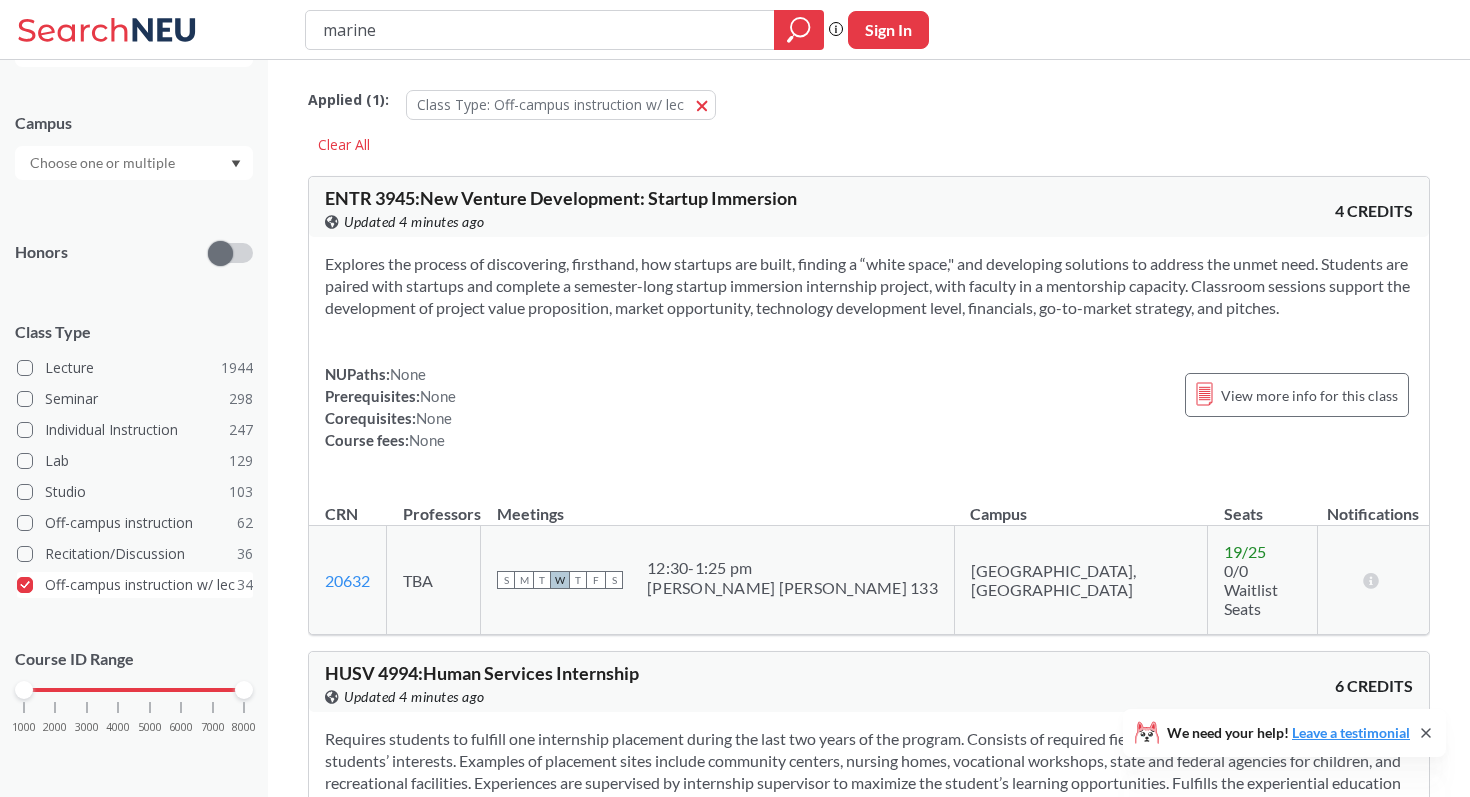 click on "Off-campus instruction w/ lec 34" at bounding box center (135, 585) 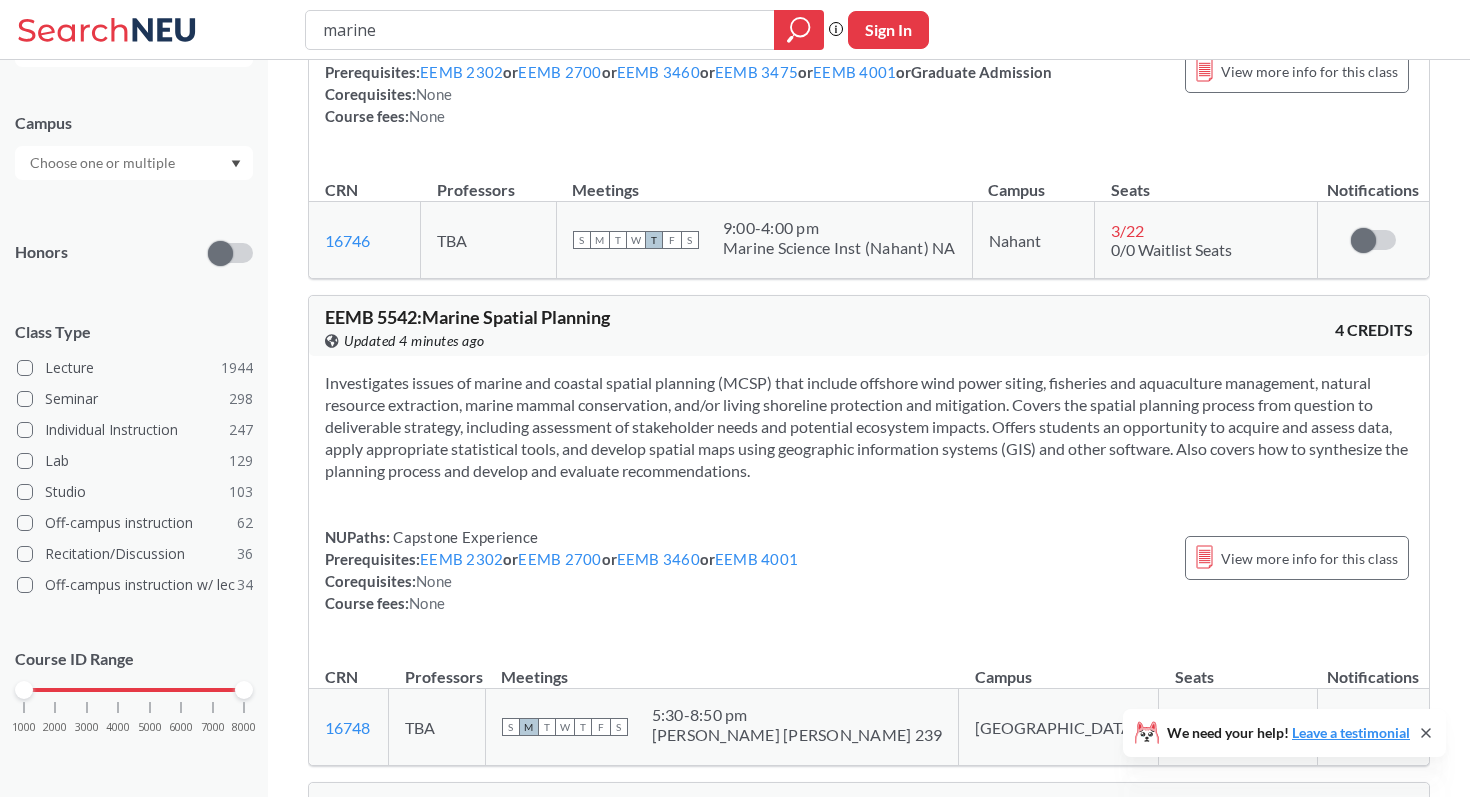 scroll, scrollTop: 381, scrollLeft: 0, axis: vertical 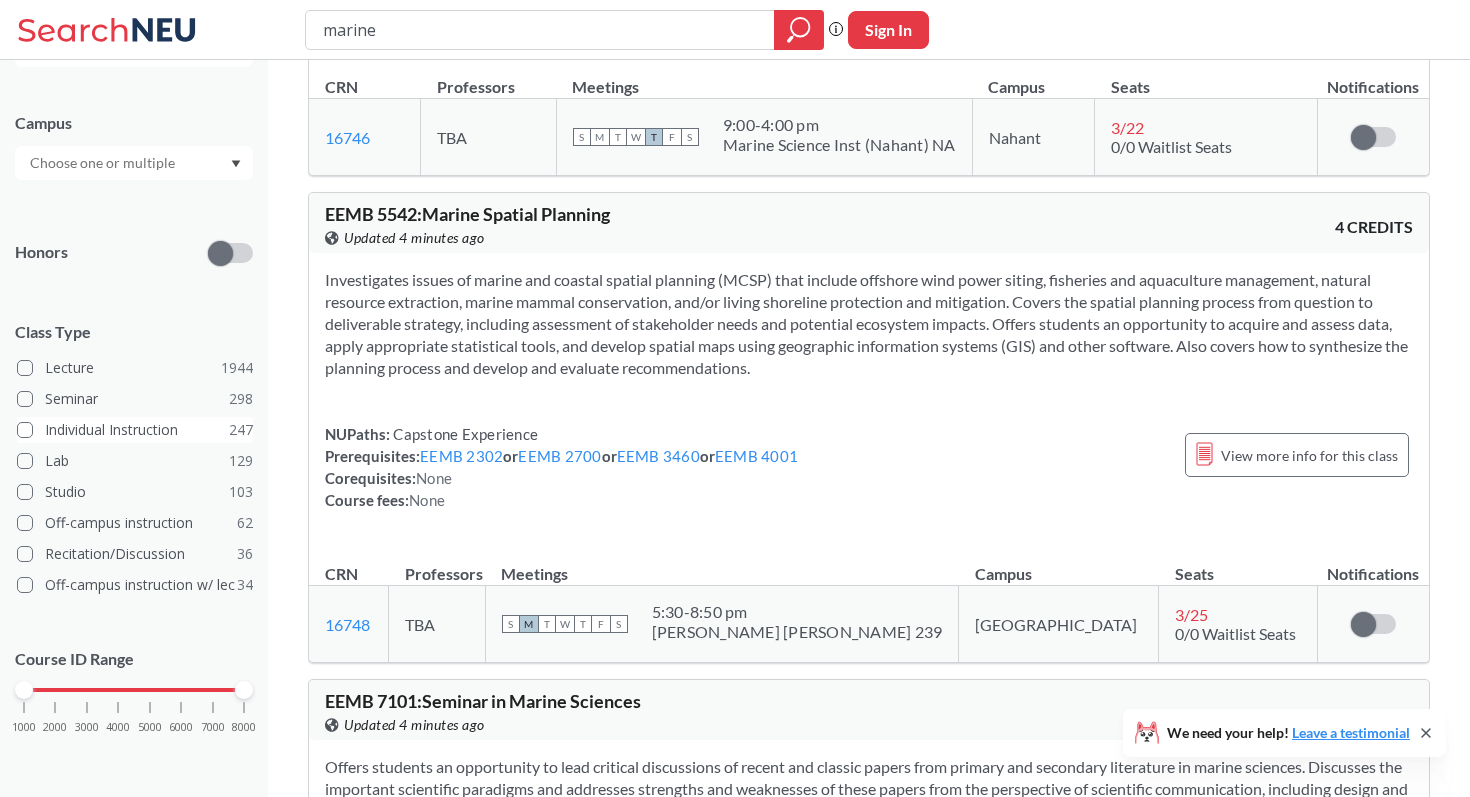 click on "Individual Instruction 247" at bounding box center [135, 430] 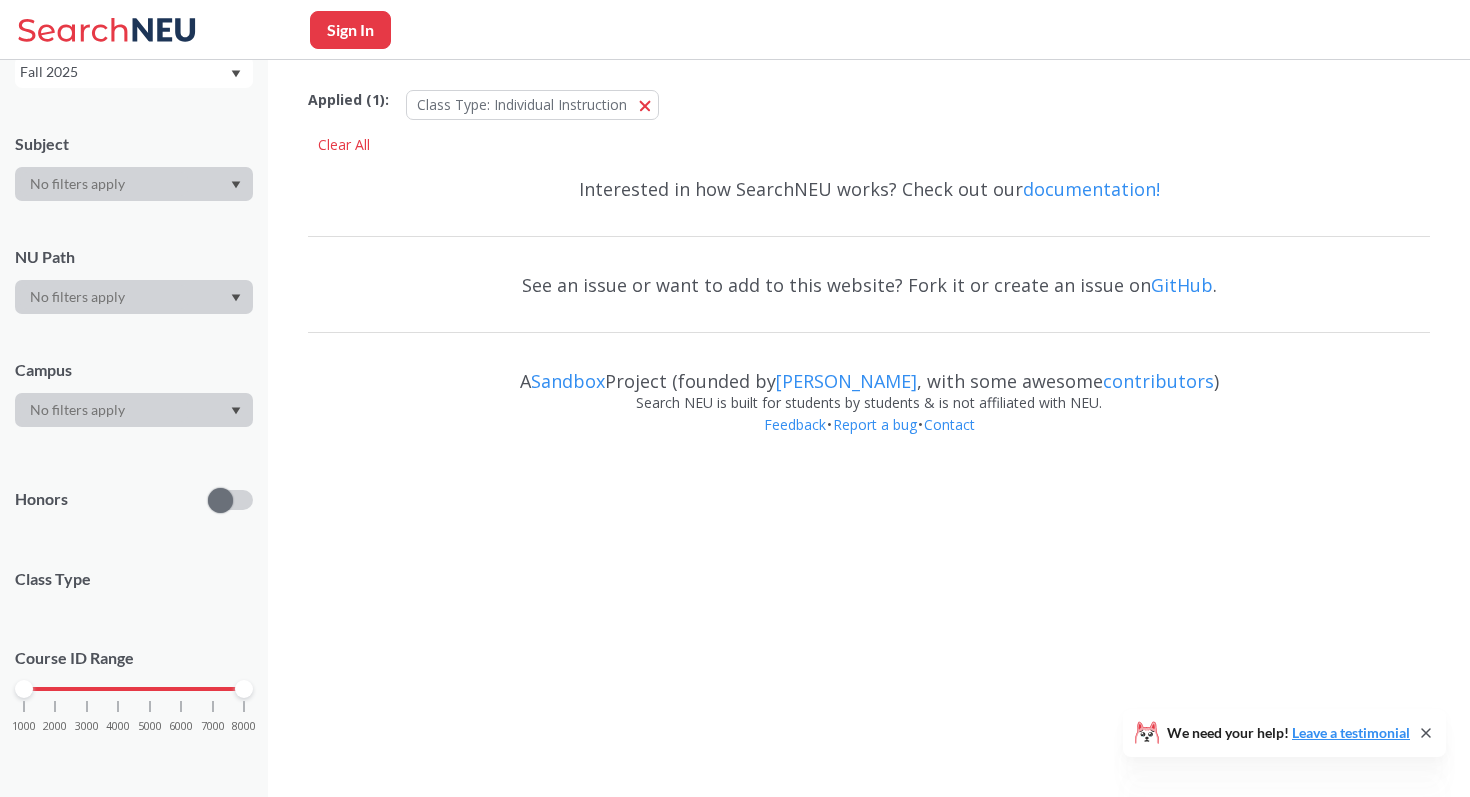 scroll, scrollTop: 0, scrollLeft: 0, axis: both 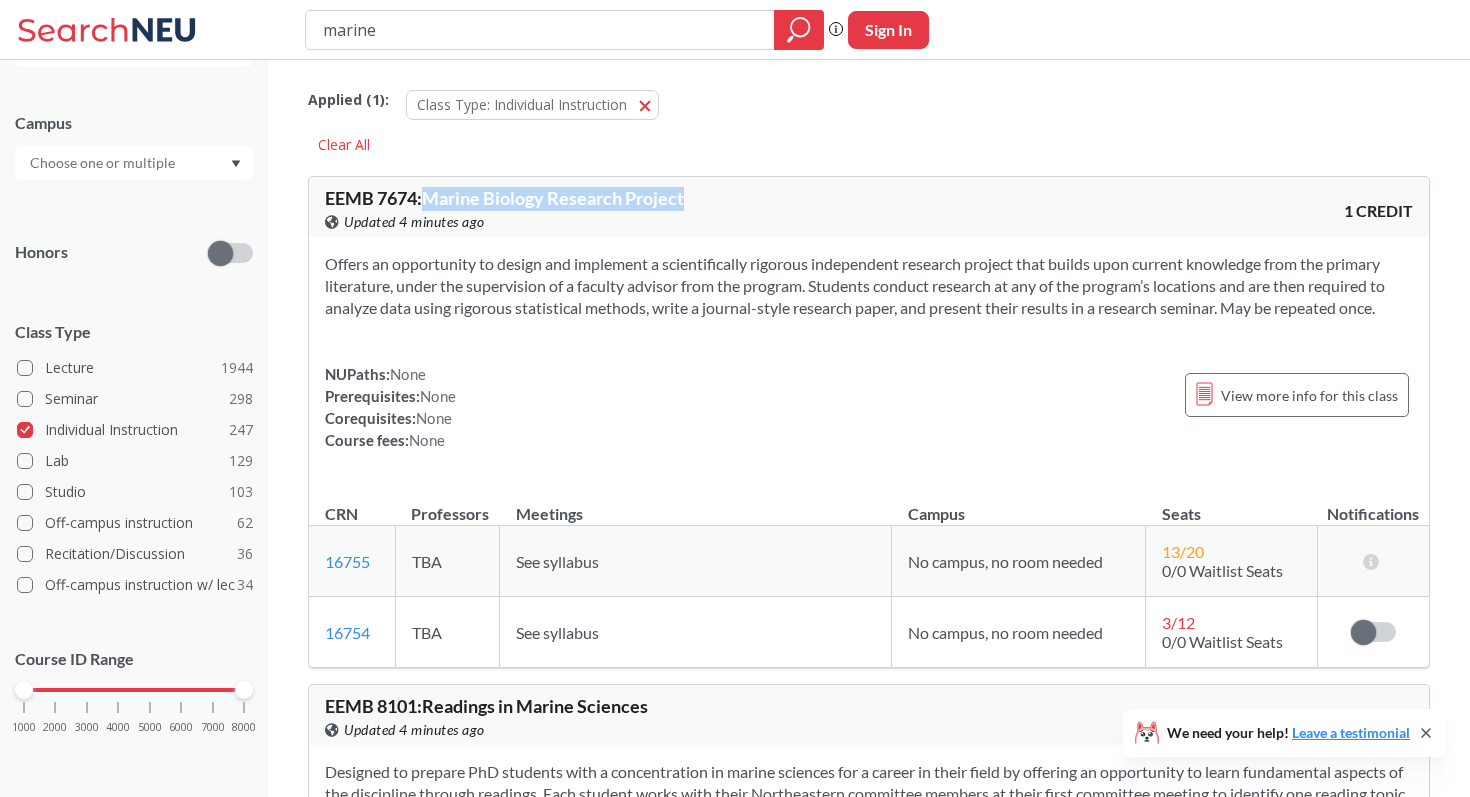drag, startPoint x: 426, startPoint y: 199, endPoint x: 713, endPoint y: 200, distance: 287.00174 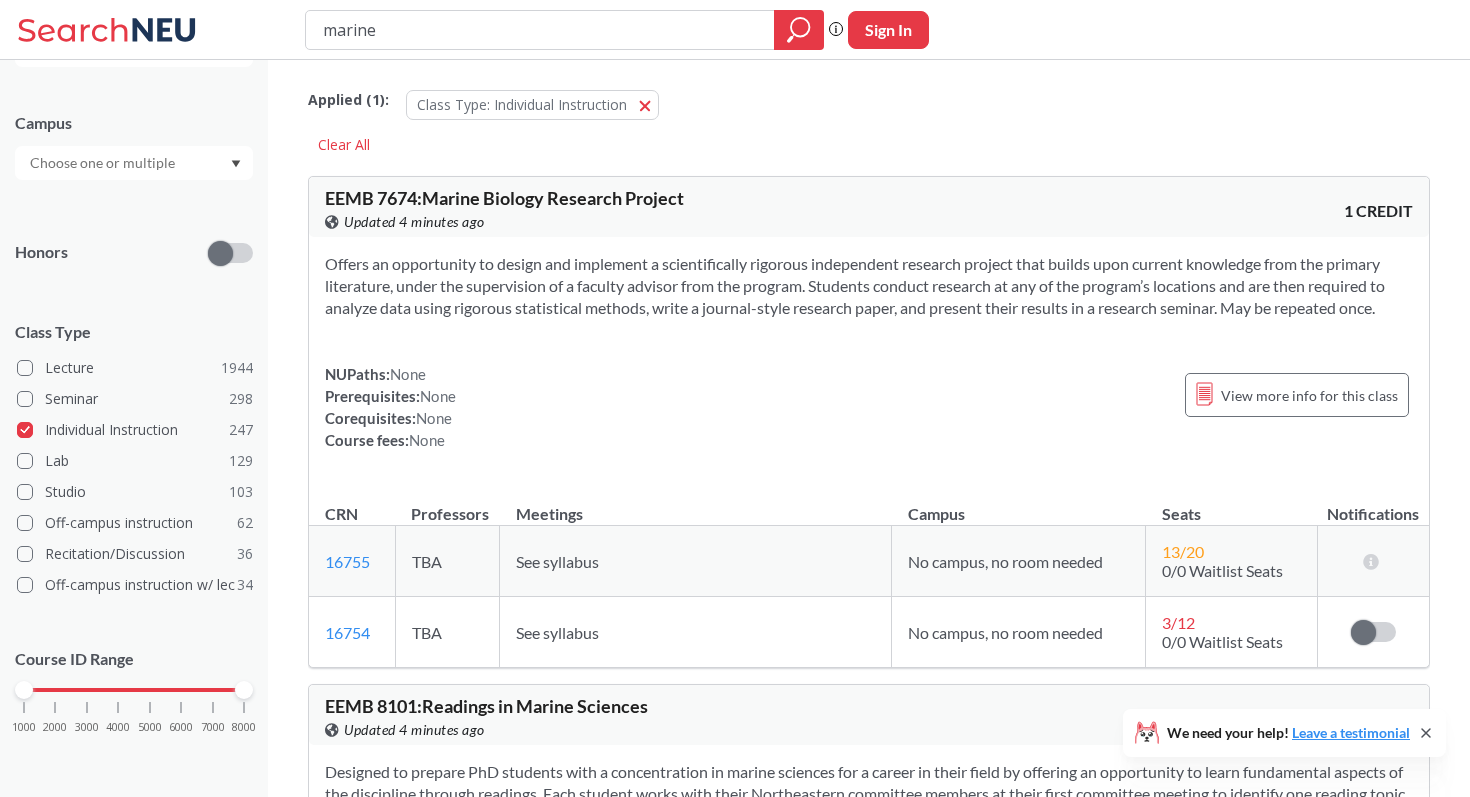 click on "NUPaths:  None Prerequisites:  None Corequisites:  None Course fees:  None View more info for this class" at bounding box center [869, 407] 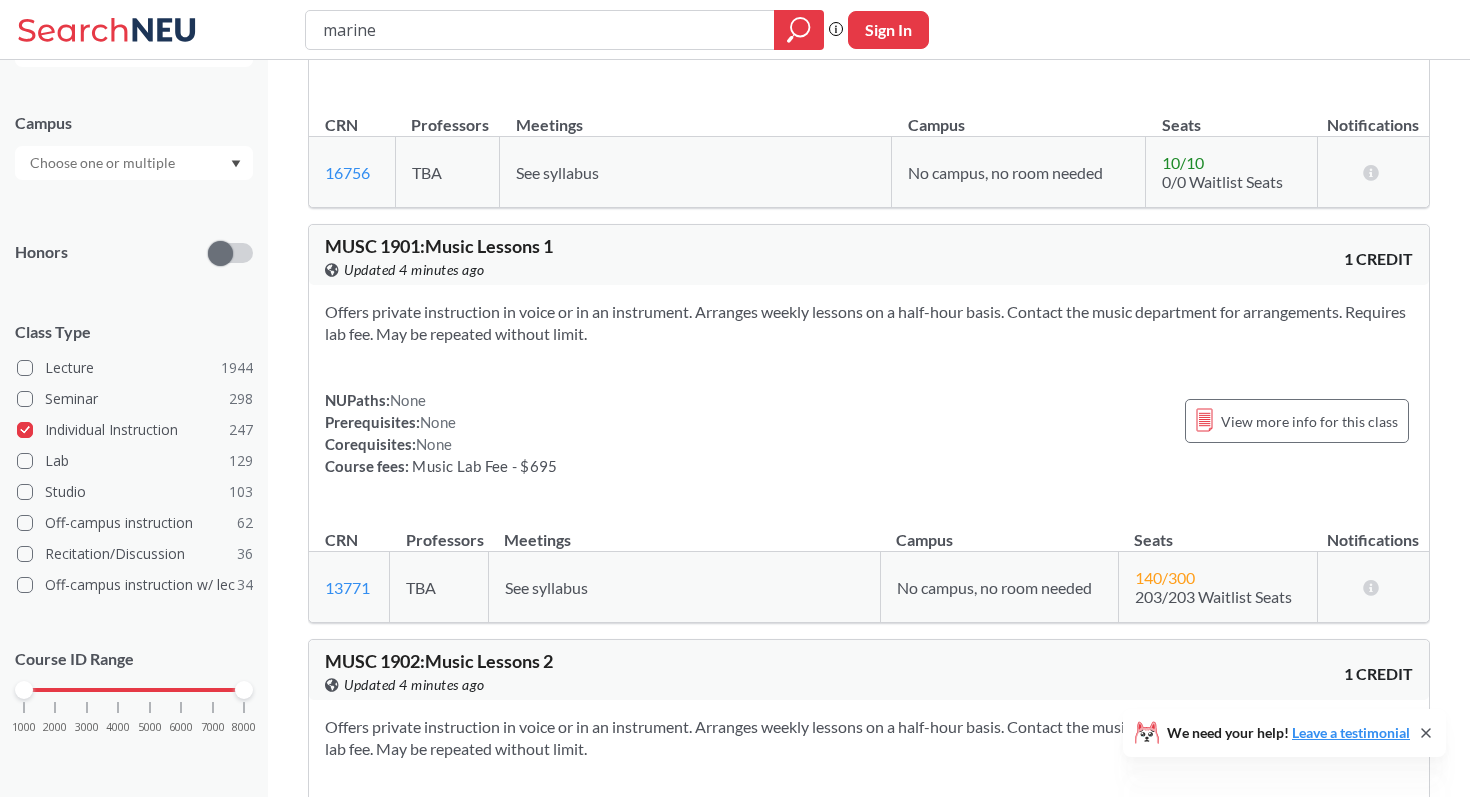 scroll, scrollTop: 942, scrollLeft: 0, axis: vertical 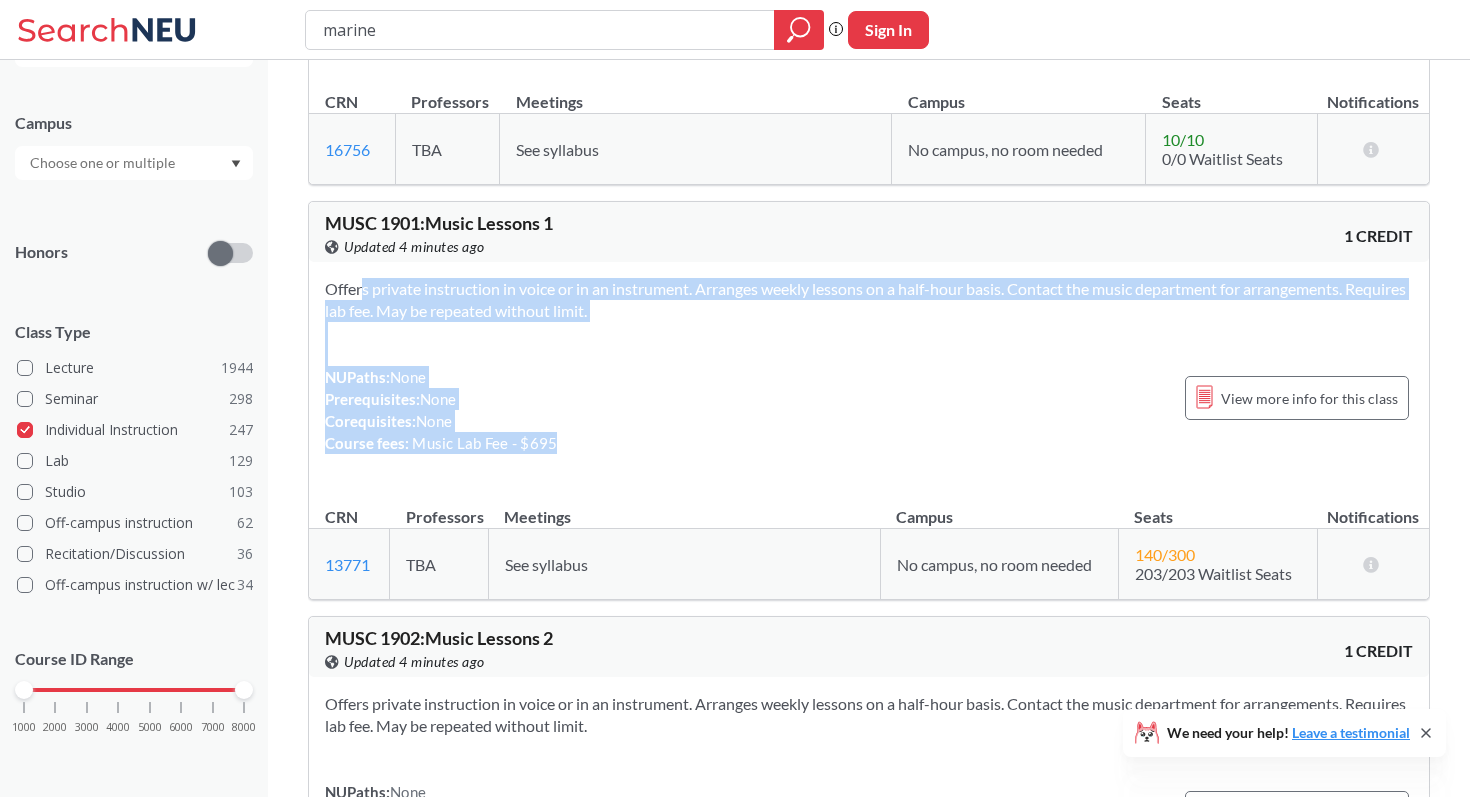 drag, startPoint x: 329, startPoint y: 273, endPoint x: 625, endPoint y: 442, distance: 340.84747 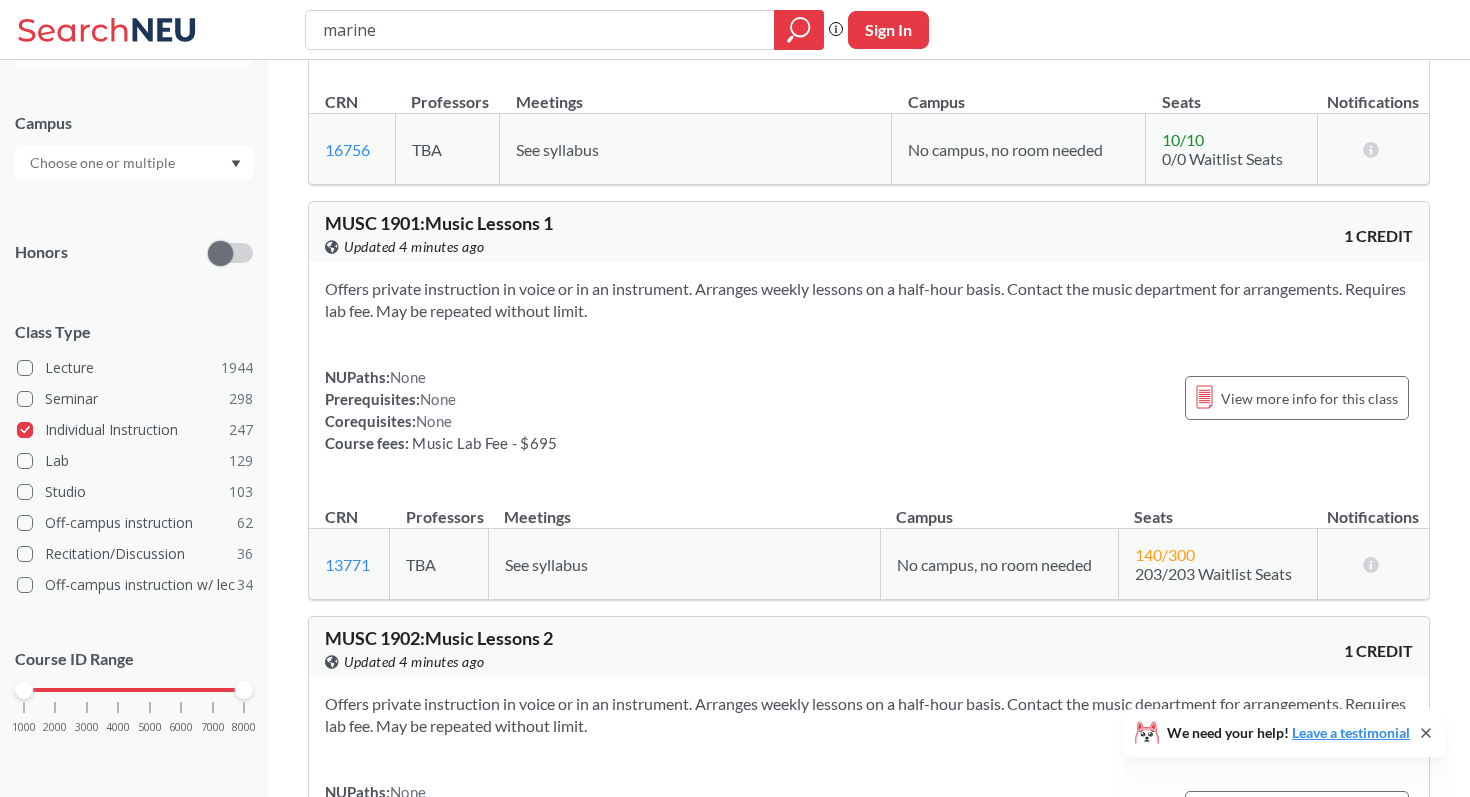 click on "Offers private instruction in voice or in an instrument. Arranges weekly lessons on a half-hour basis. Contact the music department for arrangements. Requires lab fee. May be repeated without limit.
NUPaths:  None Prerequisites:  None Corequisites:  None Course fees:   Music Lab Fee - $695 View more info for this class" at bounding box center (869, 374) 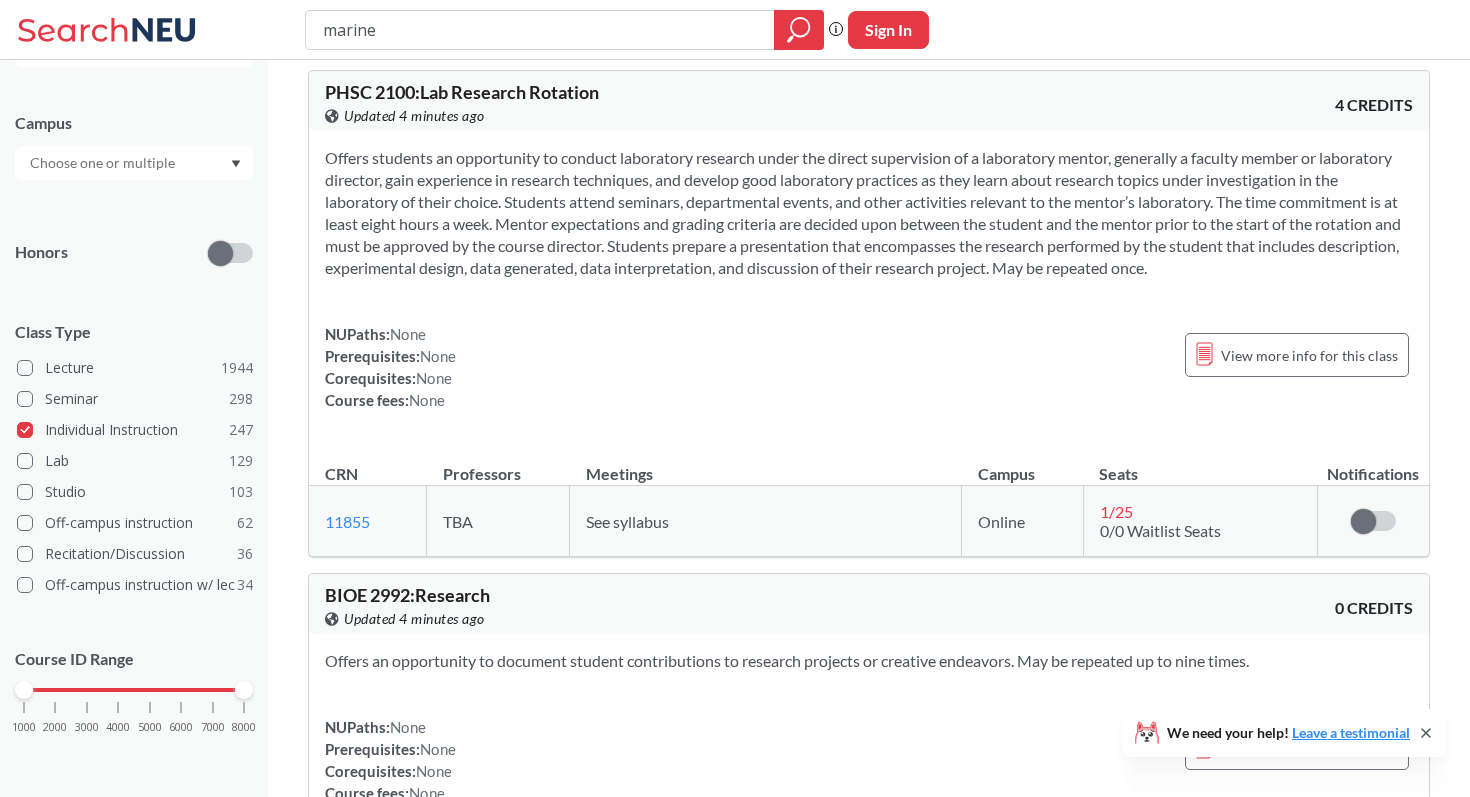 scroll, scrollTop: 2288, scrollLeft: 0, axis: vertical 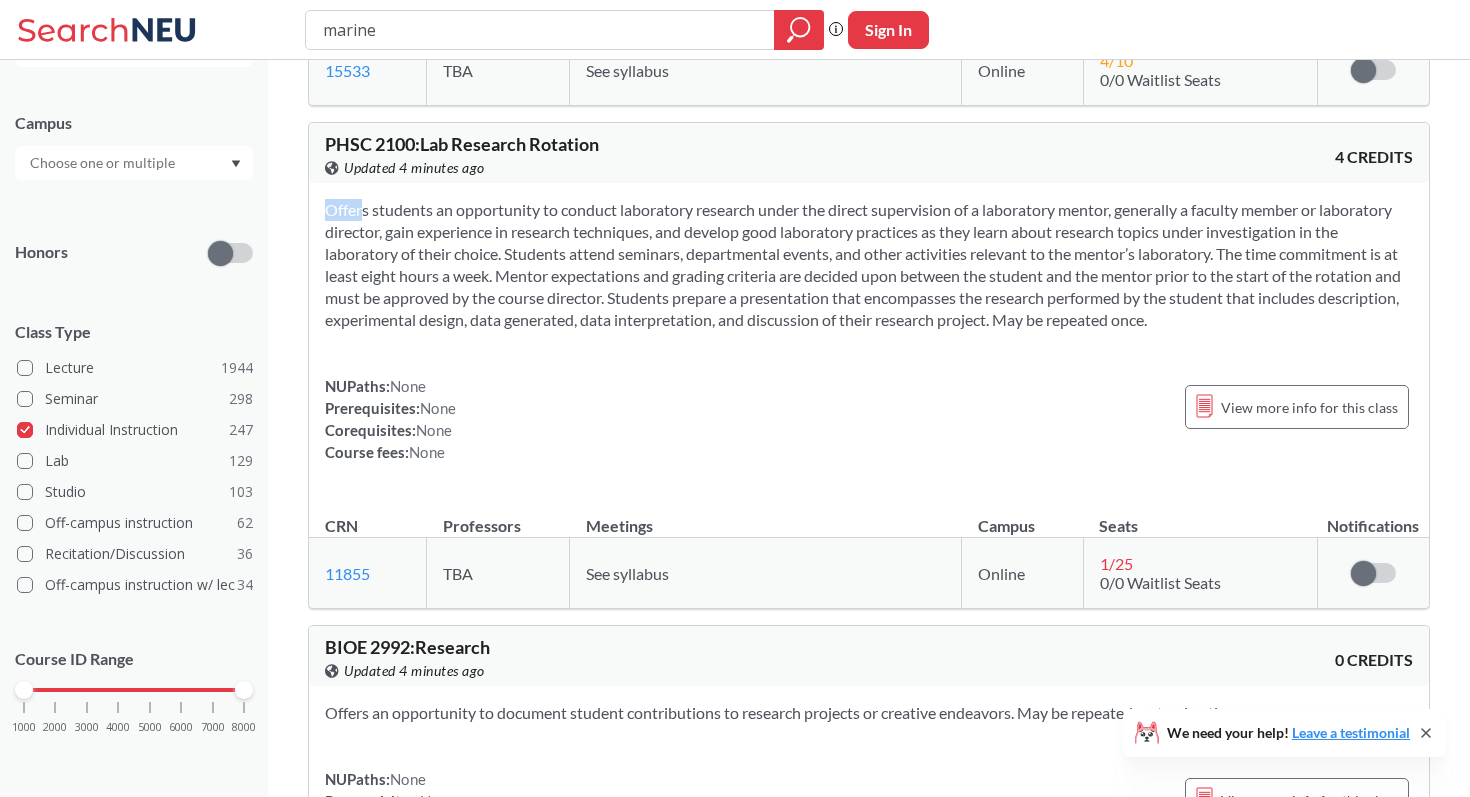 drag, startPoint x: 323, startPoint y: 210, endPoint x: 510, endPoint y: 347, distance: 231.81458 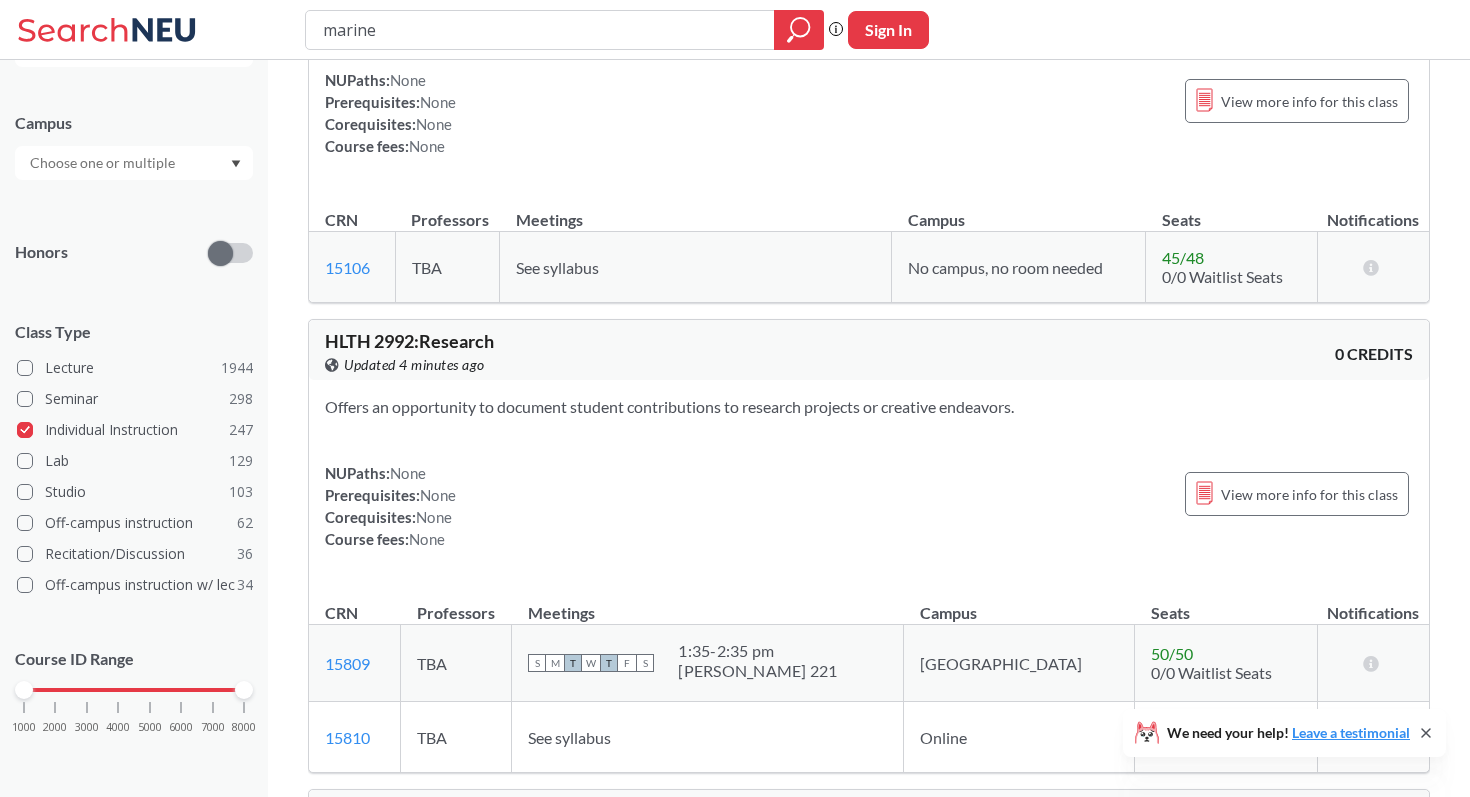 scroll, scrollTop: 3053, scrollLeft: 0, axis: vertical 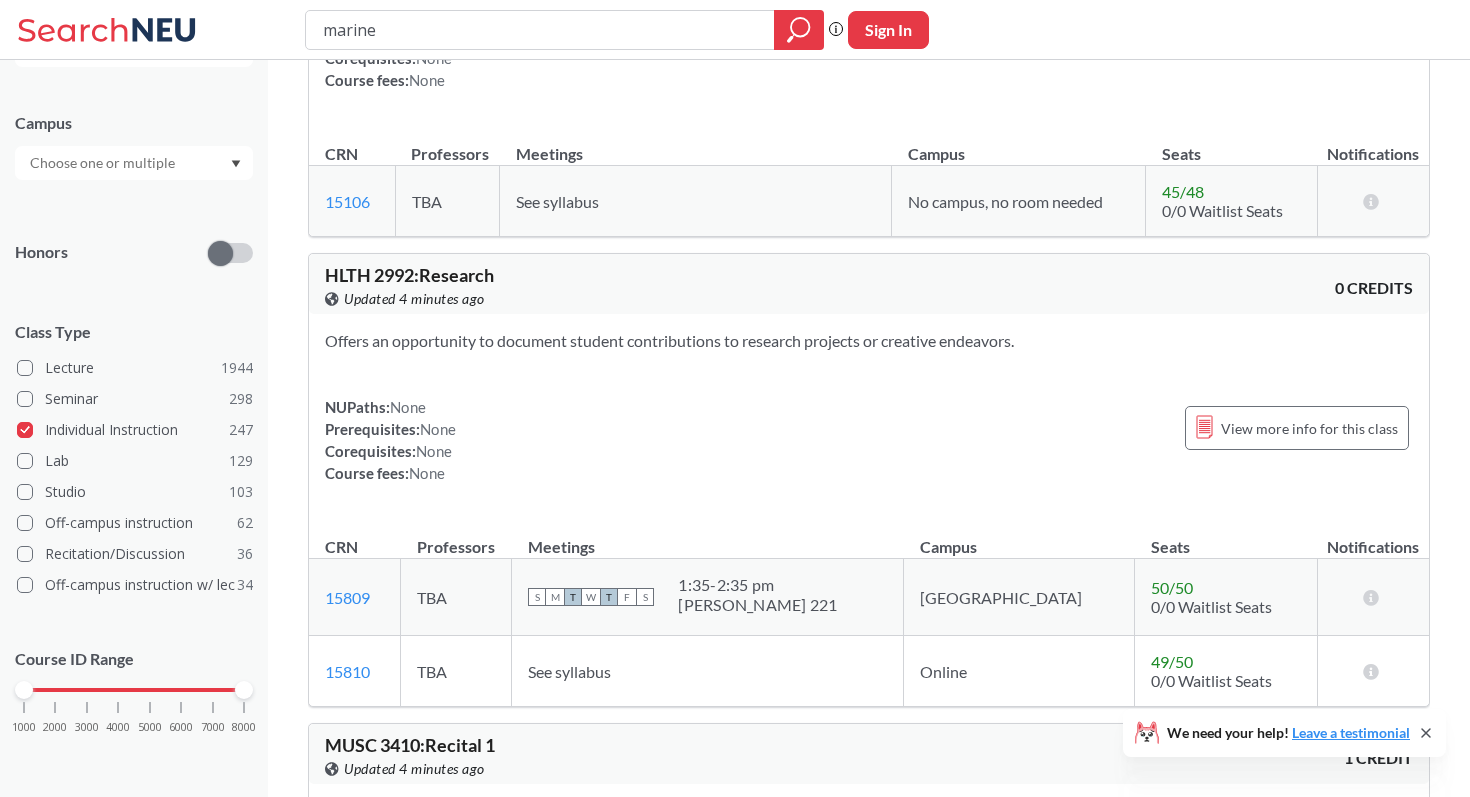 click on "NUPaths:  None Prerequisites:  None Corequisites:  None Course fees:  None View more info for this class" at bounding box center (869, 440) 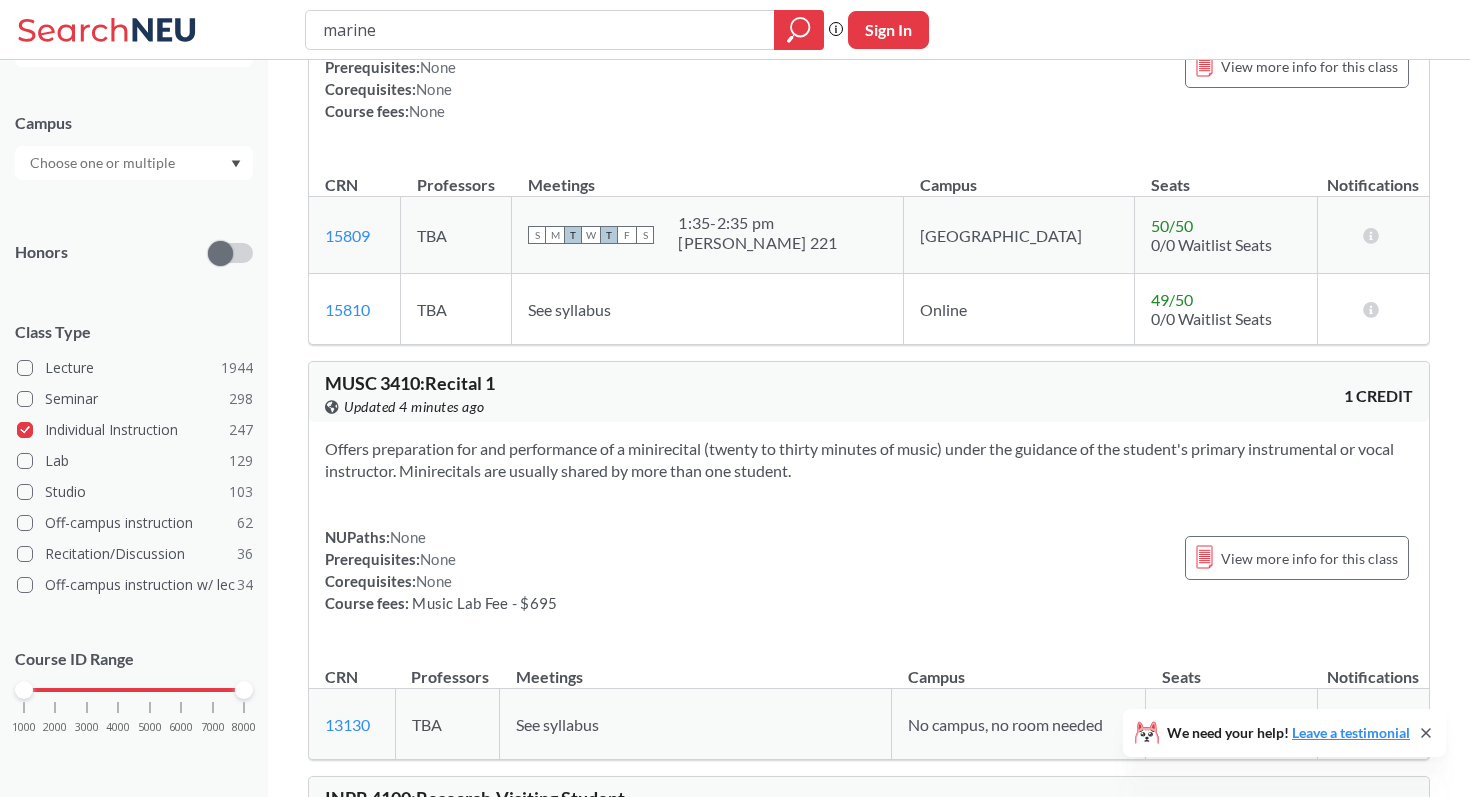 scroll, scrollTop: 3431, scrollLeft: 0, axis: vertical 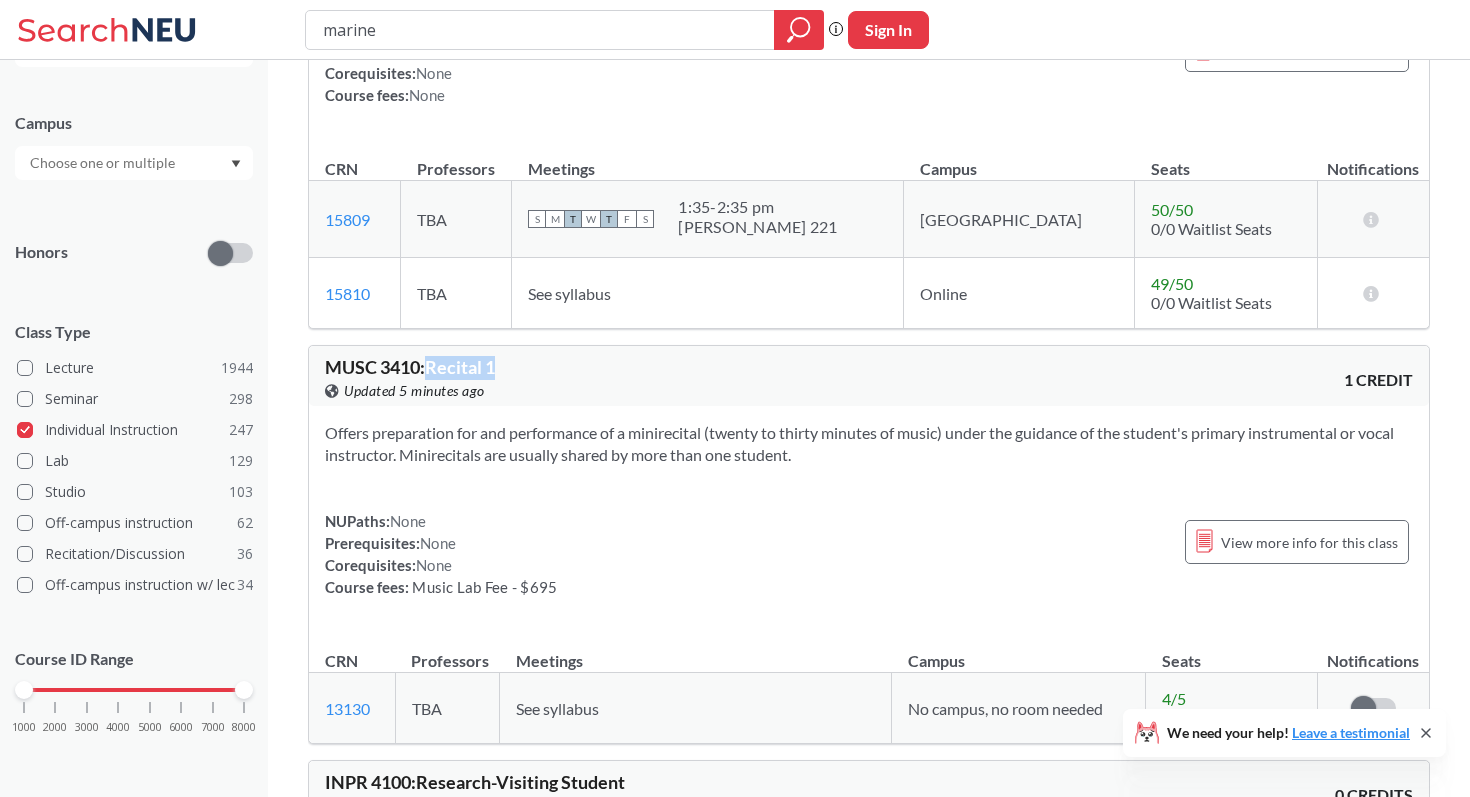 drag, startPoint x: 424, startPoint y: 363, endPoint x: 510, endPoint y: 366, distance: 86.05231 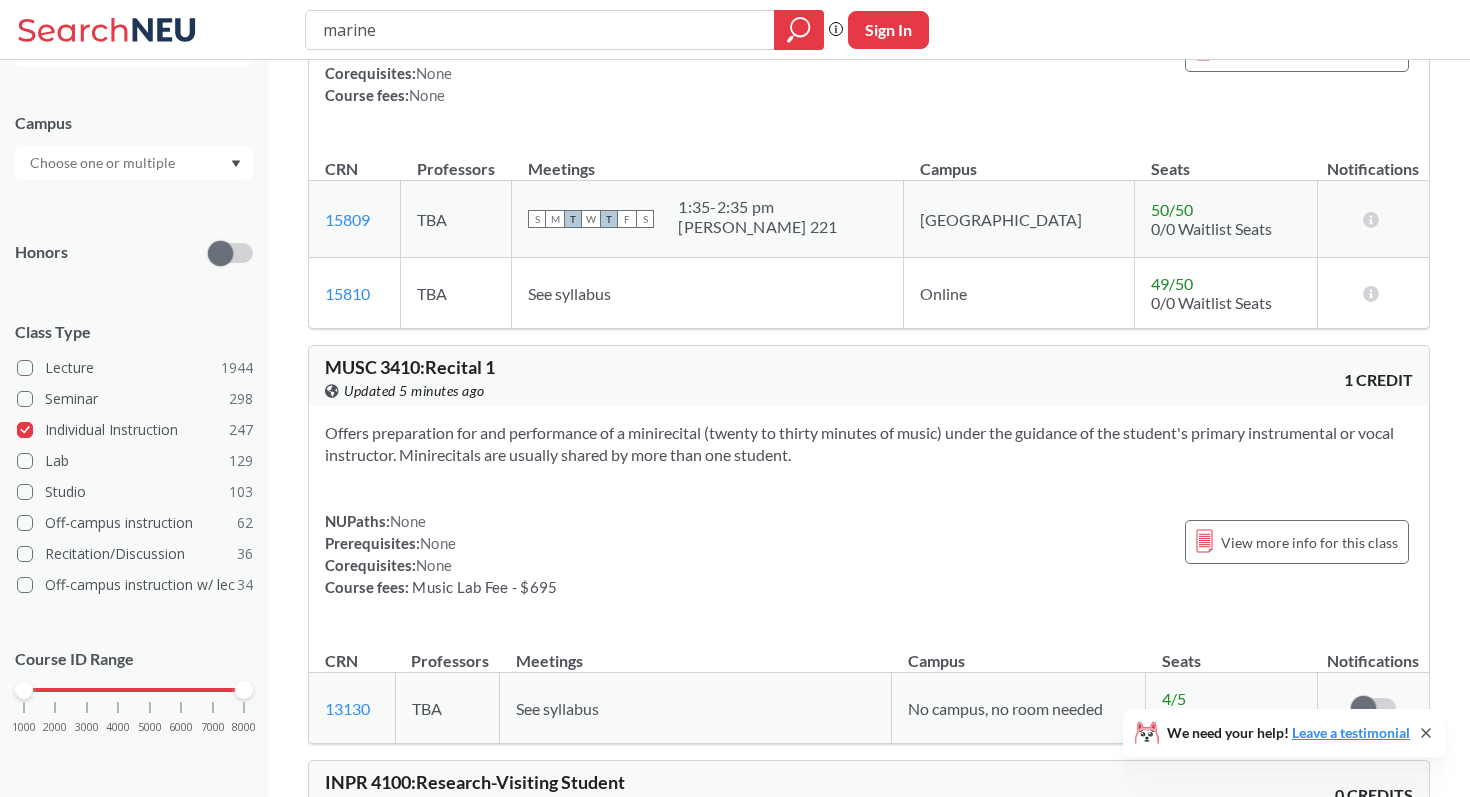 click on "Offers preparation for and performance of a minirecital (twenty to thirty minutes of music) under the guidance of the student's primary instrumental or vocal instructor. Minirecitals are usually shared by more than one student." at bounding box center (869, 444) 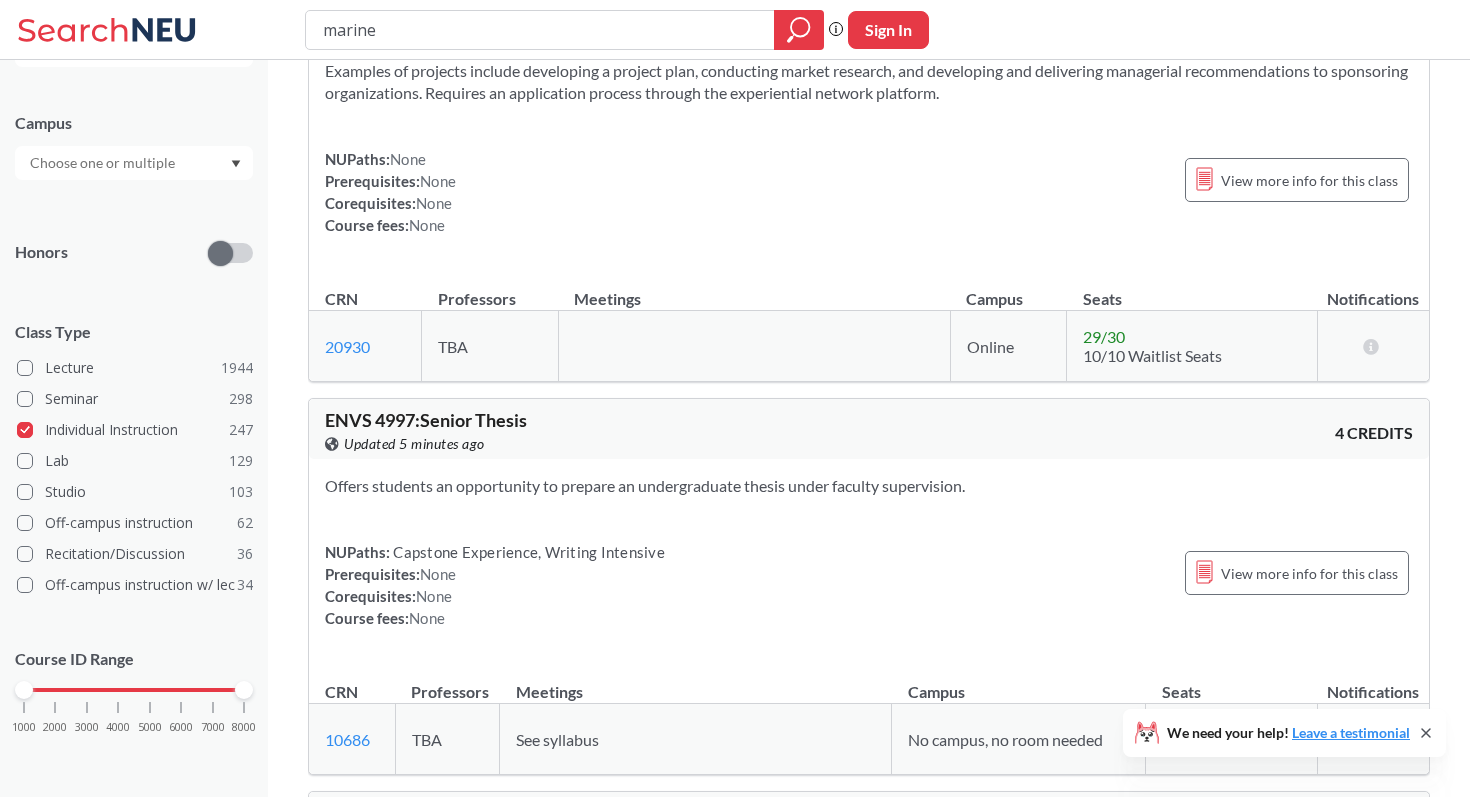 scroll, scrollTop: 10702, scrollLeft: 0, axis: vertical 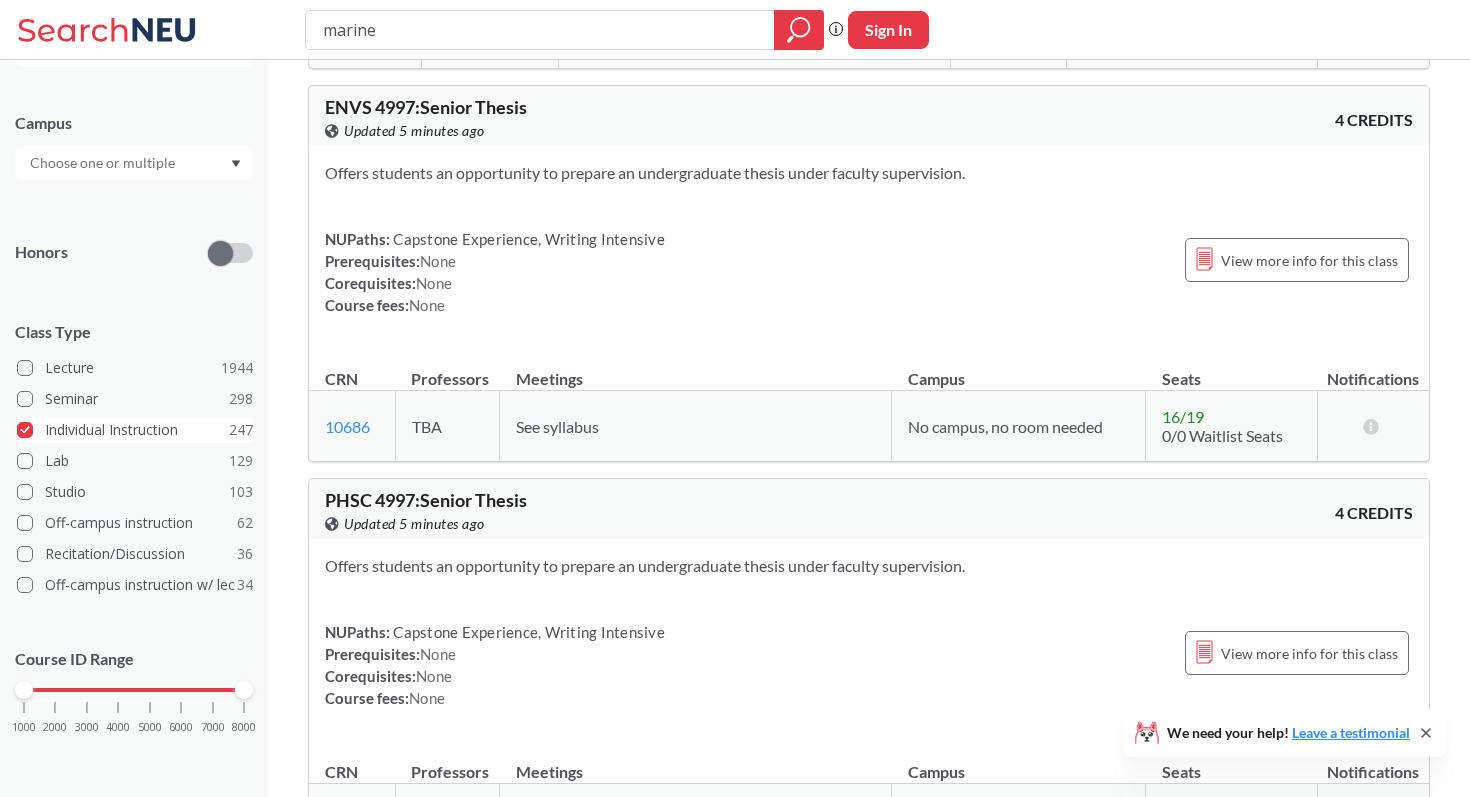 click on "Individual Instruction 247" at bounding box center (135, 430) 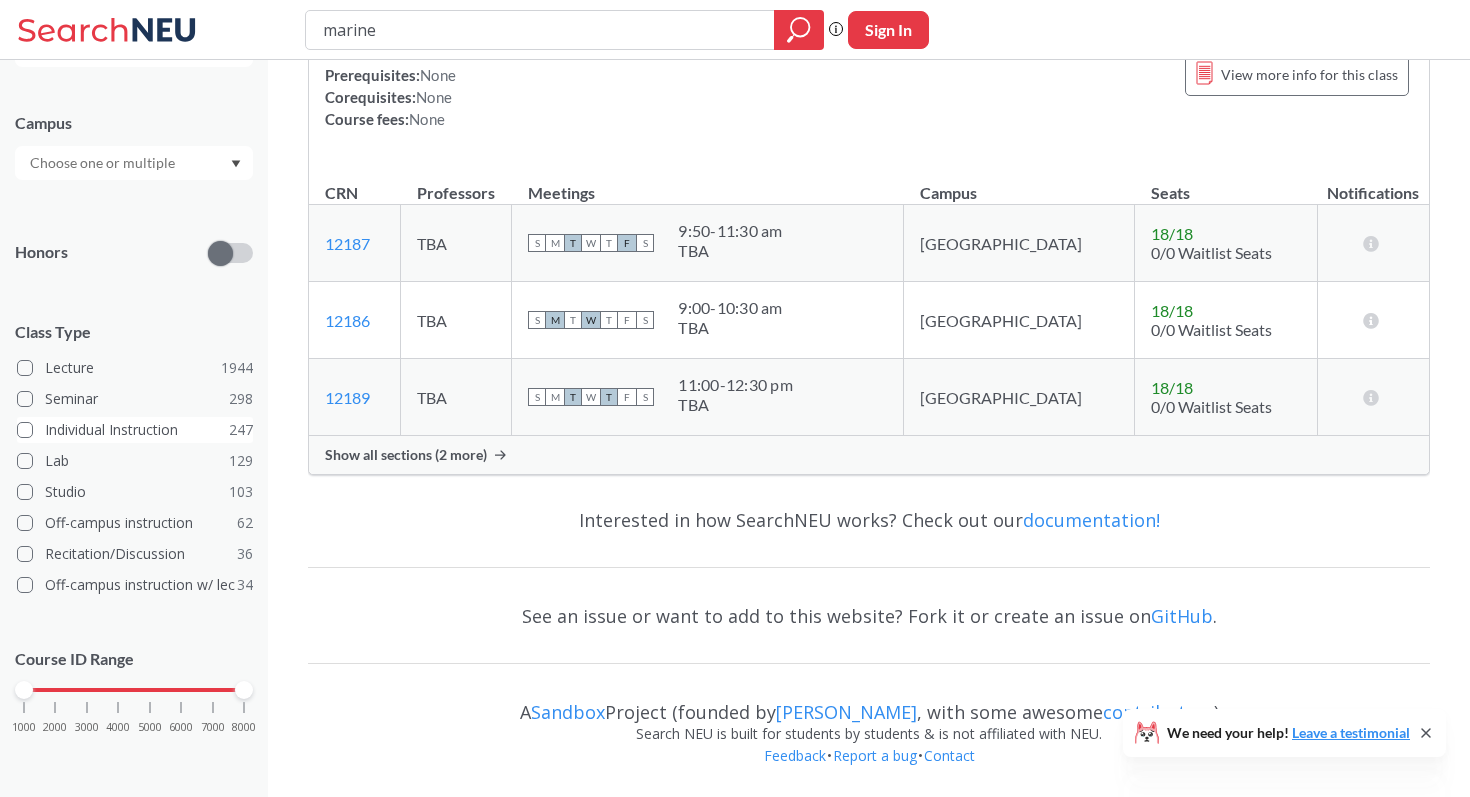 scroll, scrollTop: 10344, scrollLeft: 0, axis: vertical 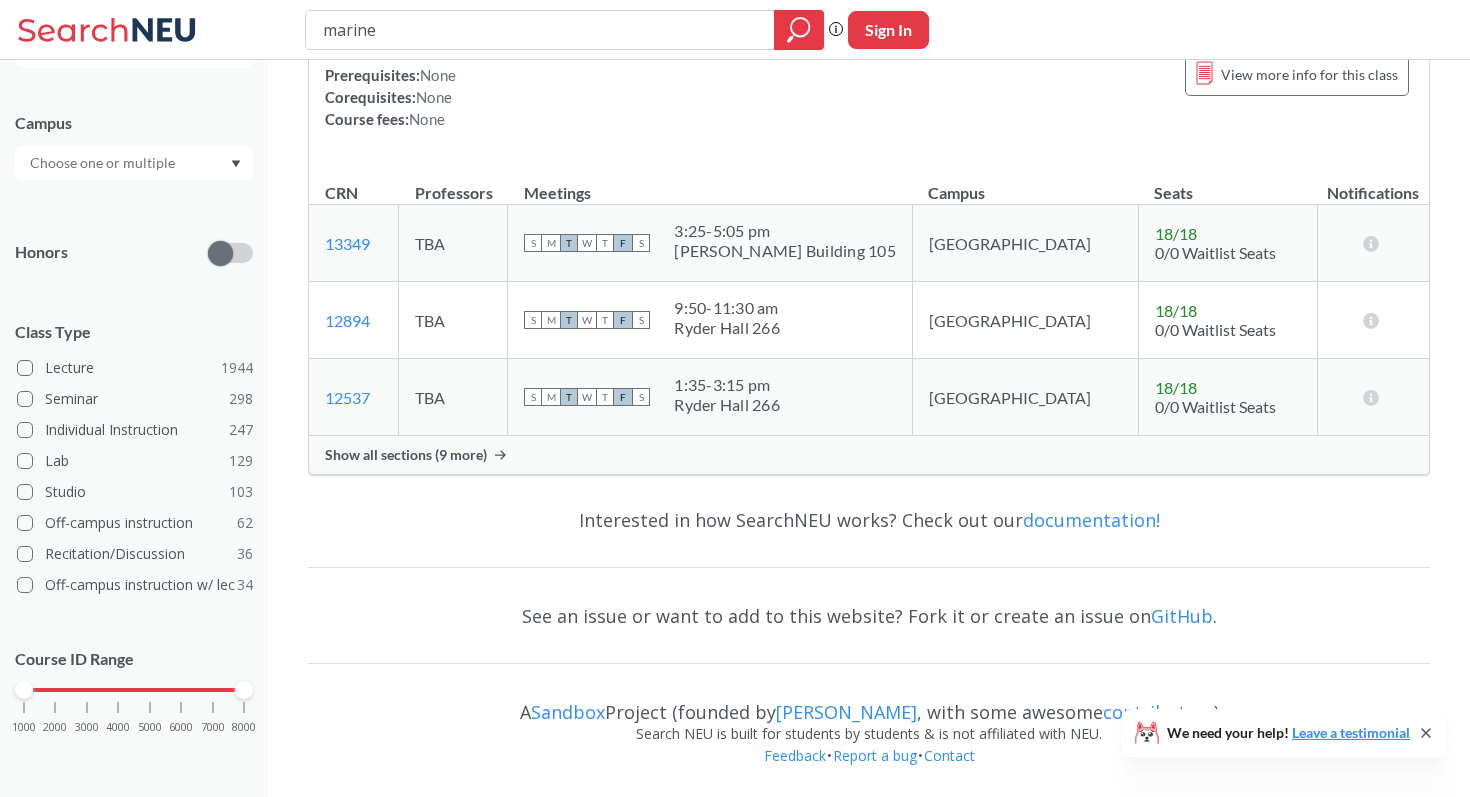 click at bounding box center (134, 163) 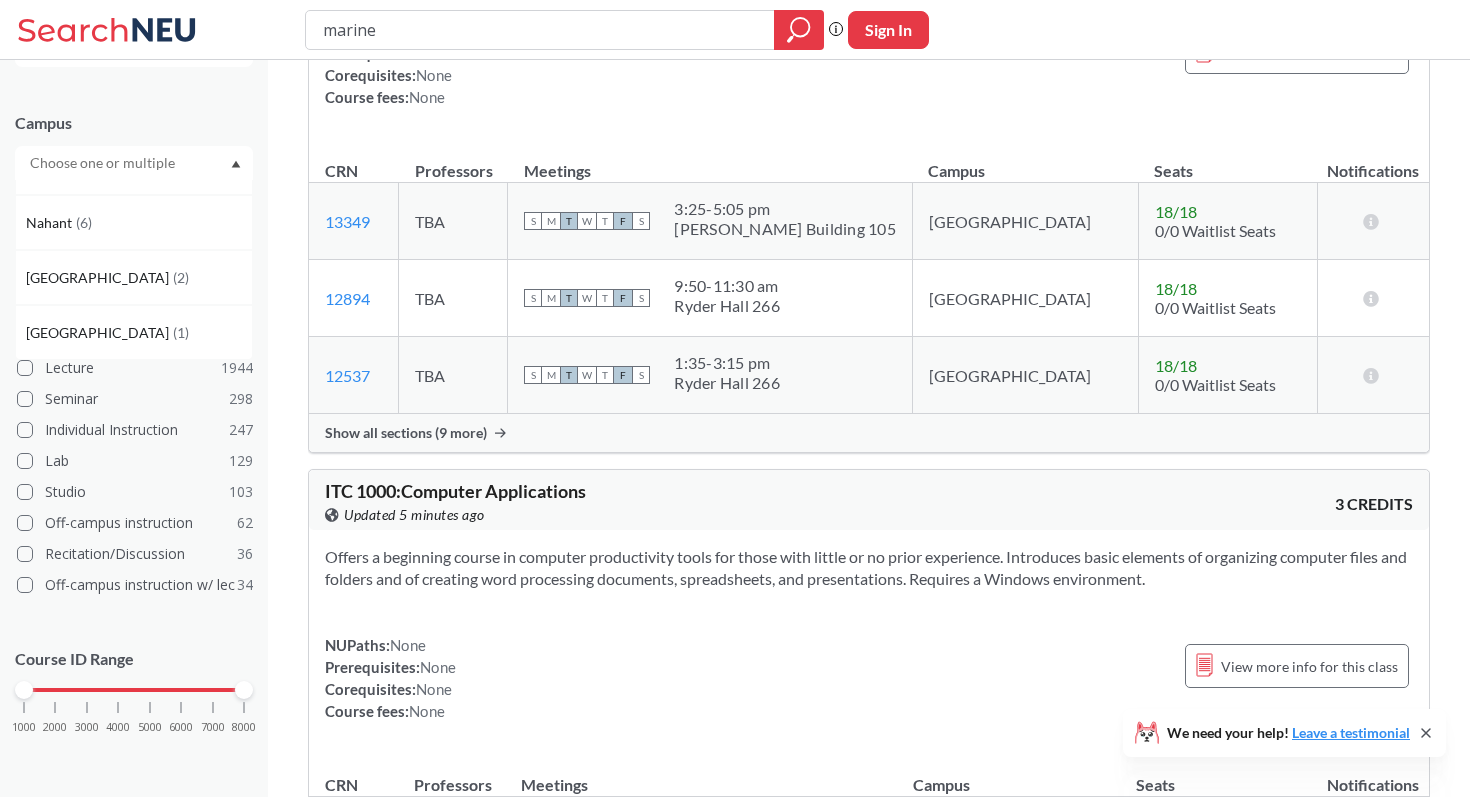 scroll, scrollTop: 0, scrollLeft: 0, axis: both 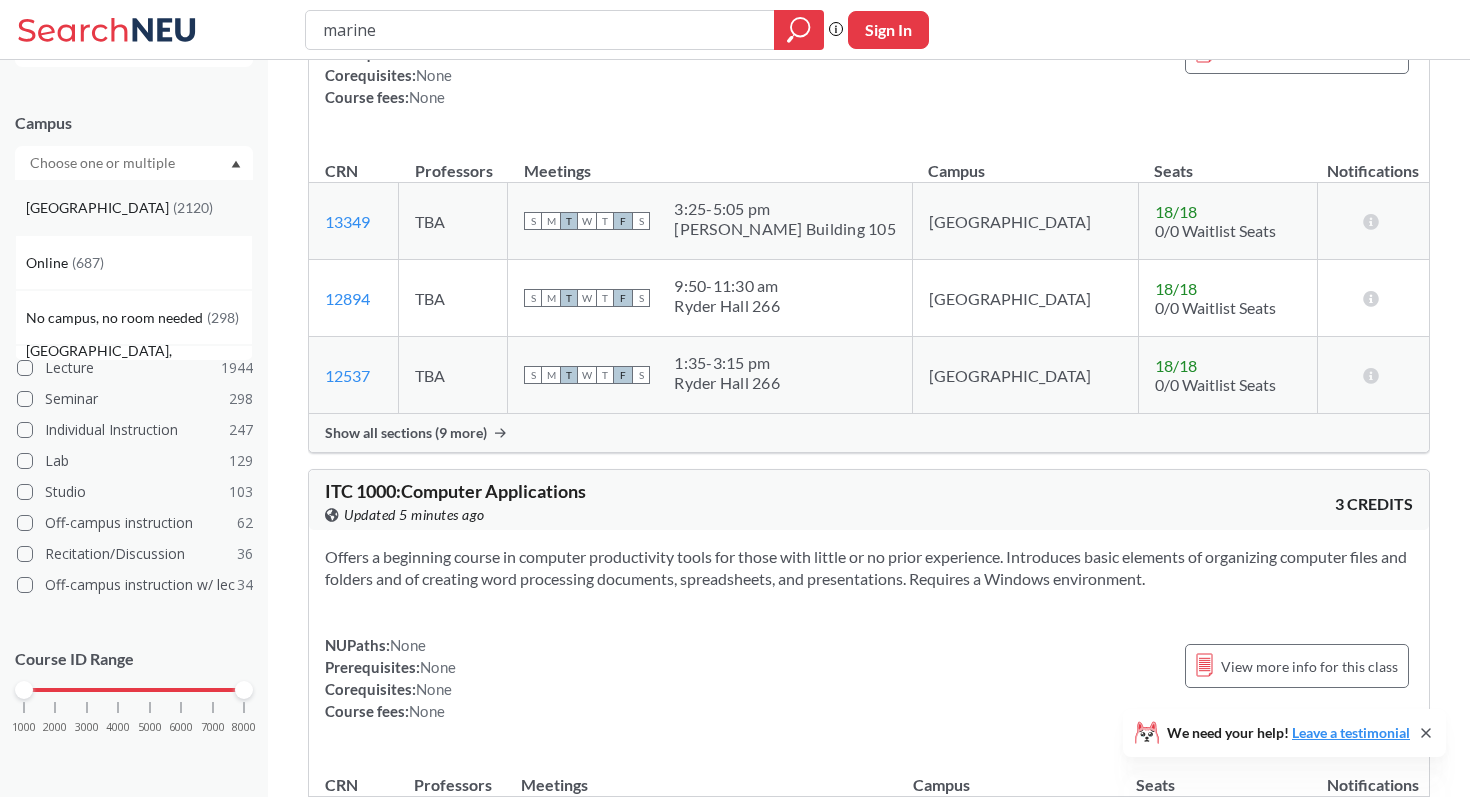 click on "[GEOGRAPHIC_DATA] ( 2120 )" at bounding box center (139, 208) 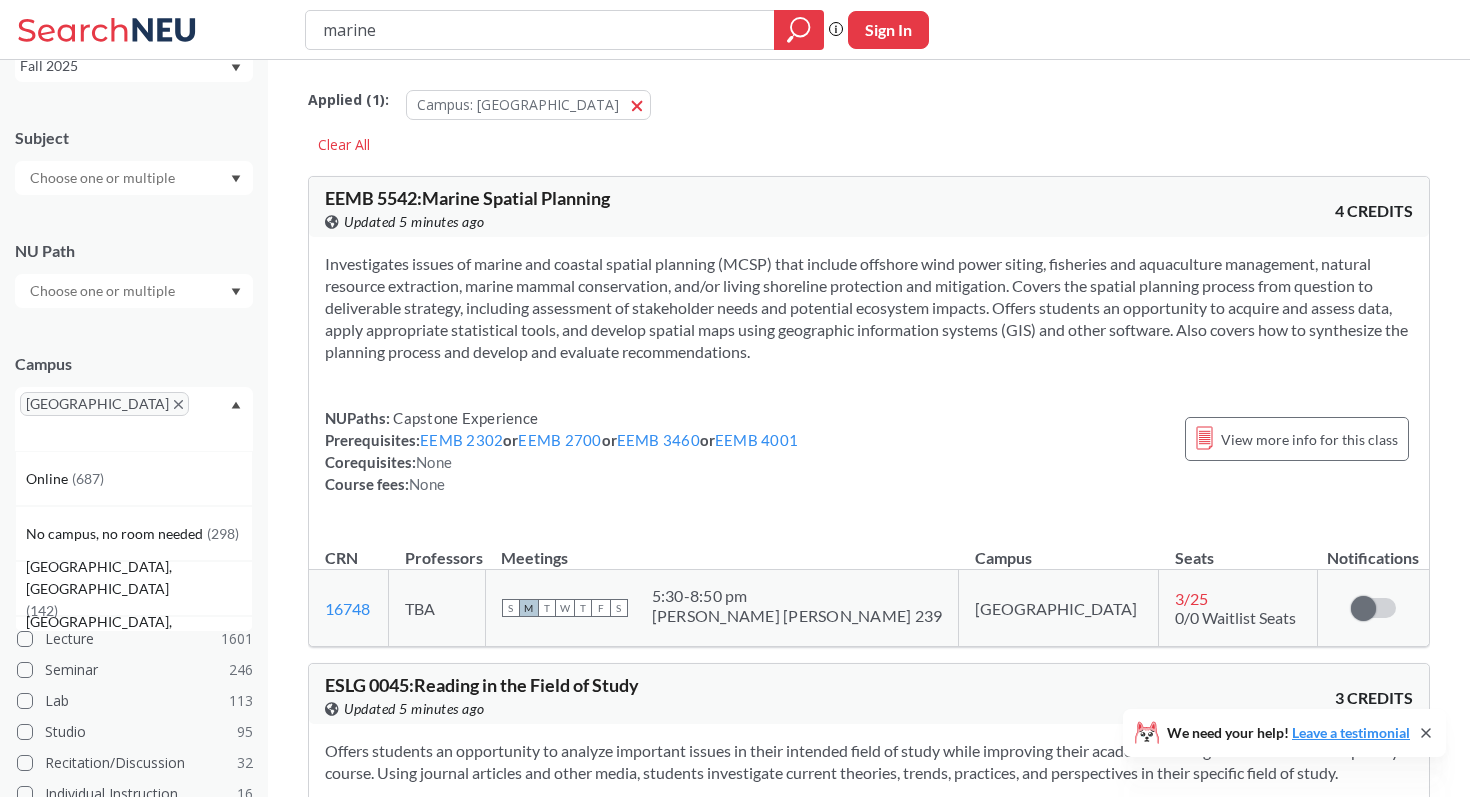 scroll, scrollTop: 372, scrollLeft: 0, axis: vertical 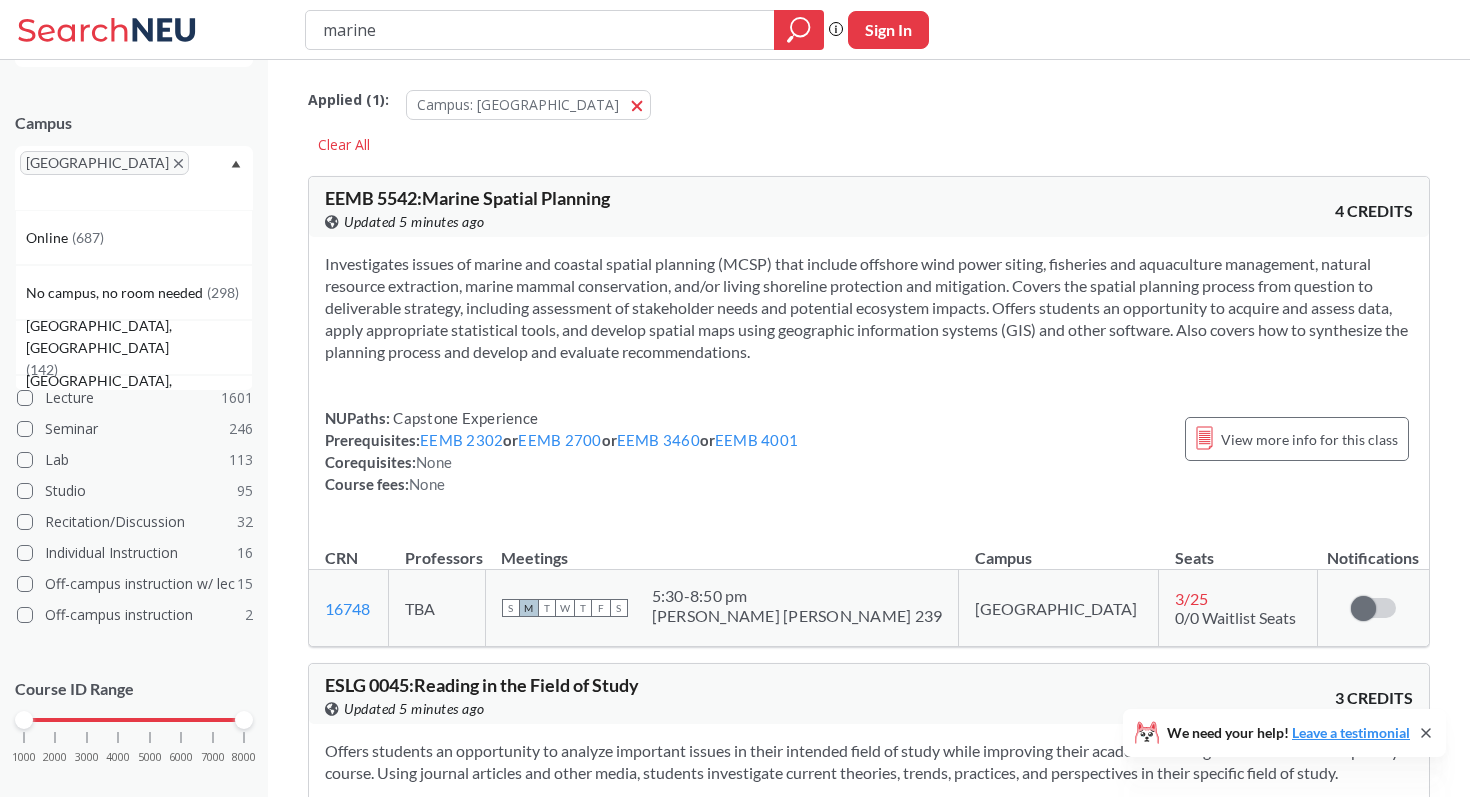 click on "Applied ( 1 ): Campus: [GEOGRAPHIC_DATA] [GEOGRAPHIC_DATA] Clear All EEMB   5542 :  Marine Spatial Planning View this course on Banner. Updated 5 minutes ago 4 CREDITS
Investigates issues of marine and coastal spatial planning (MCSP) that include offshore wind power siting, fisheries and aquaculture management, natural resource extraction, marine mammal conservation, and/or living shoreline protection and mitigation. Covers the spatial planning process from question to deliverable strategy, including assessment of stakeholder needs and potential ecosystem impacts. Offers students an opportunity to acquire and assess data, apply appropriate statistical tools, and develop spatial maps using geographic information systems (GIS) and other software. Also covers how to synthesize the planning process and develop and evaluate recommendations.
NUPaths:   Capstone Experience Prerequisites:  EEMB 2302  or  EEMB 2700  or  EEMB 3460  or  EEMB 4001 Corequisites:  None Course fees:  None View more info for this class CRN  Professors" at bounding box center [869, 3362] 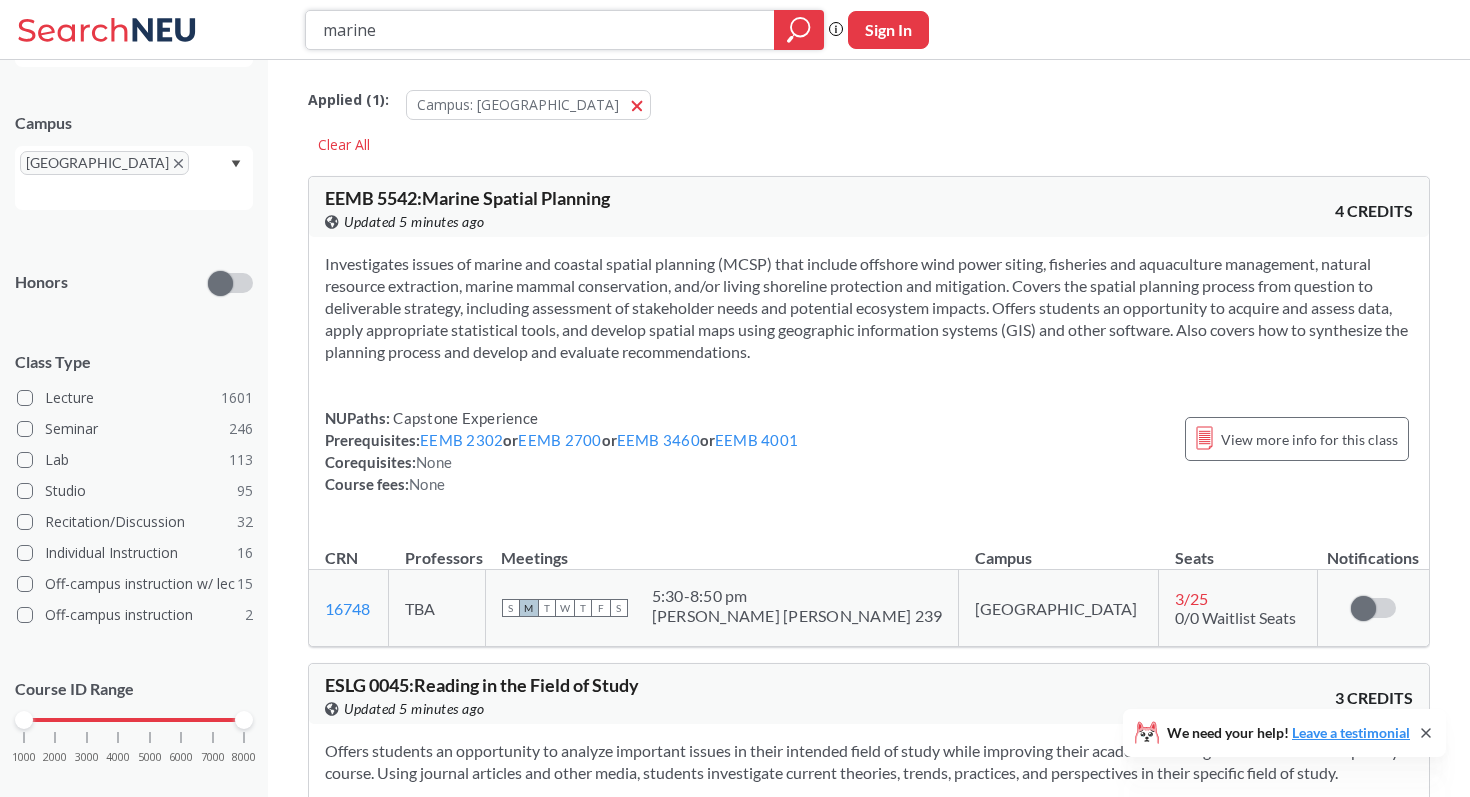 click on "marine" at bounding box center (540, 30) 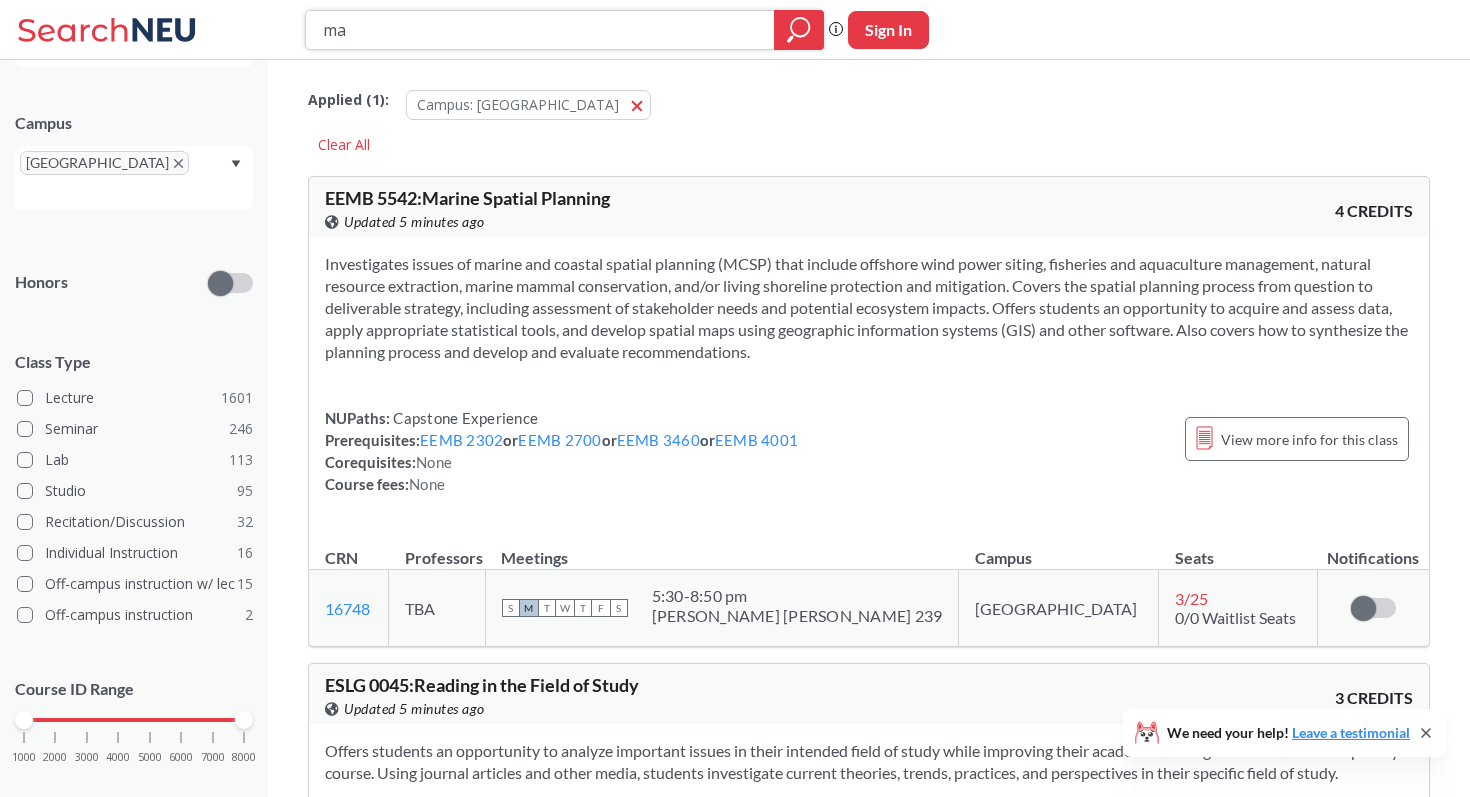 type on "m" 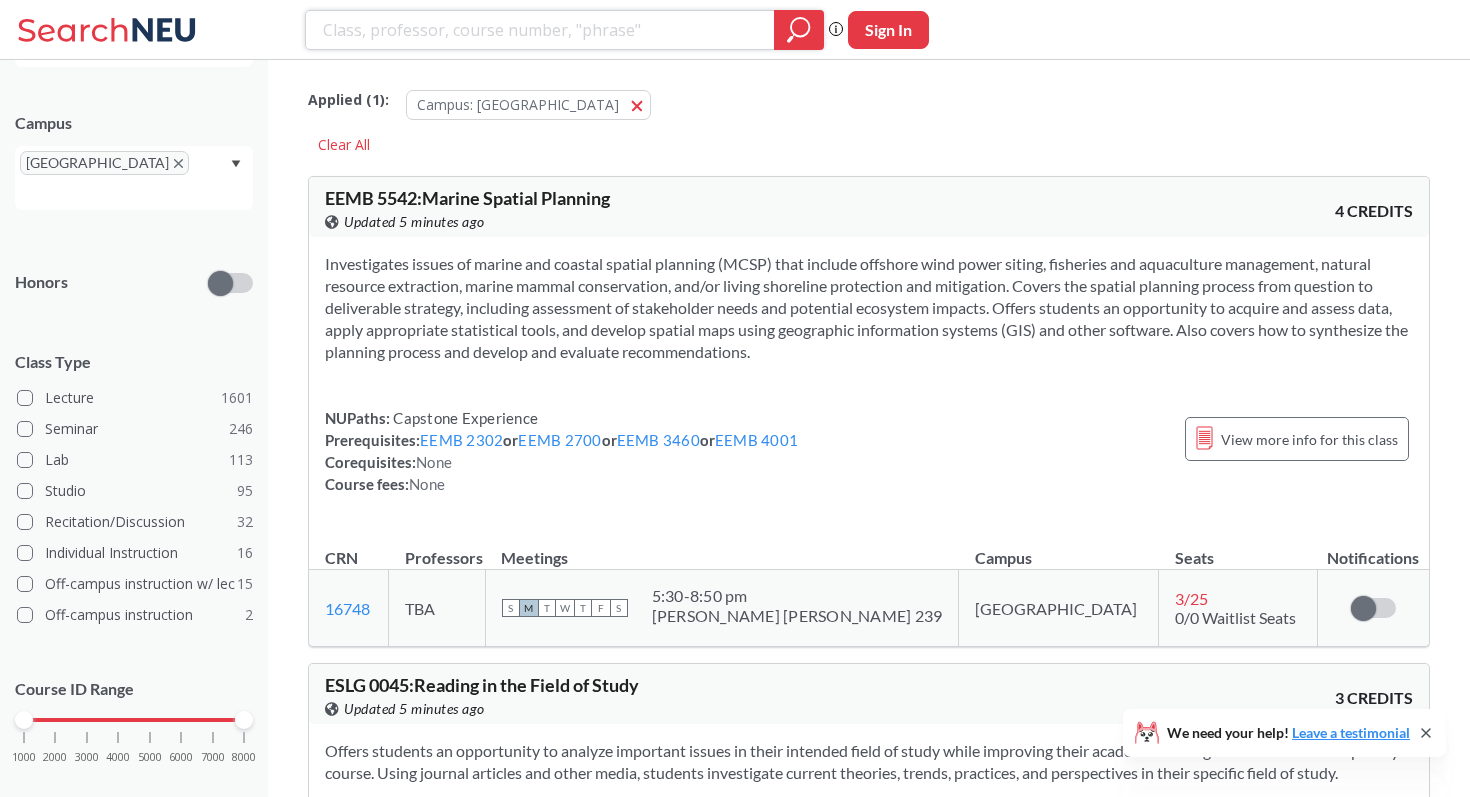 type 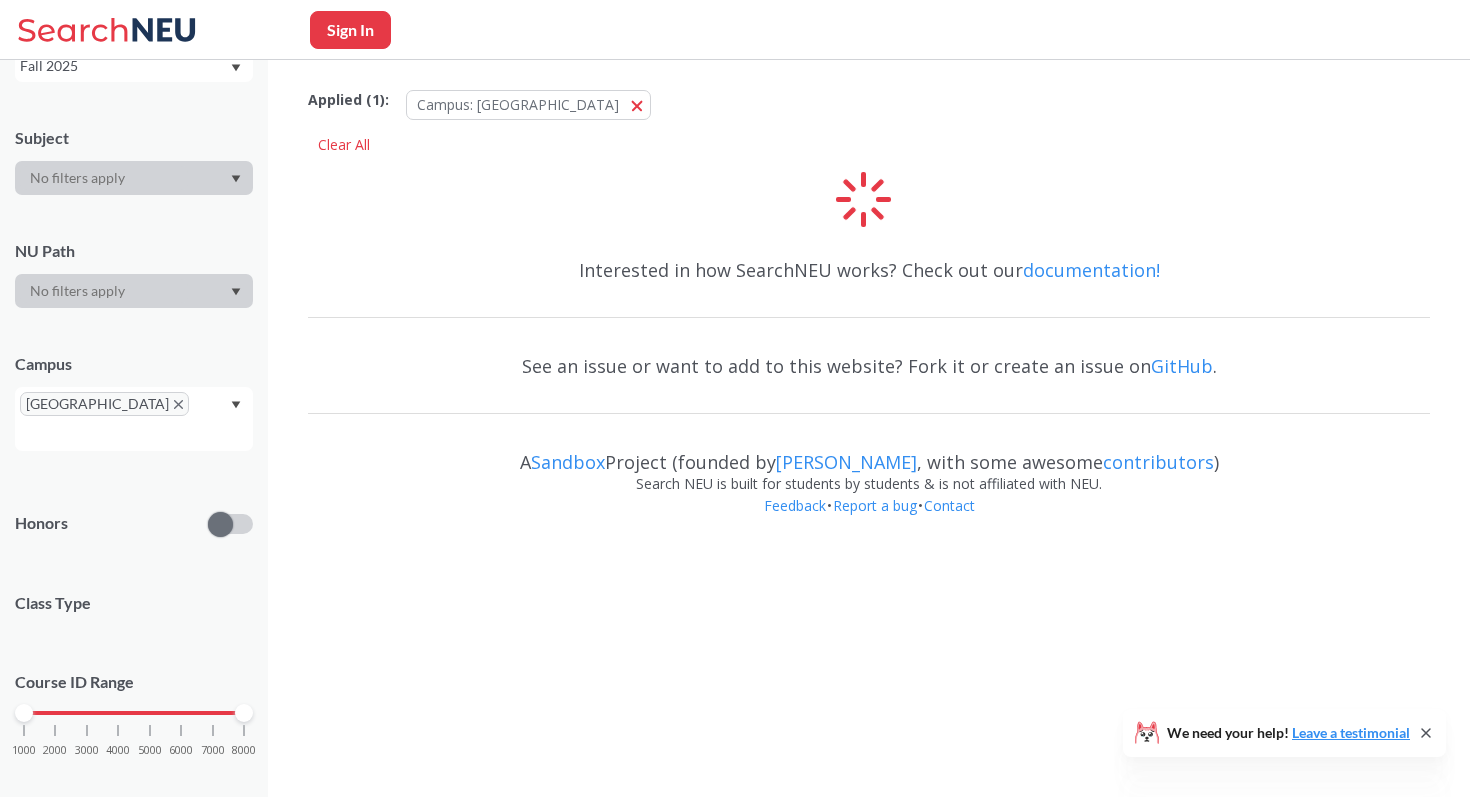 scroll, scrollTop: 372, scrollLeft: 0, axis: vertical 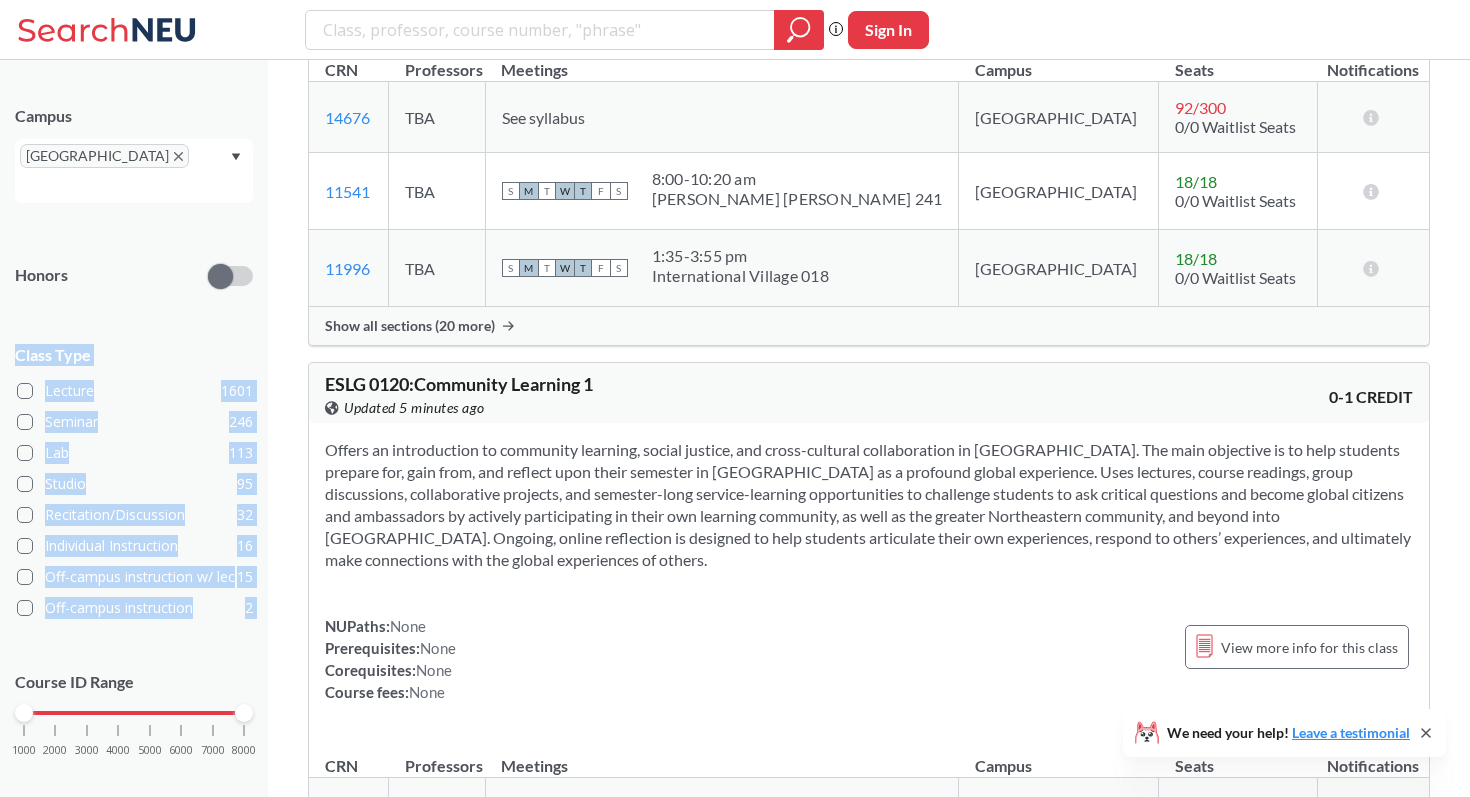 drag, startPoint x: 17, startPoint y: 321, endPoint x: 245, endPoint y: 624, distance: 379.20047 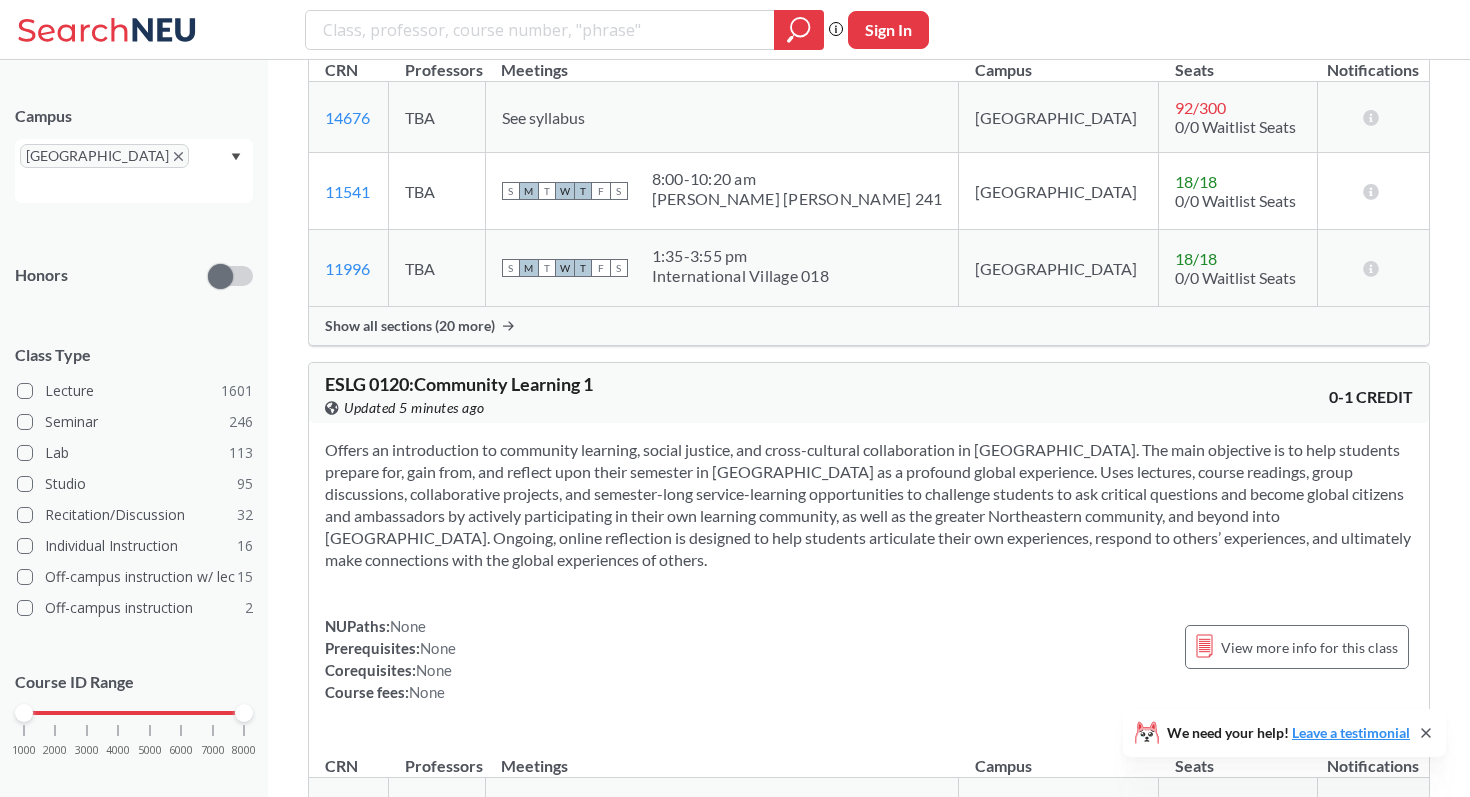 scroll, scrollTop: 1768, scrollLeft: 0, axis: vertical 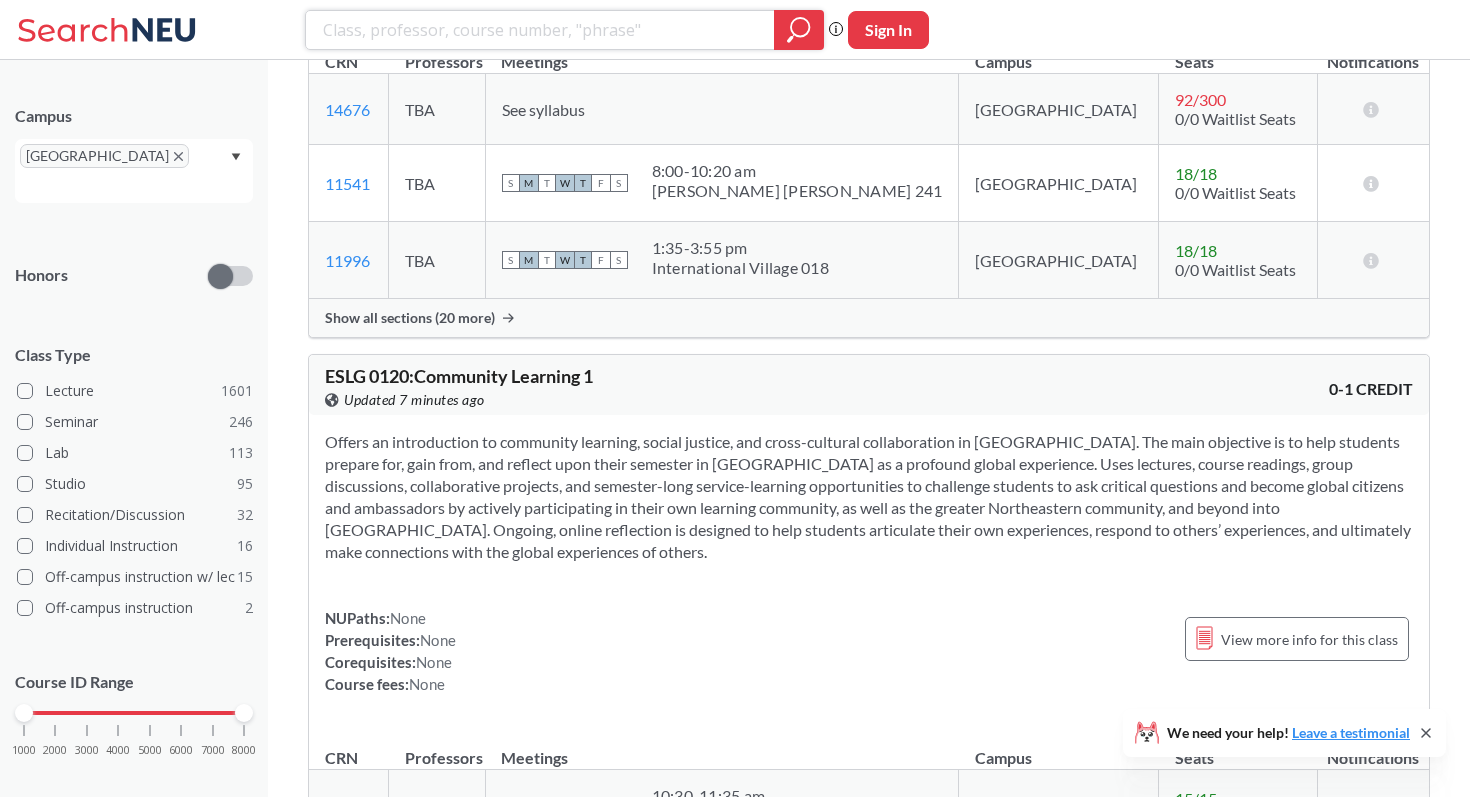 click at bounding box center [540, 30] 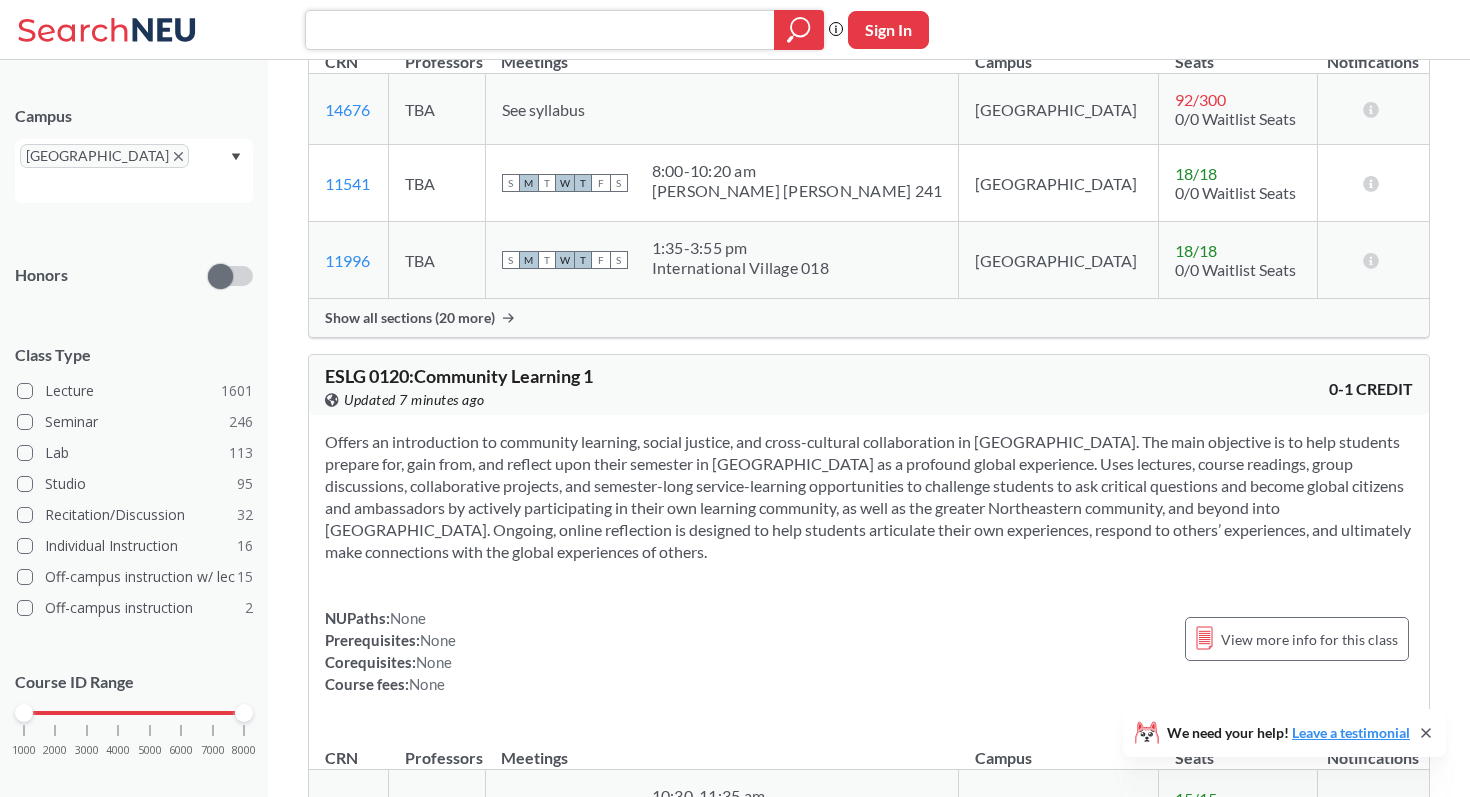 paste on "Soviet" 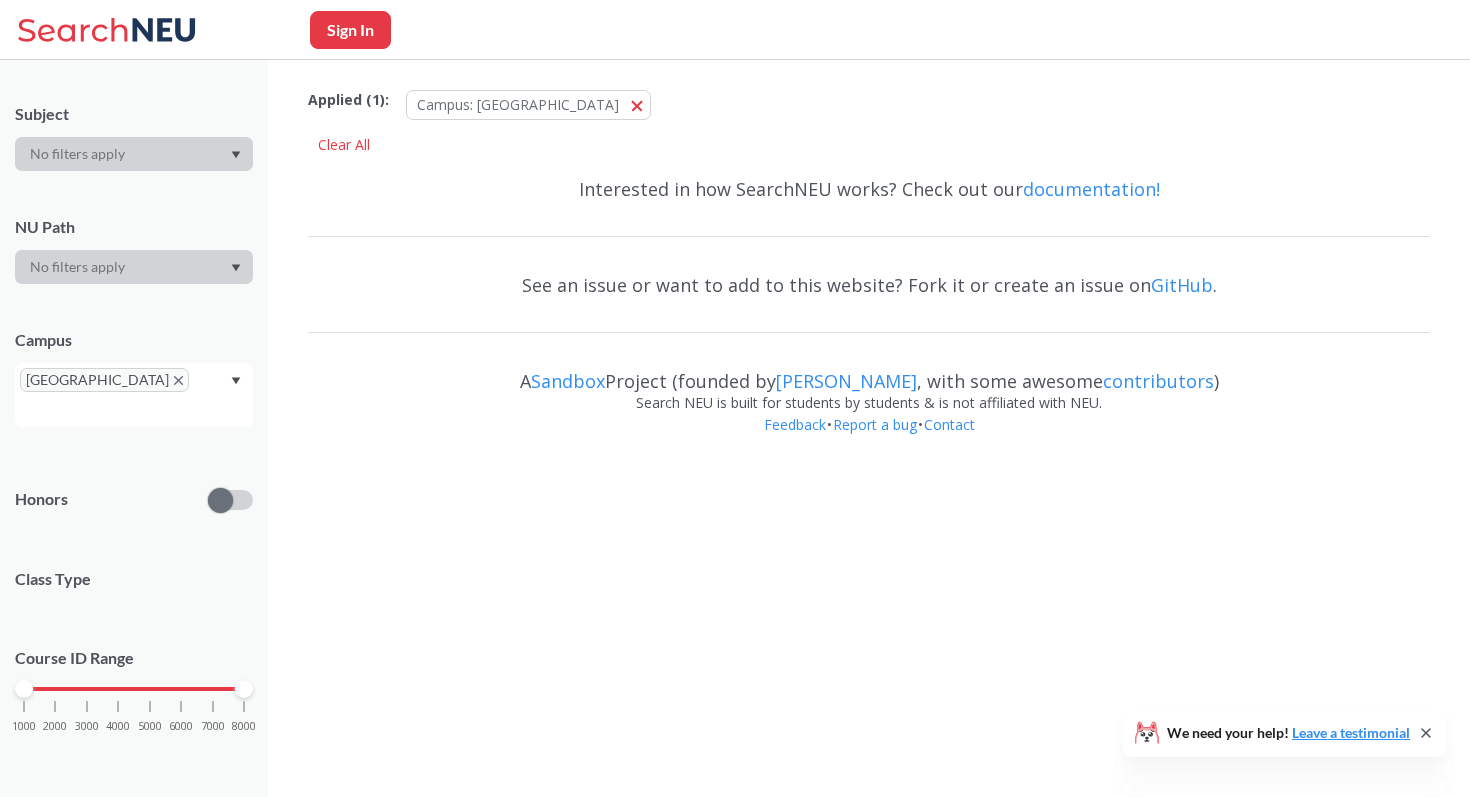 scroll, scrollTop: 0, scrollLeft: 0, axis: both 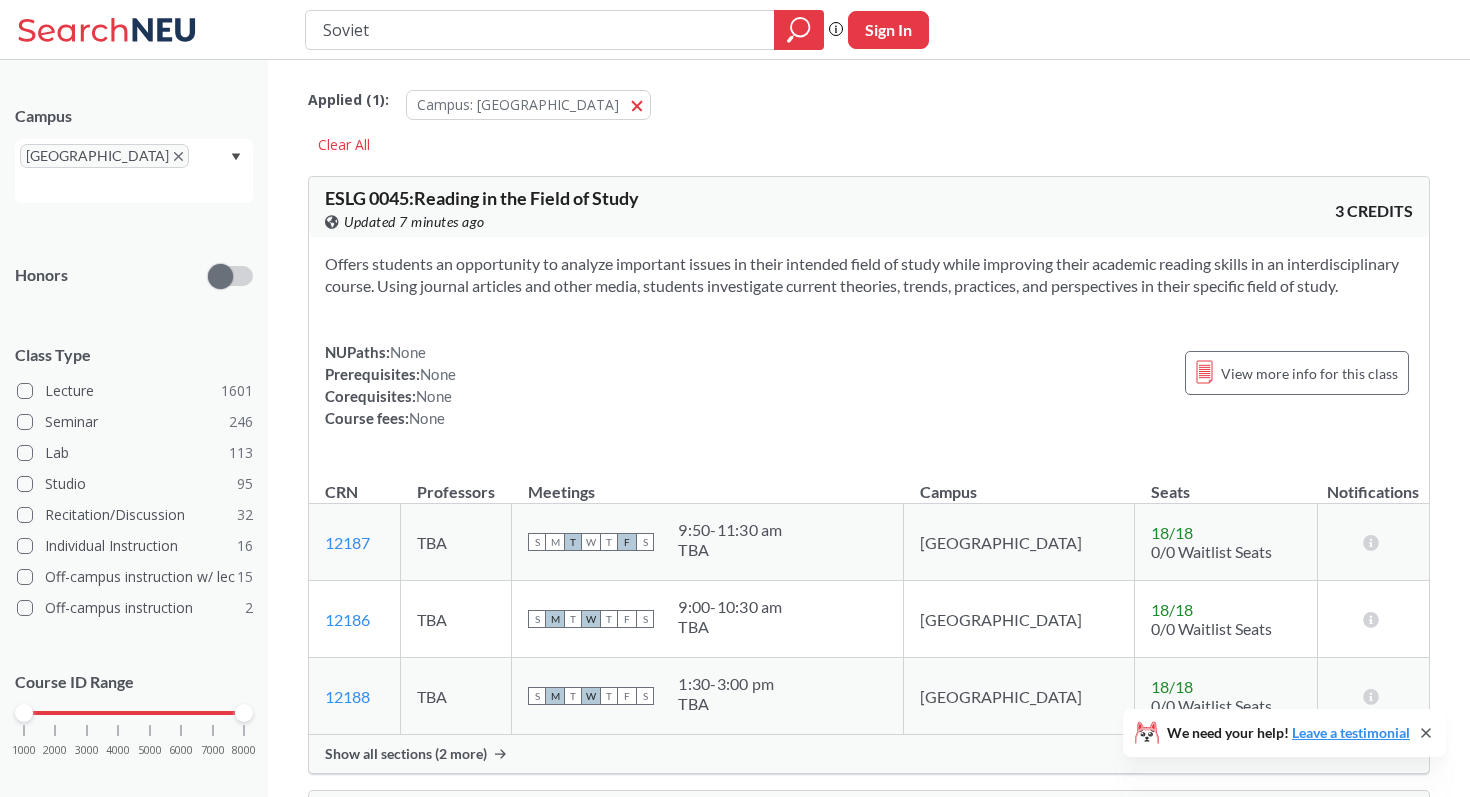 click on "Soviet" at bounding box center (564, 30) 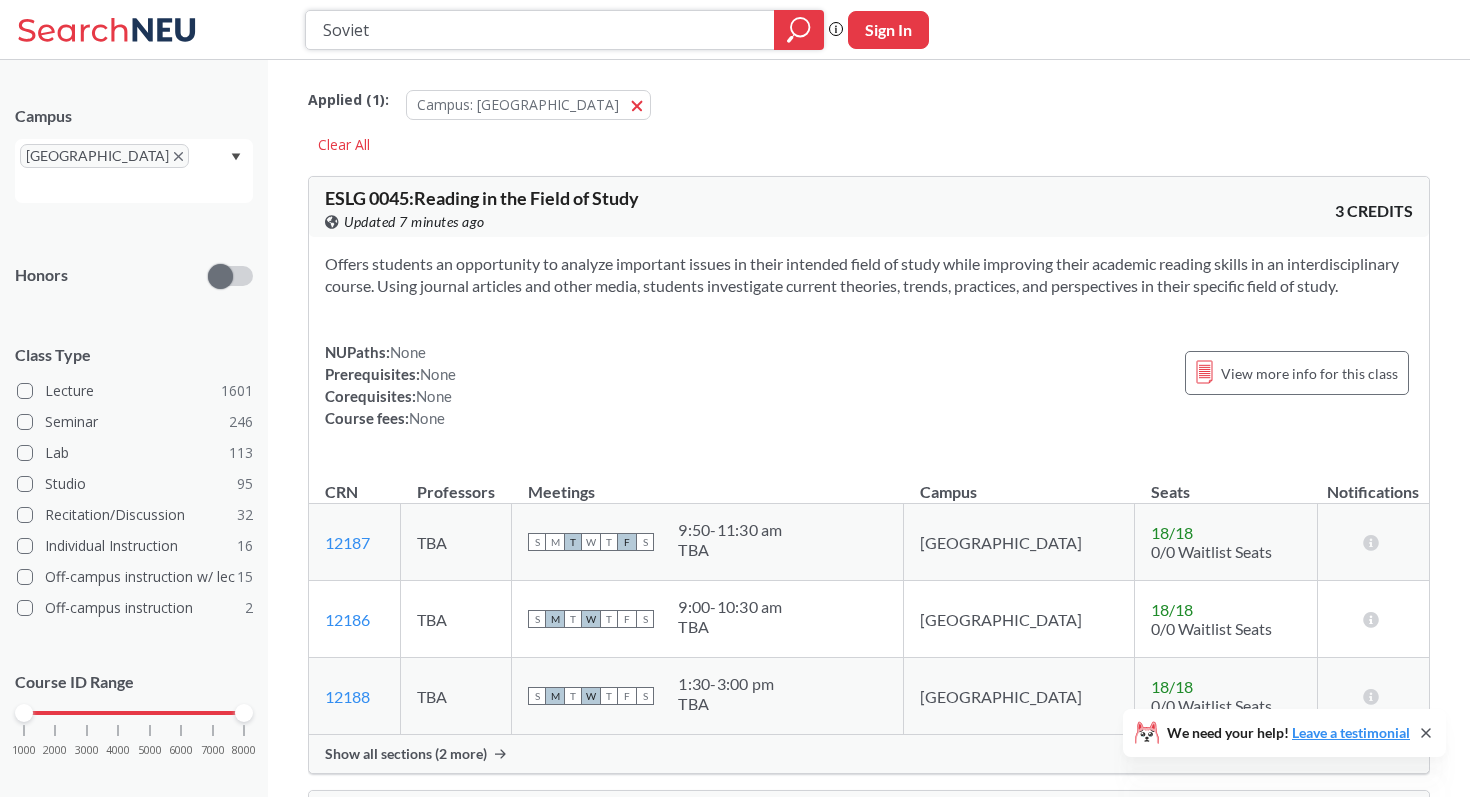 click on "Soviet" at bounding box center [540, 30] 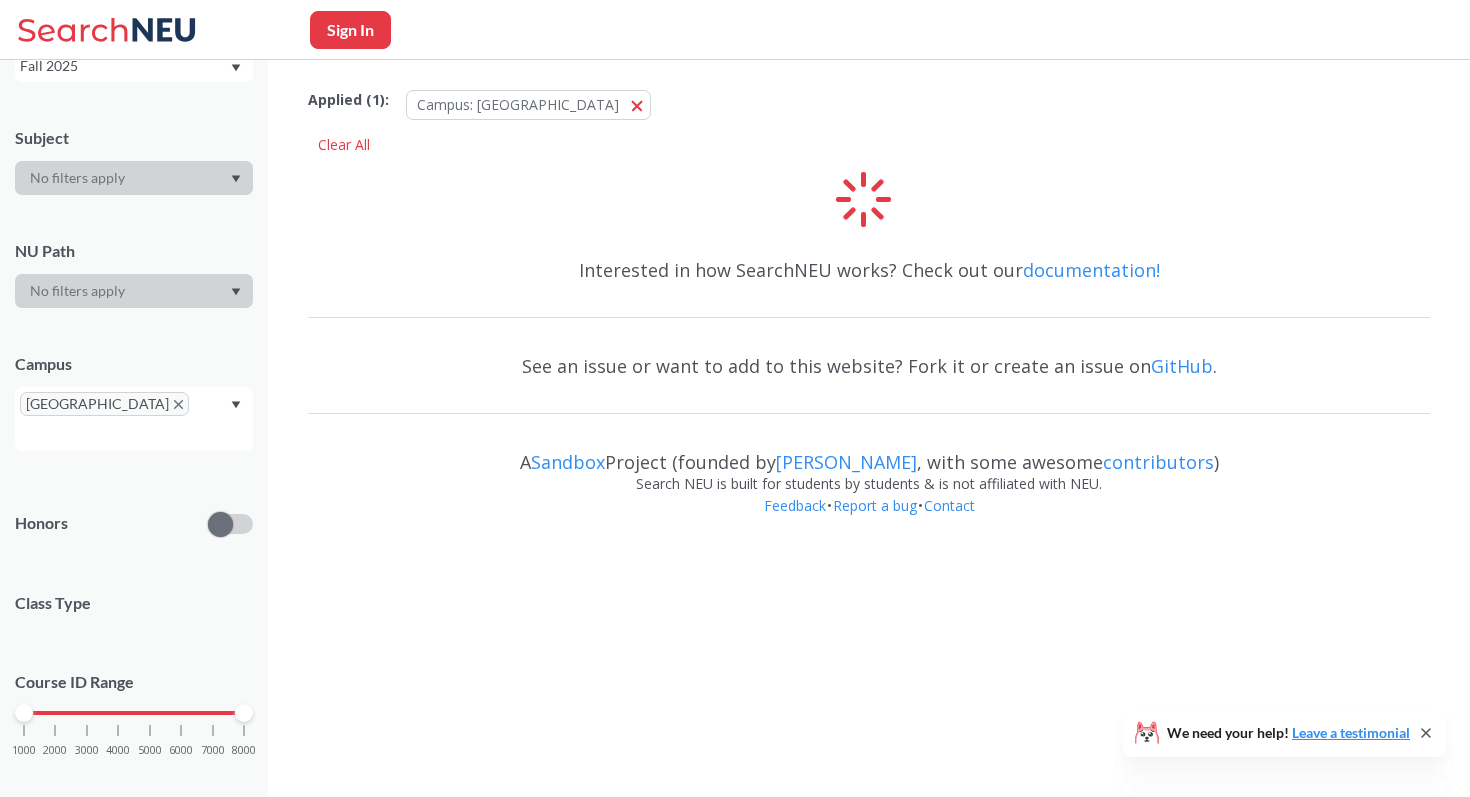 scroll, scrollTop: 379, scrollLeft: 0, axis: vertical 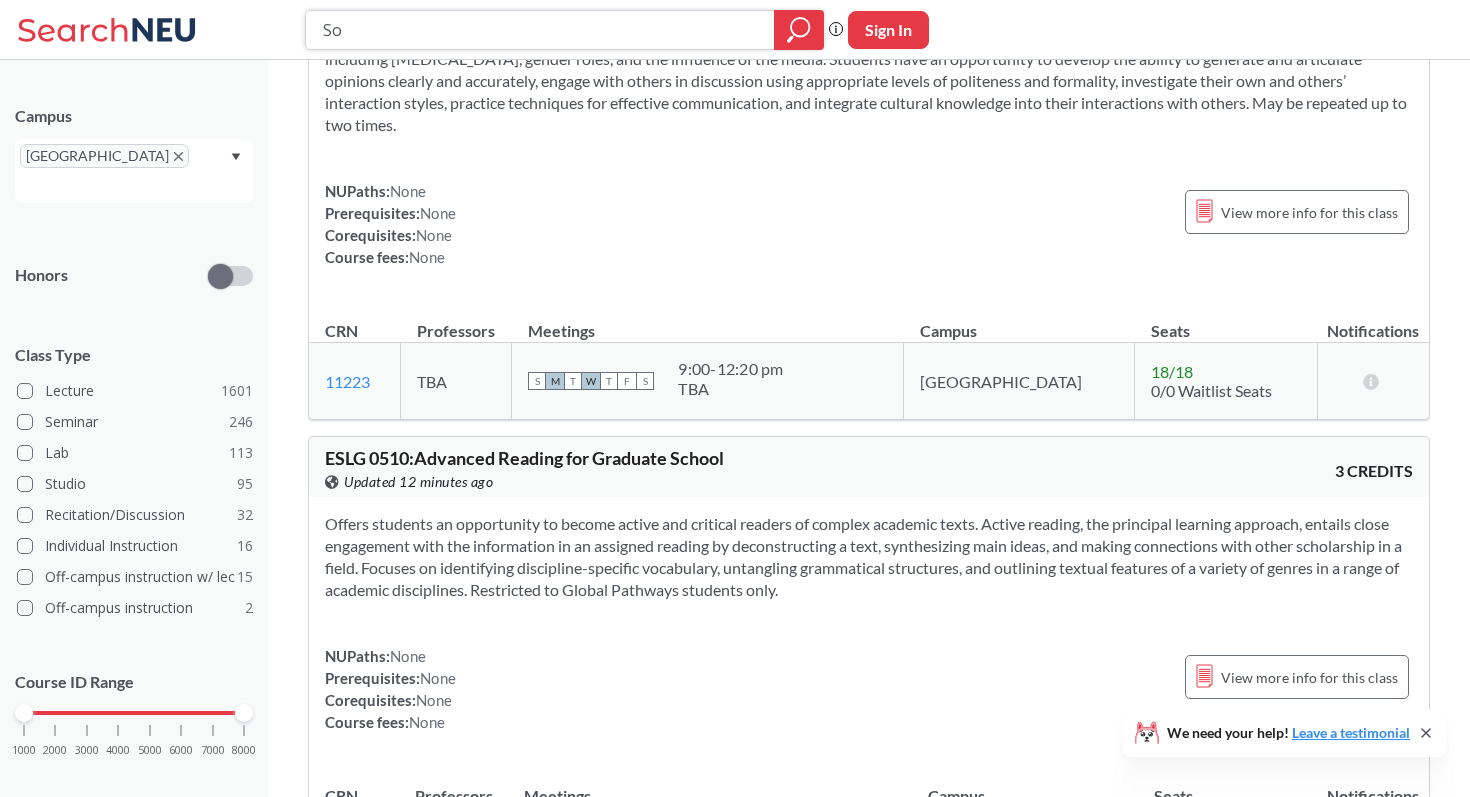 type on "S" 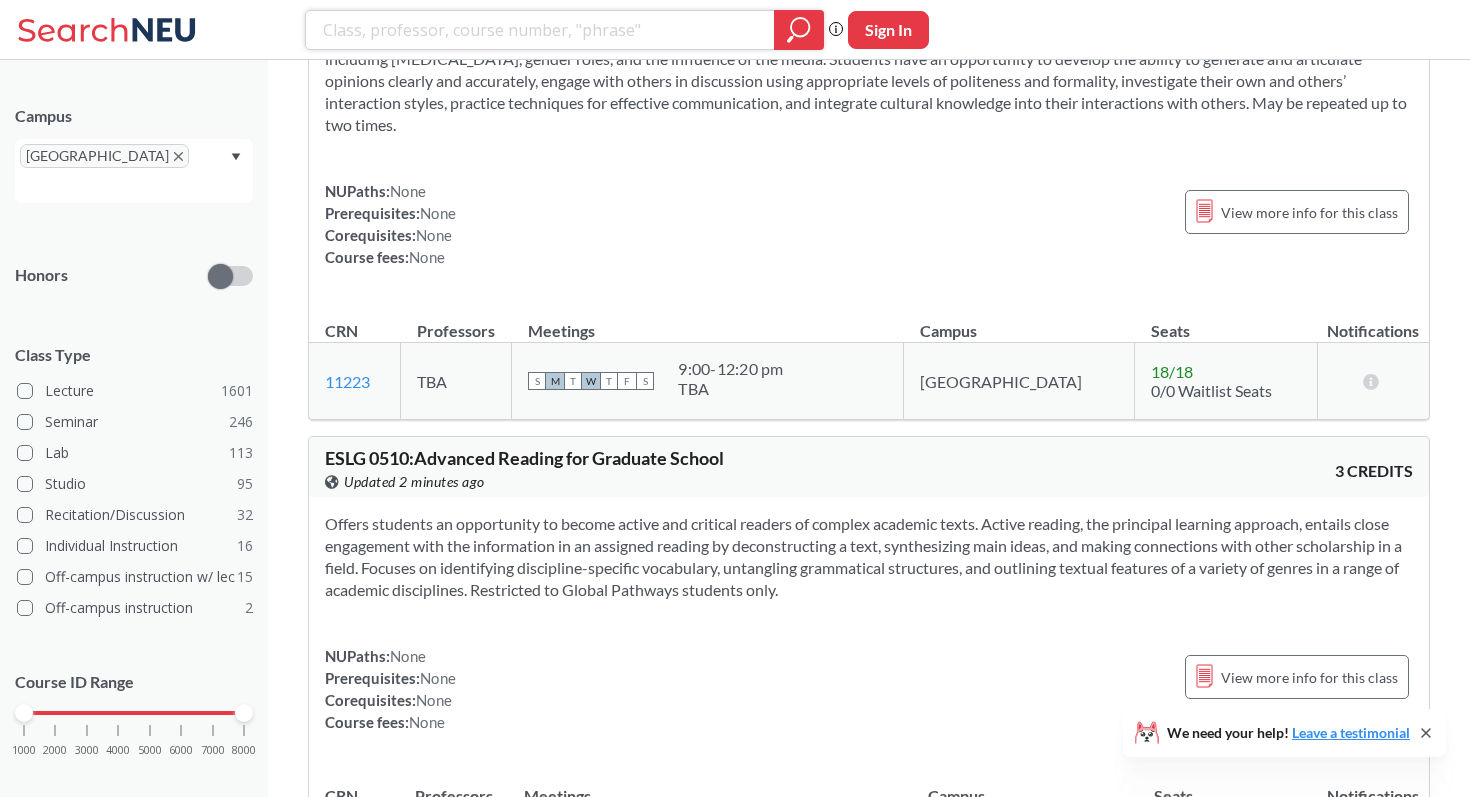 paste on "EEMB 1145" 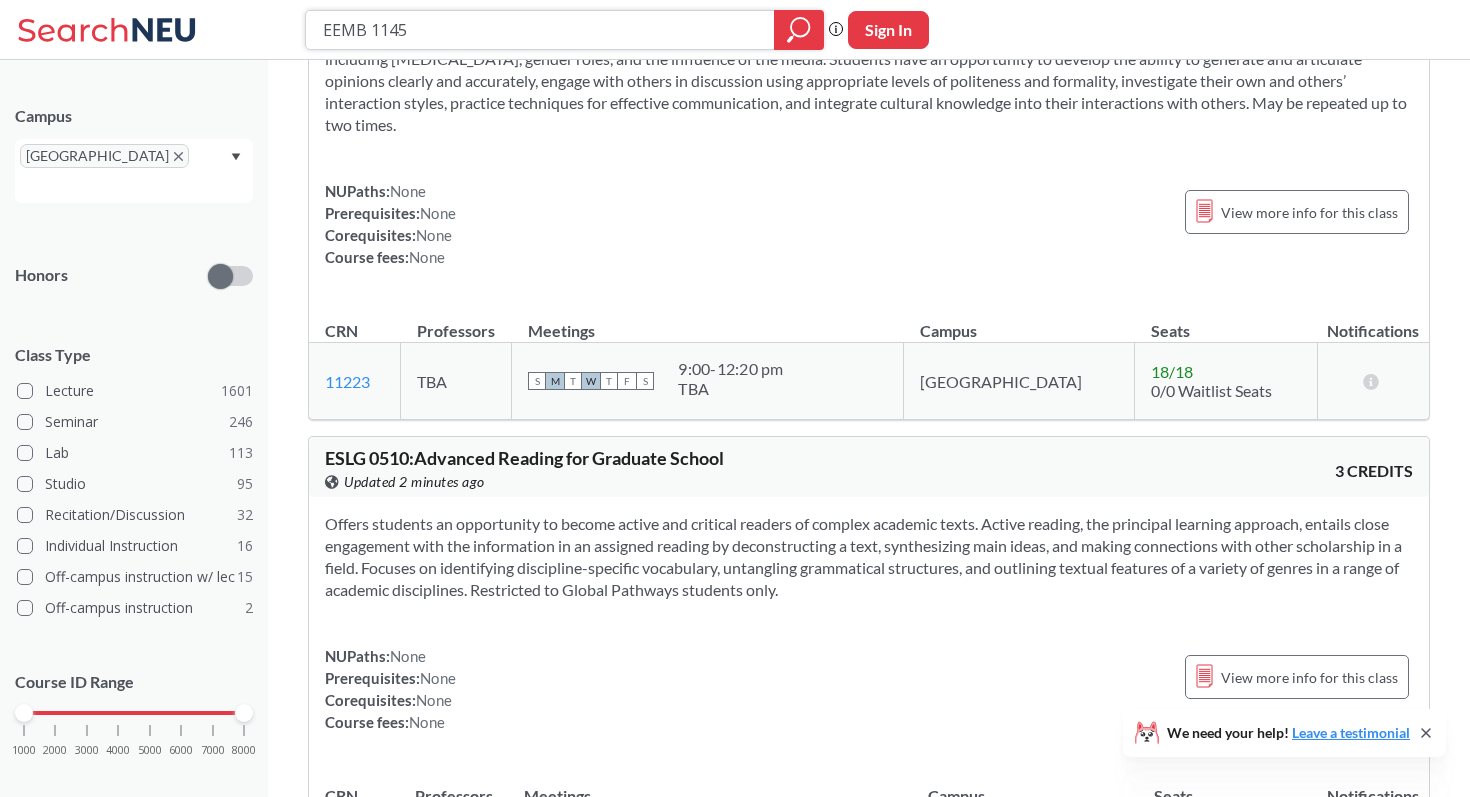 type on "EEMB 1145" 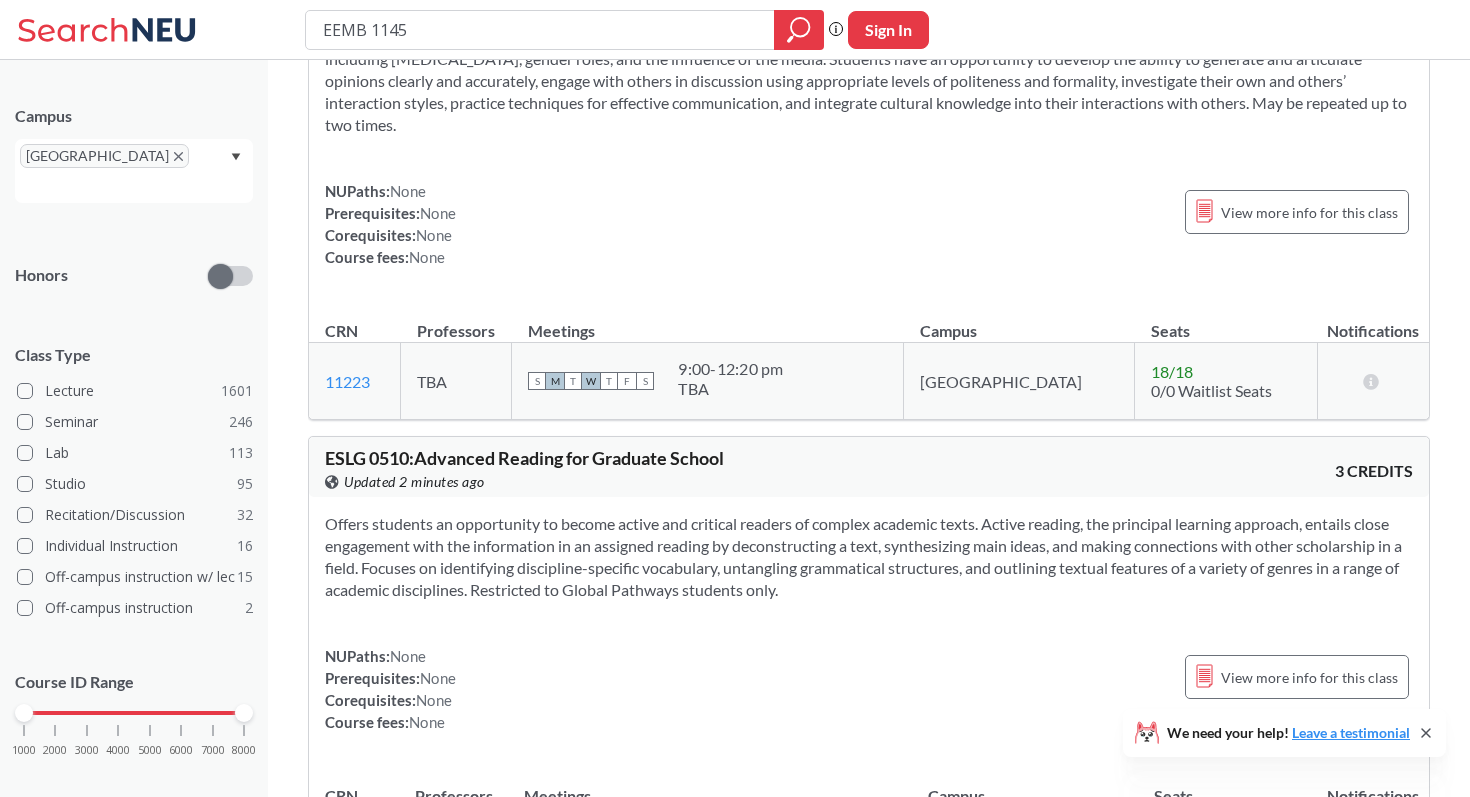 scroll, scrollTop: 0, scrollLeft: 0, axis: both 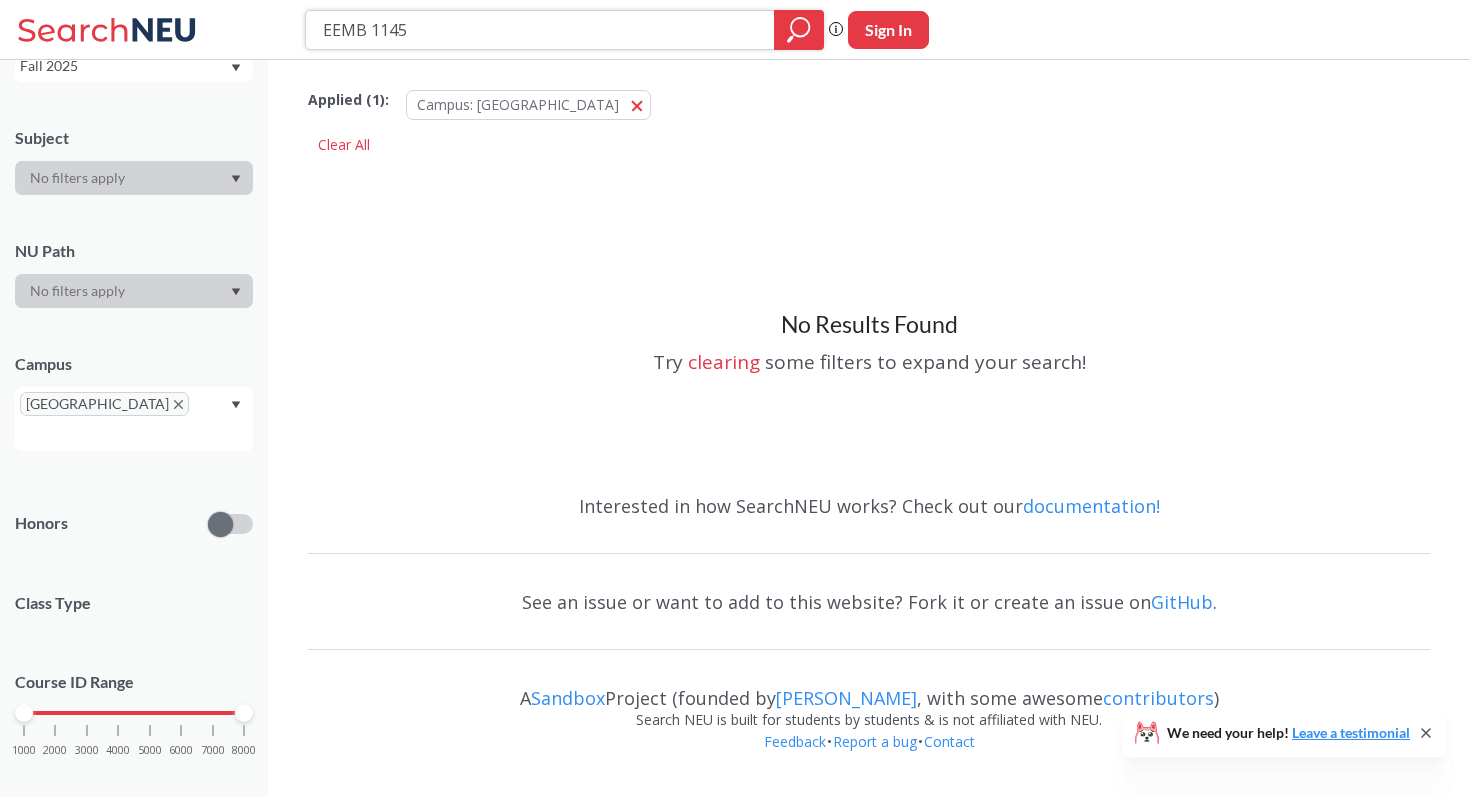 click on "EEMB 1145" at bounding box center [540, 30] 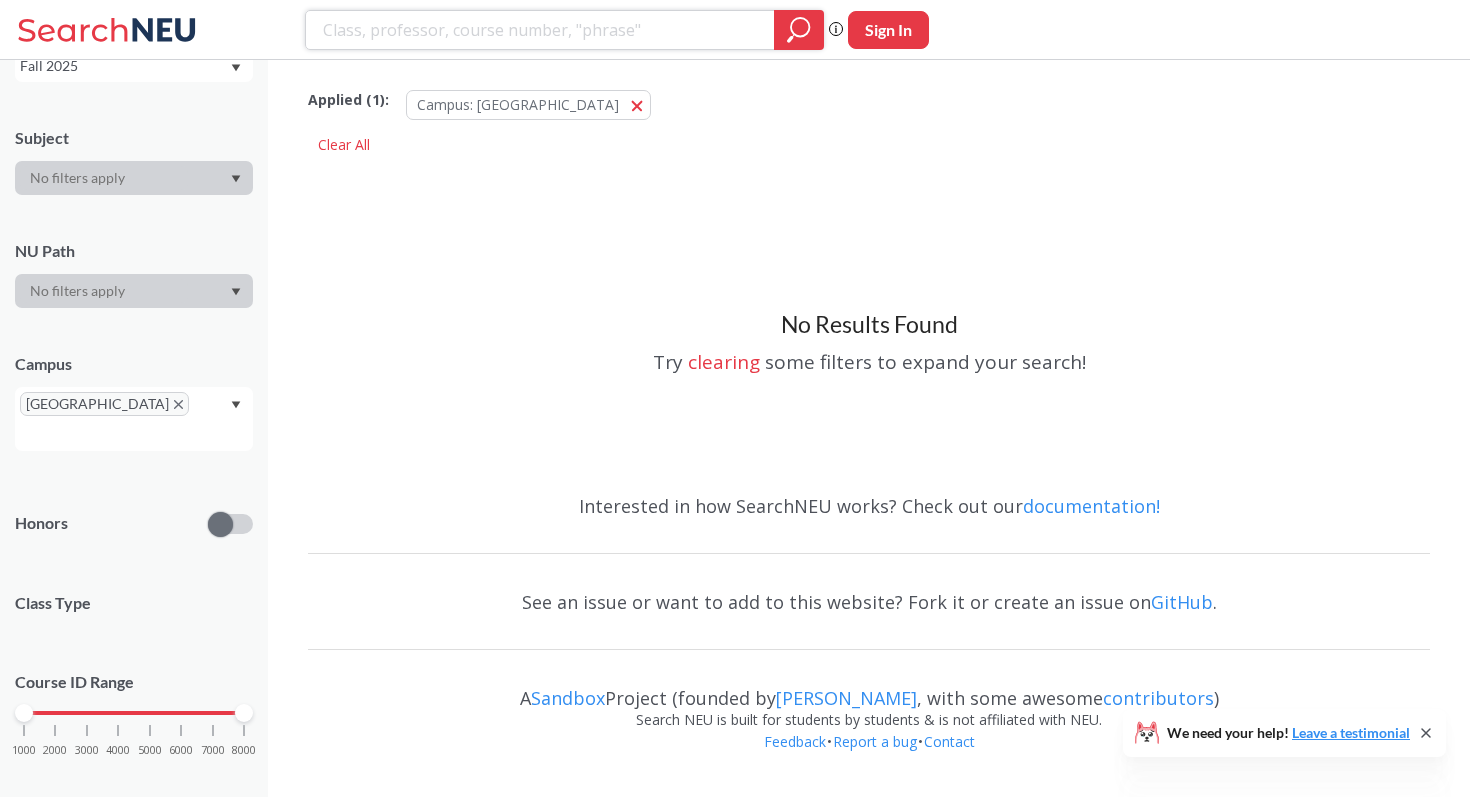 paste on "Scuba" 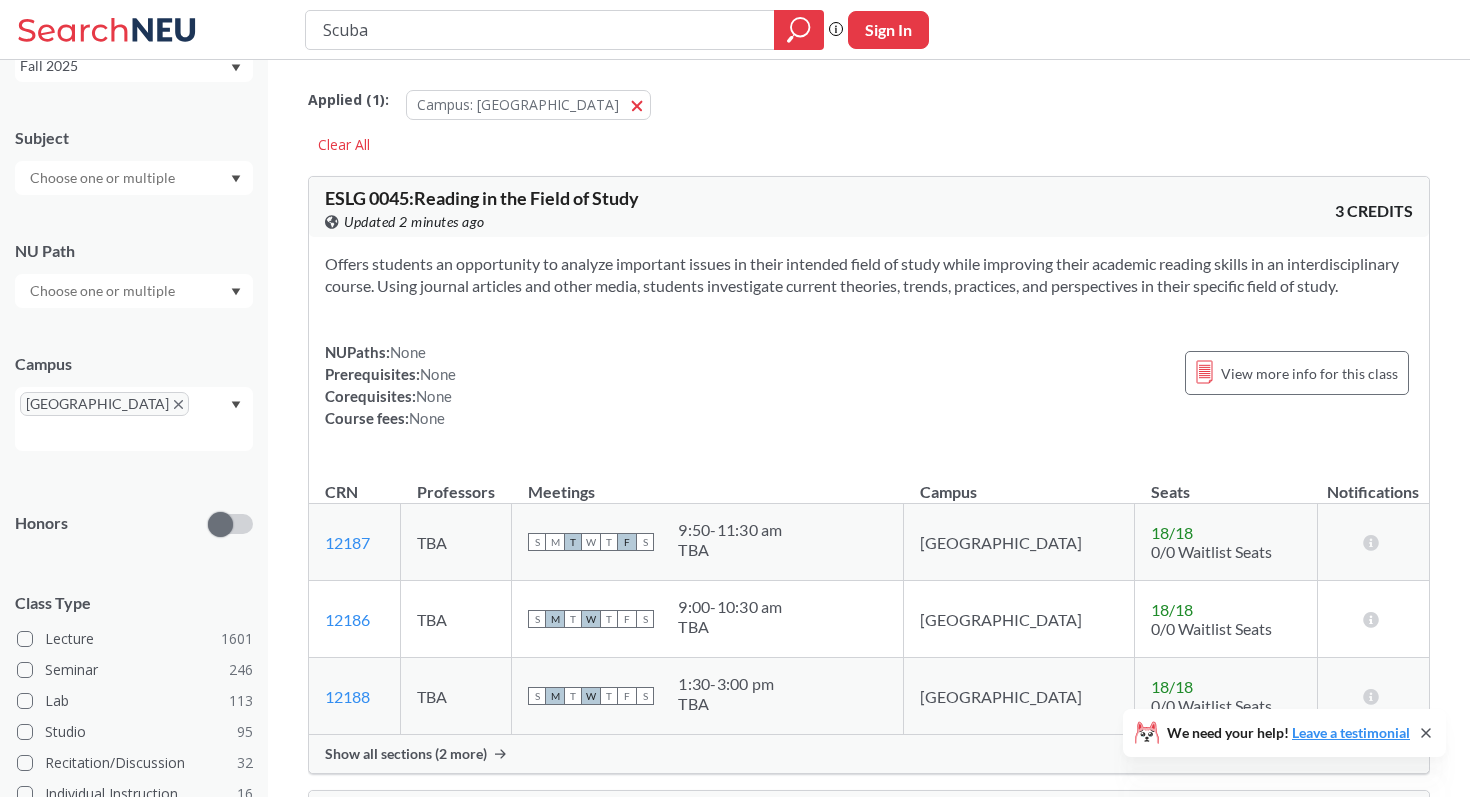 scroll, scrollTop: 5, scrollLeft: 0, axis: vertical 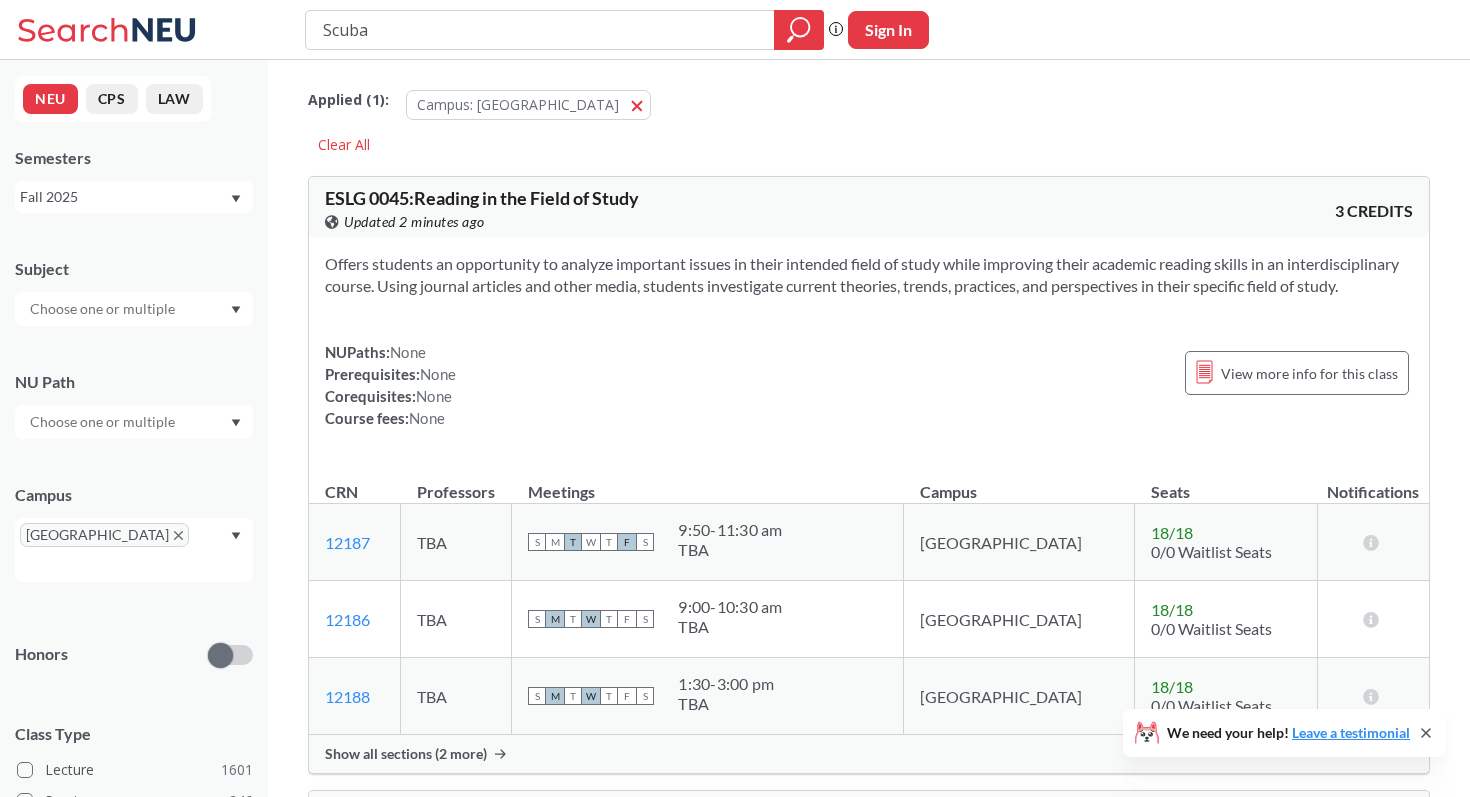 click 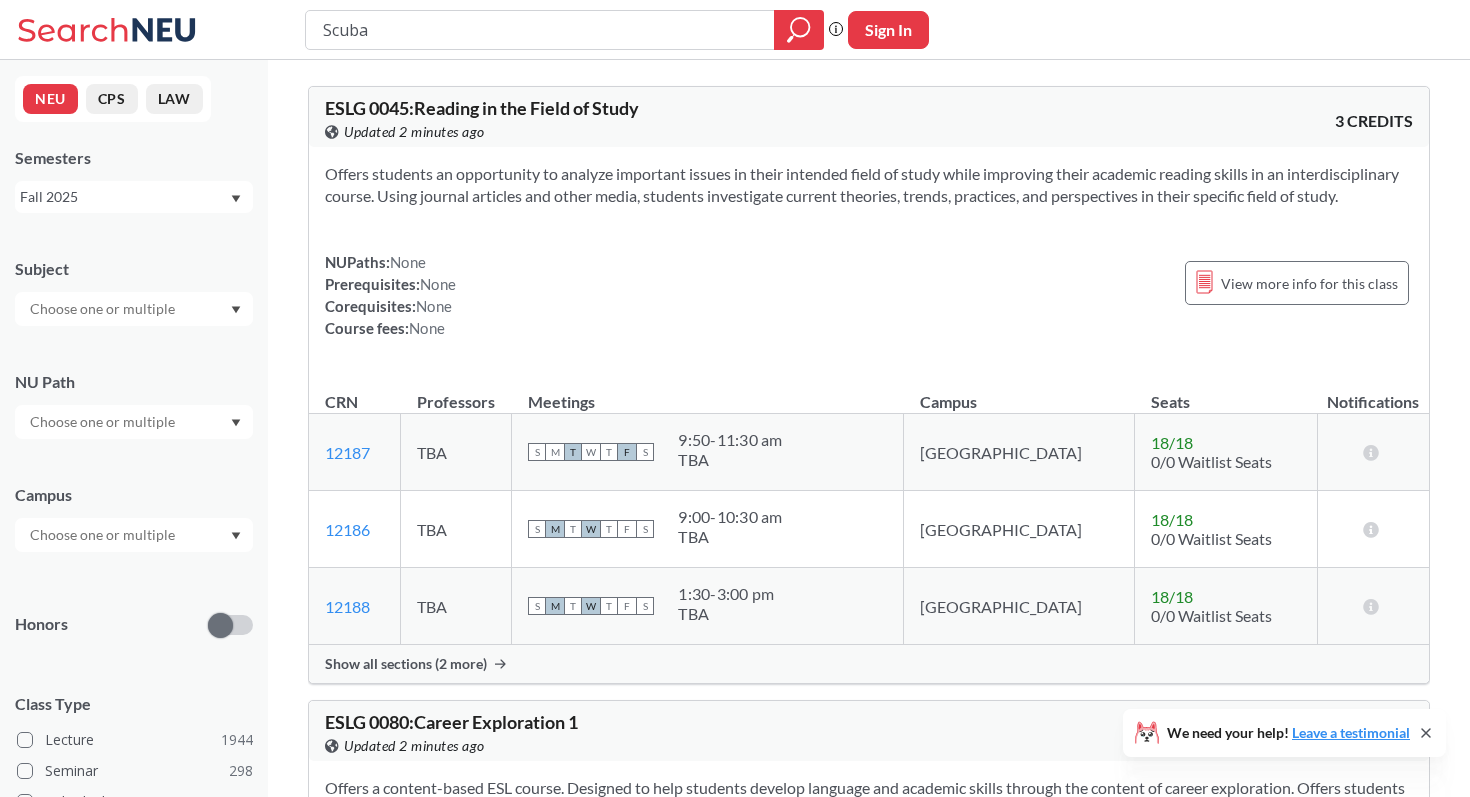 click 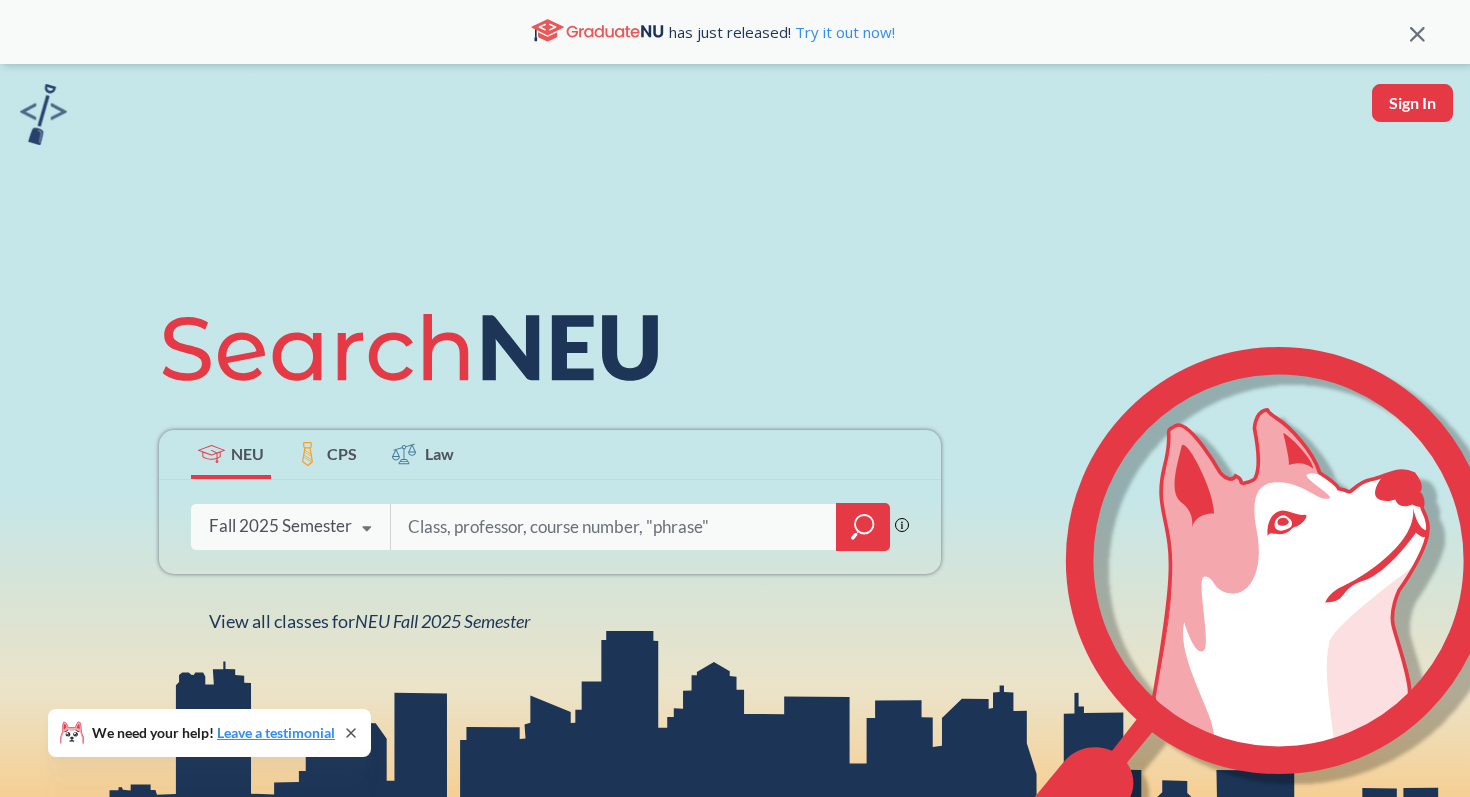 click on "Fall 2025 Semester" at bounding box center (280, 526) 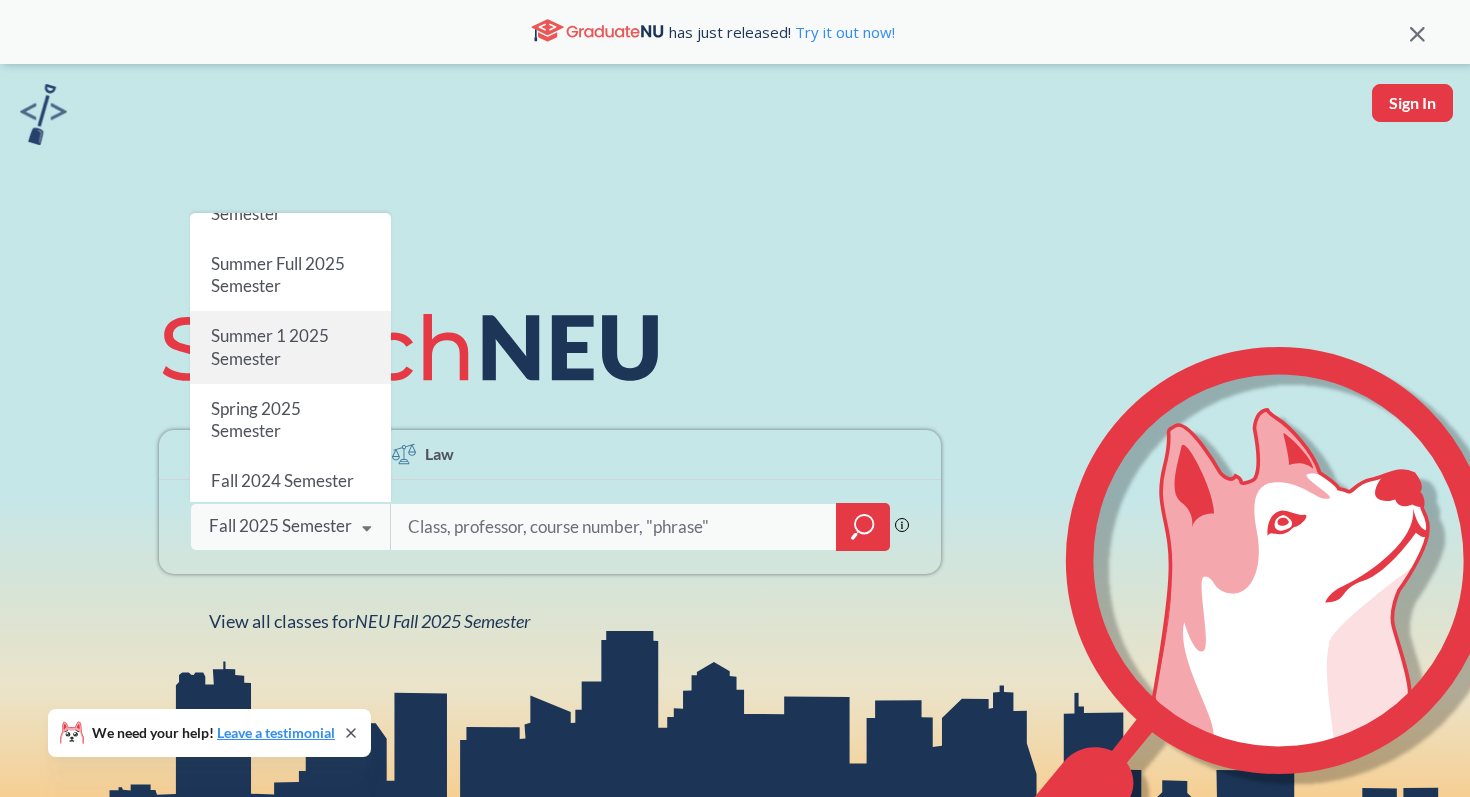 scroll, scrollTop: 120, scrollLeft: 0, axis: vertical 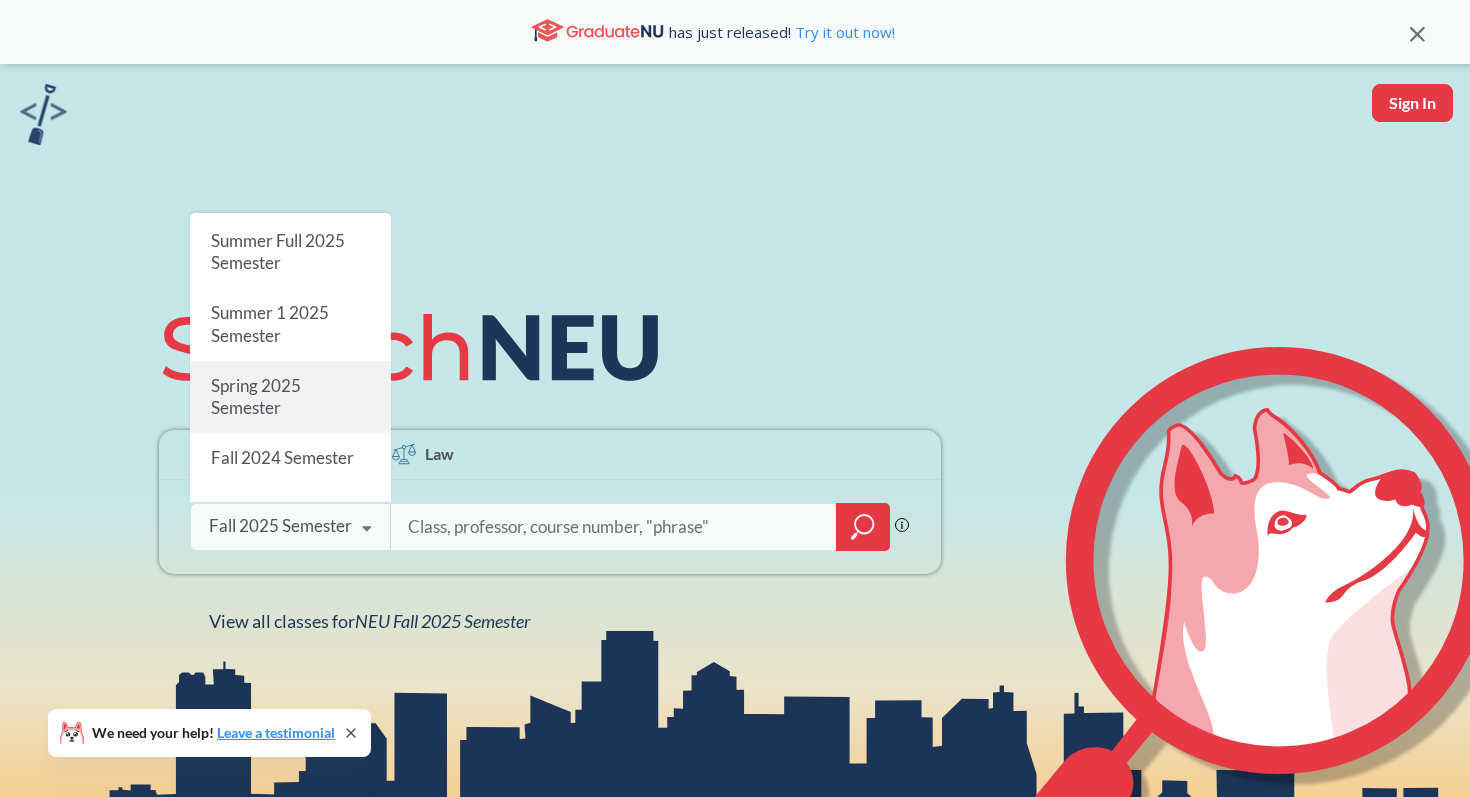 click on "Spring 2025 Semester" at bounding box center (290, 397) 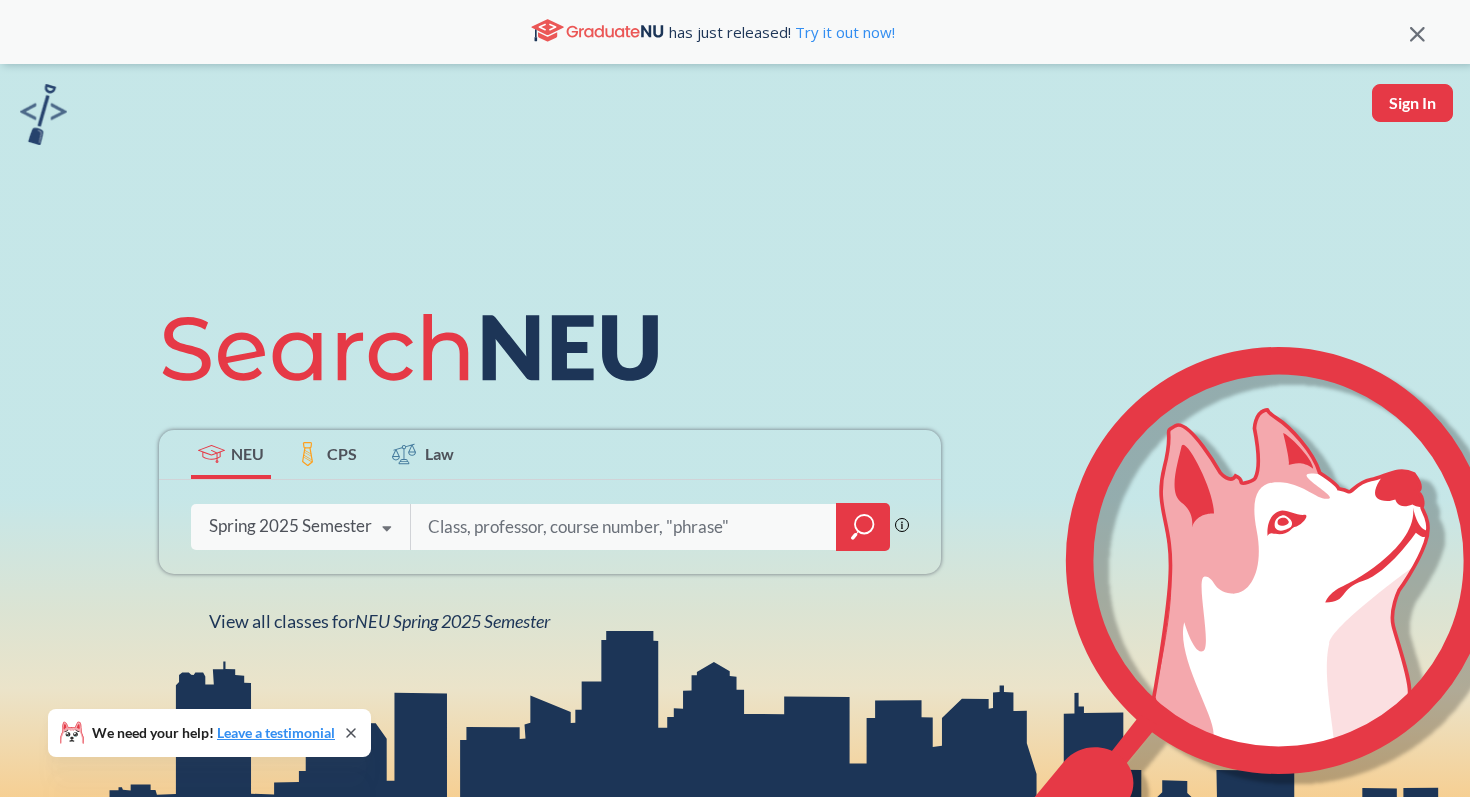 click at bounding box center (624, 527) 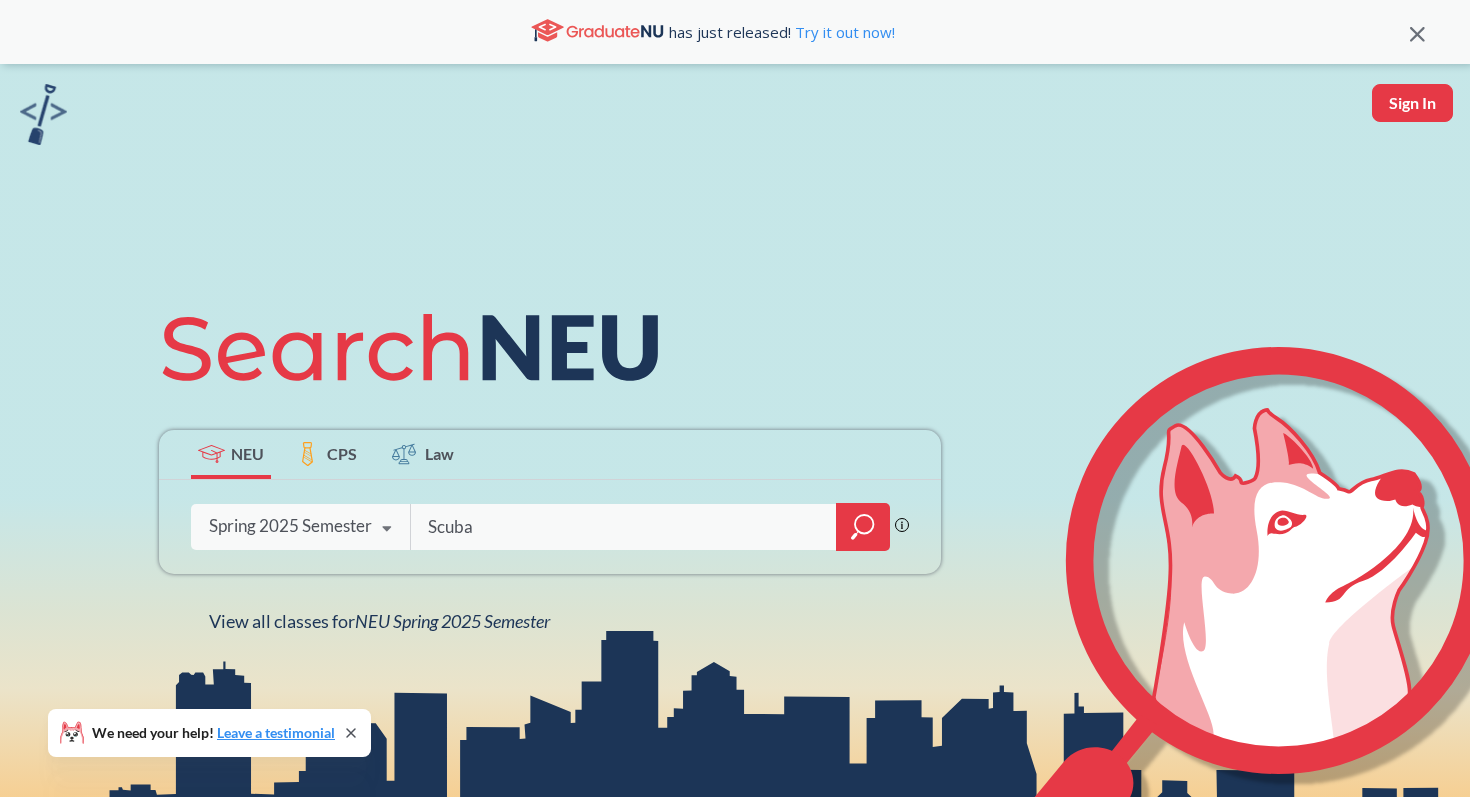 type on "Scuba" 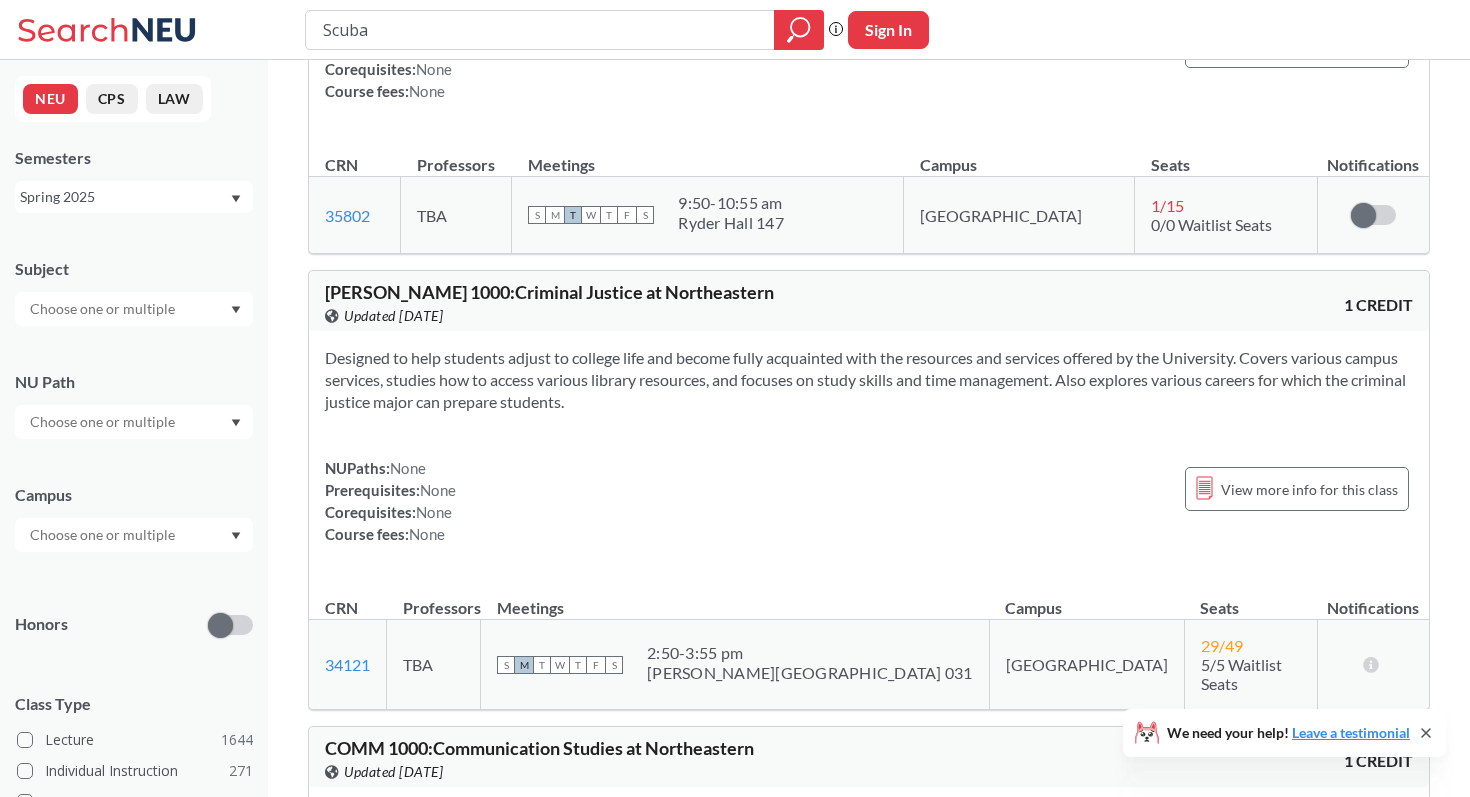 scroll, scrollTop: 306, scrollLeft: 0, axis: vertical 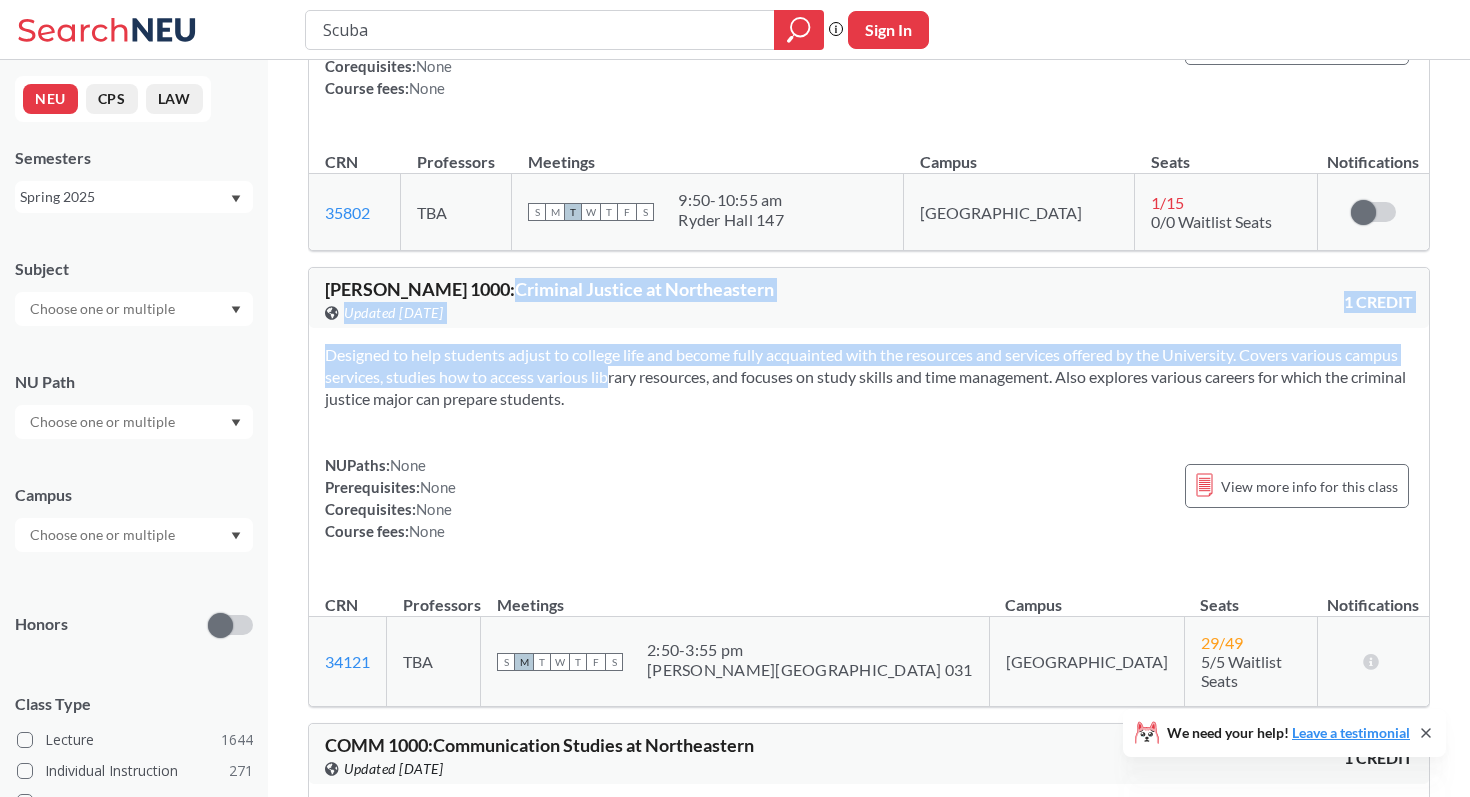 drag, startPoint x: 420, startPoint y: 284, endPoint x: 644, endPoint y: 377, distance: 242.53865 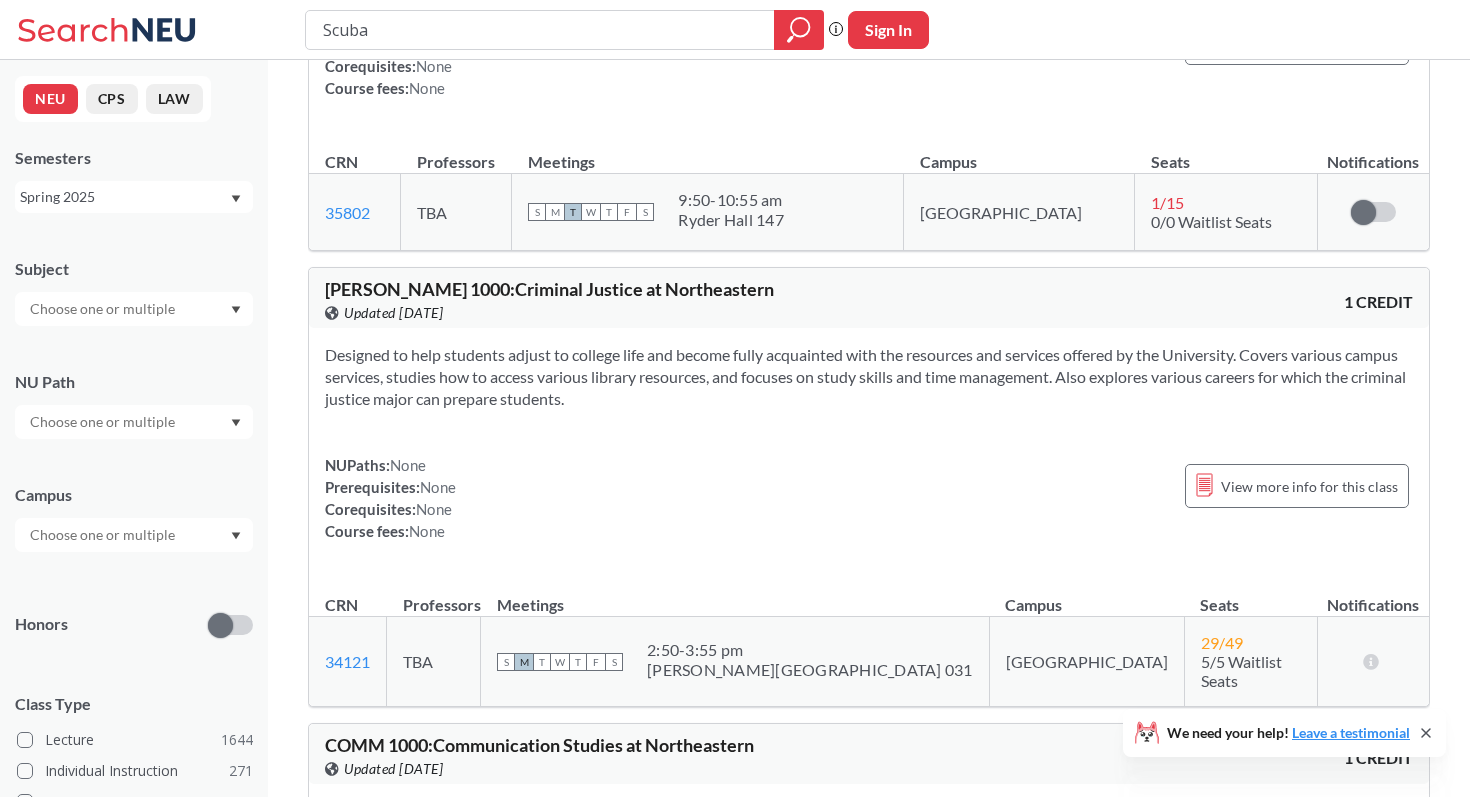 click on "Designed to help students adjust to college life and become fully acquainted with the resources and services offered by the University. Covers various campus services, studies how to access various library resources, and focuses on study skills and time management. Also explores various careers for which the criminal justice major can prepare students.
NUPaths:  None Prerequisites:  None Corequisites:  None Course fees:  None View more info for this class" at bounding box center [869, 451] 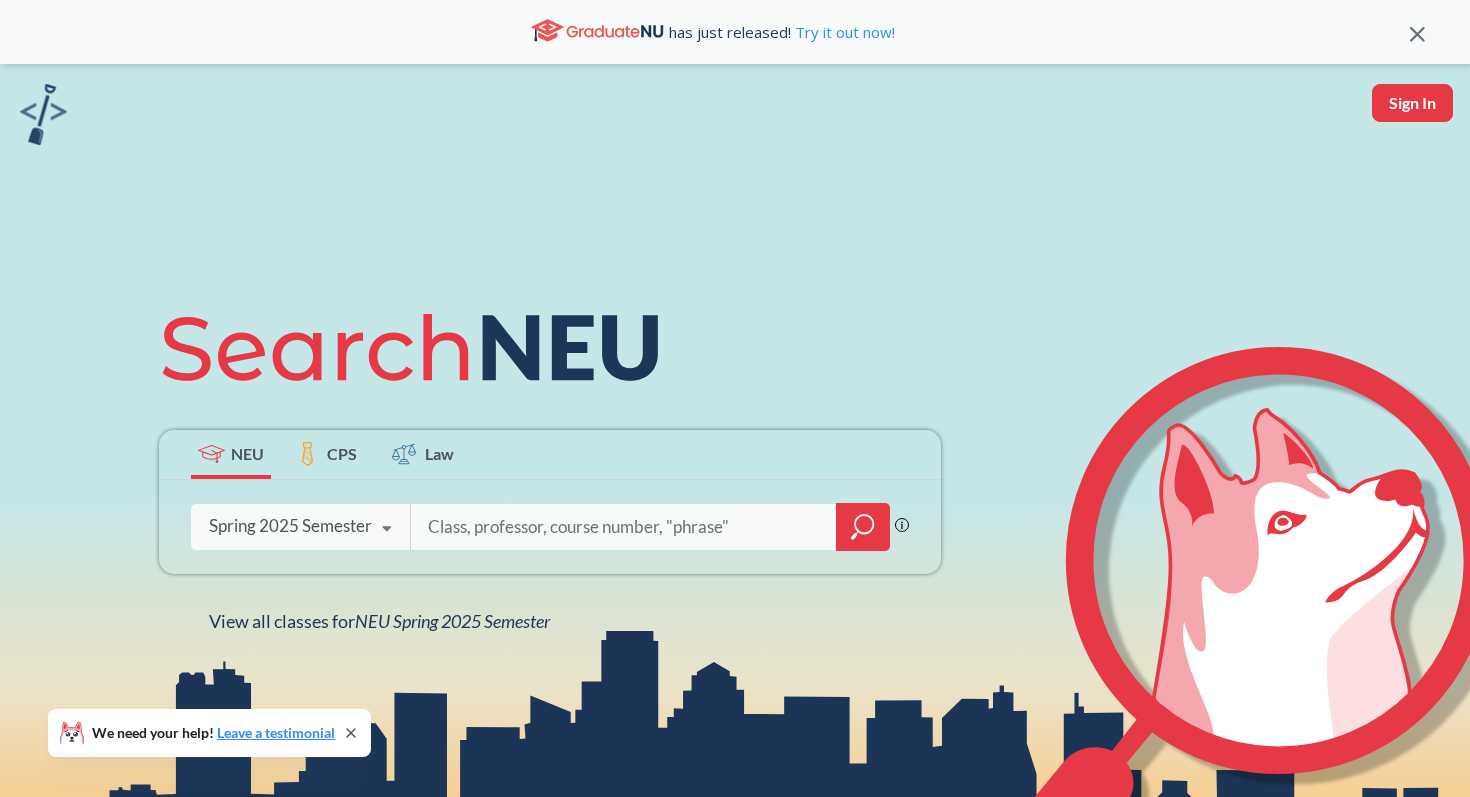 click on "Spring 2025 Semester" at bounding box center (290, 526) 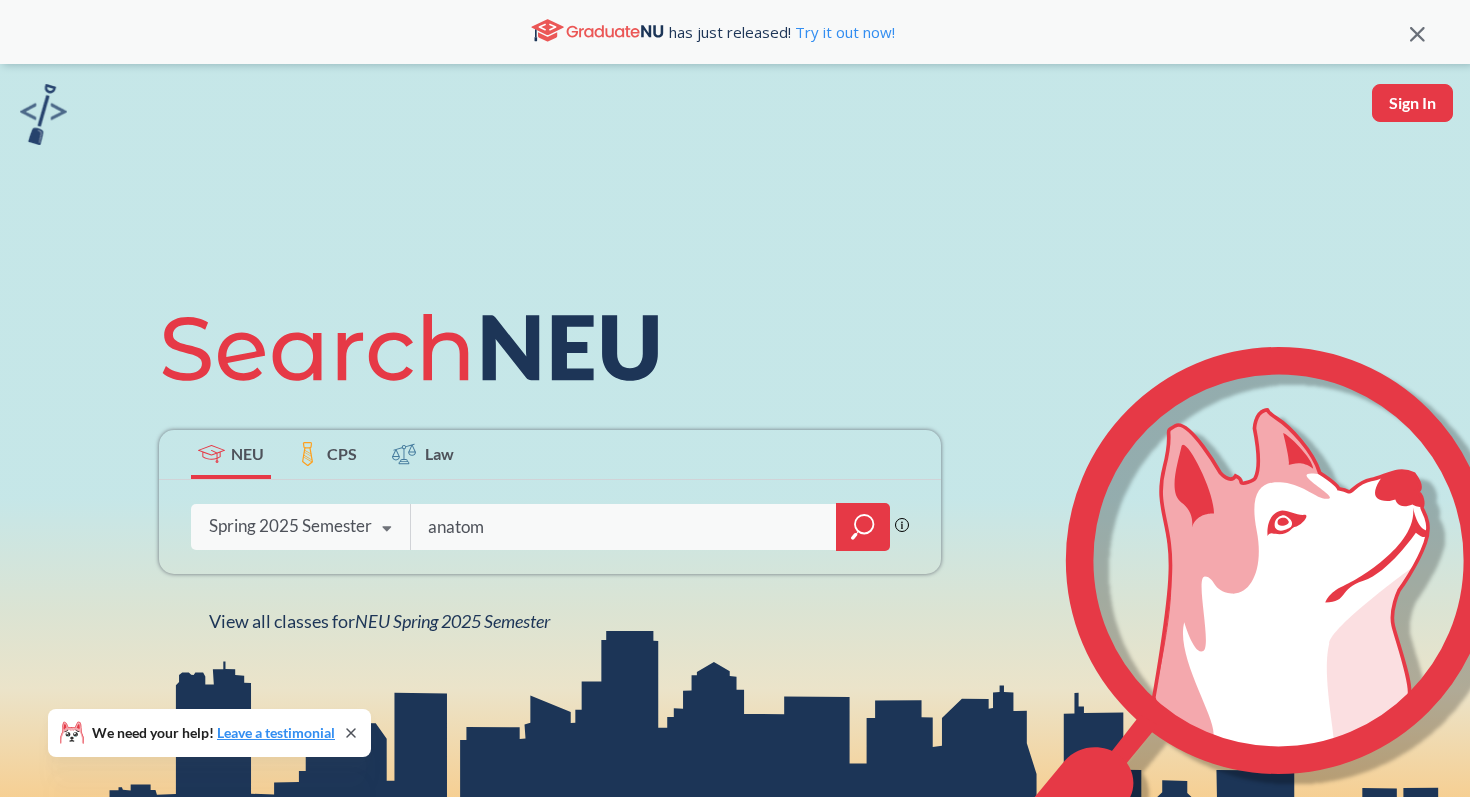 type on "anatomy" 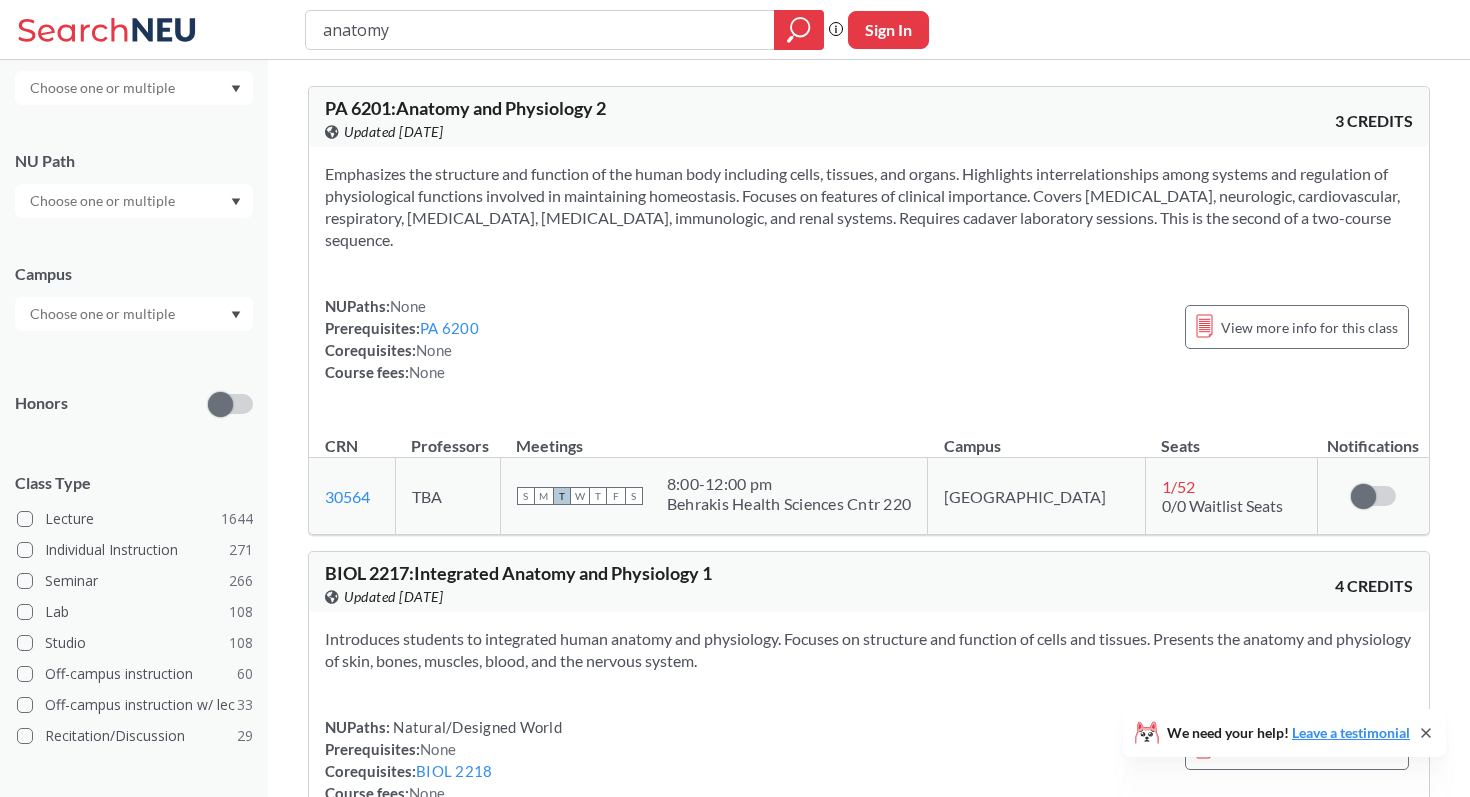 scroll, scrollTop: 270, scrollLeft: 0, axis: vertical 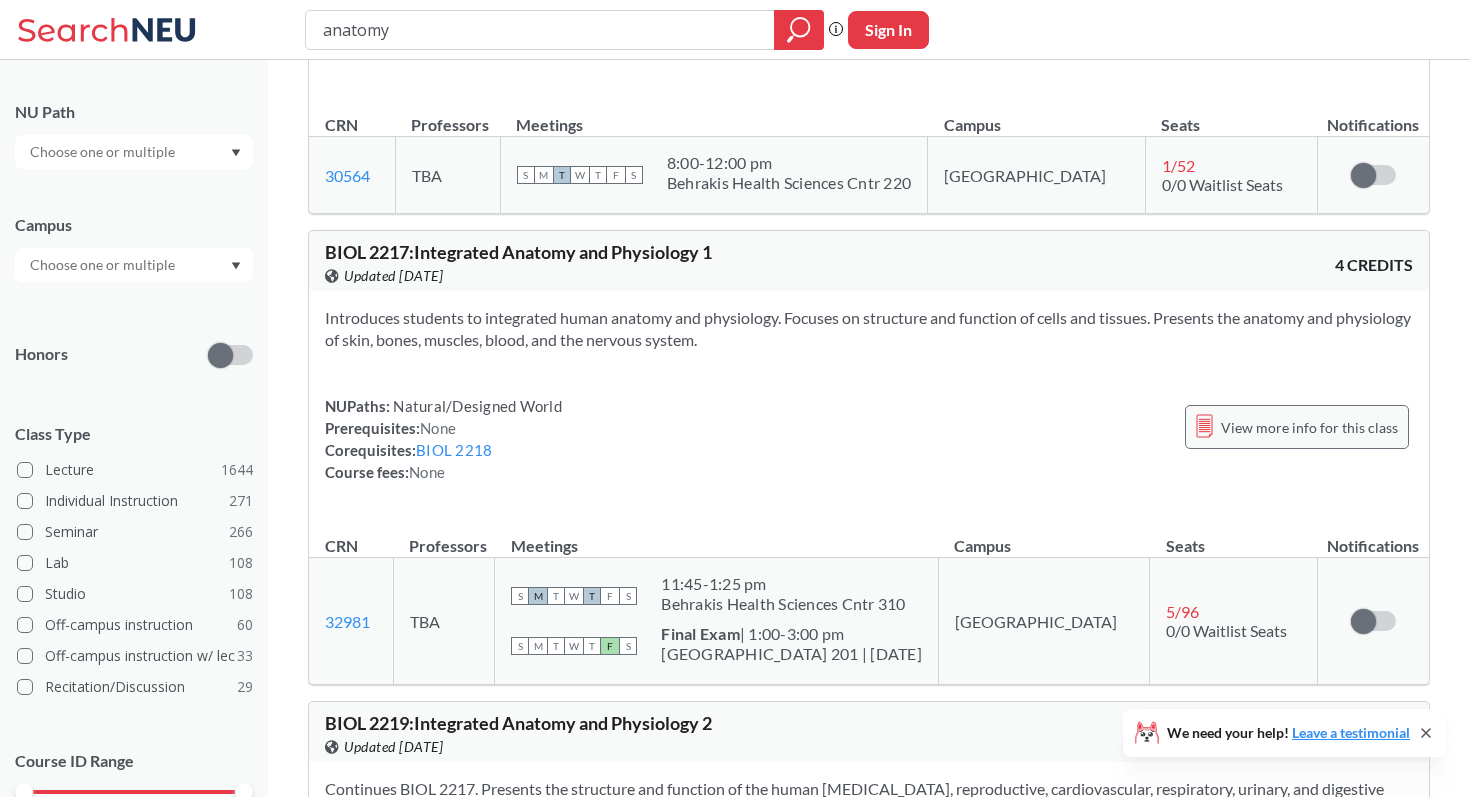 click on "View more info for this class" at bounding box center [1309, 427] 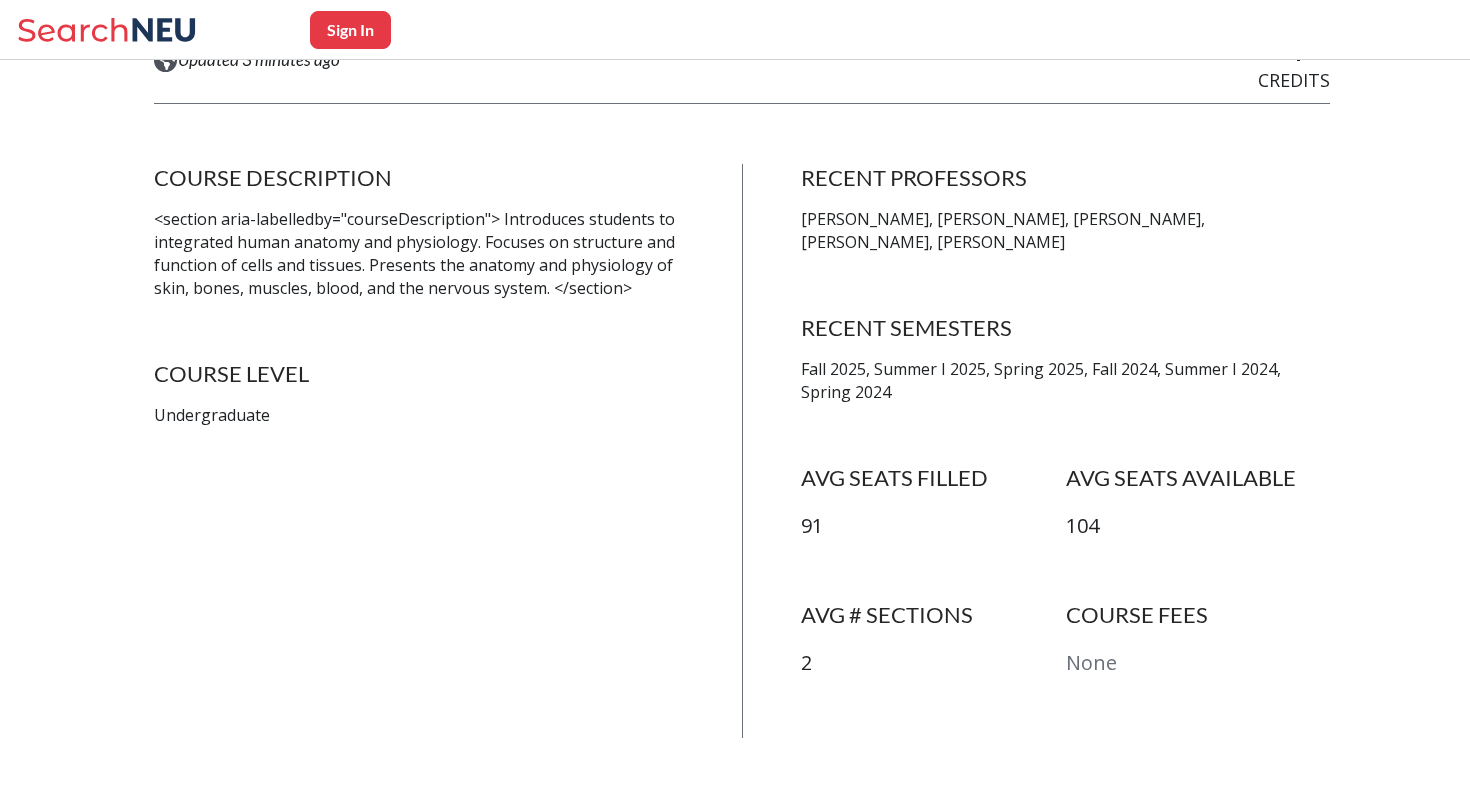 scroll, scrollTop: 335, scrollLeft: 0, axis: vertical 